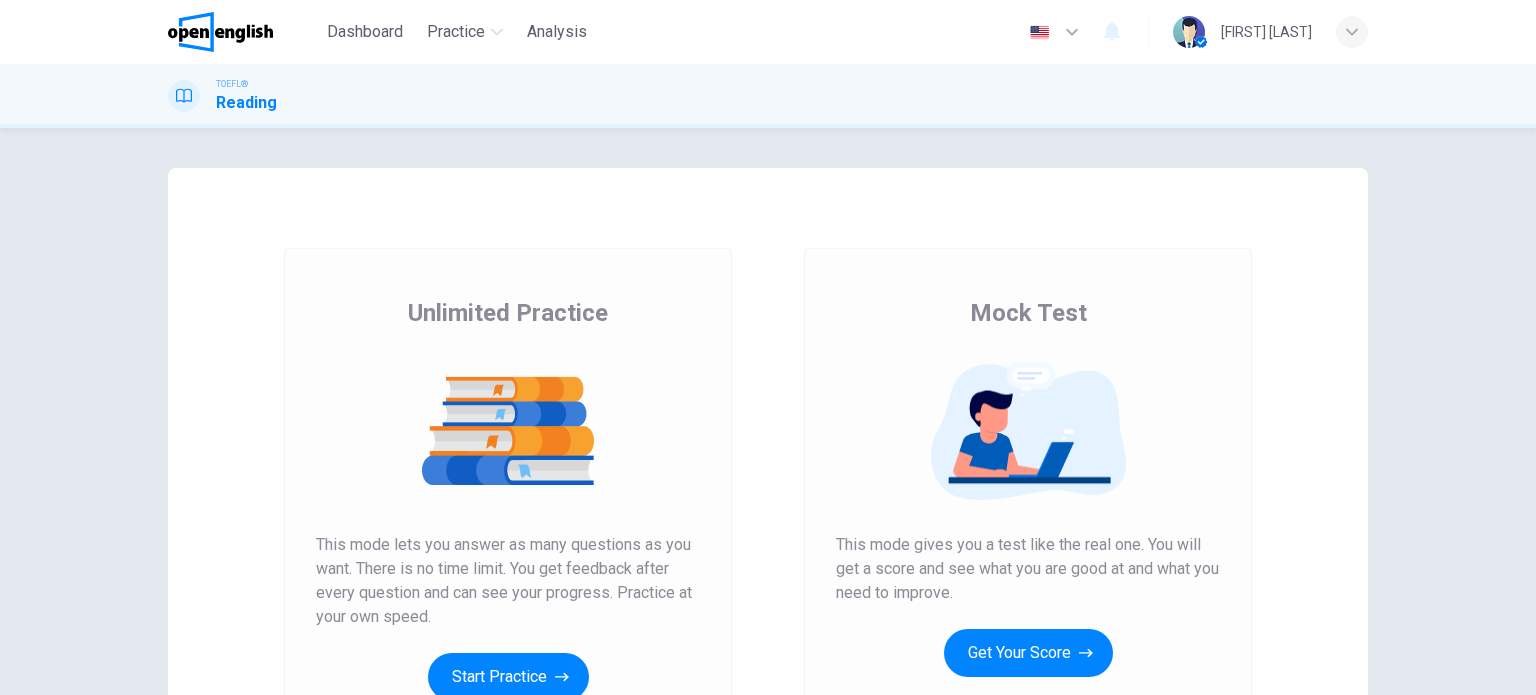 scroll, scrollTop: 0, scrollLeft: 0, axis: both 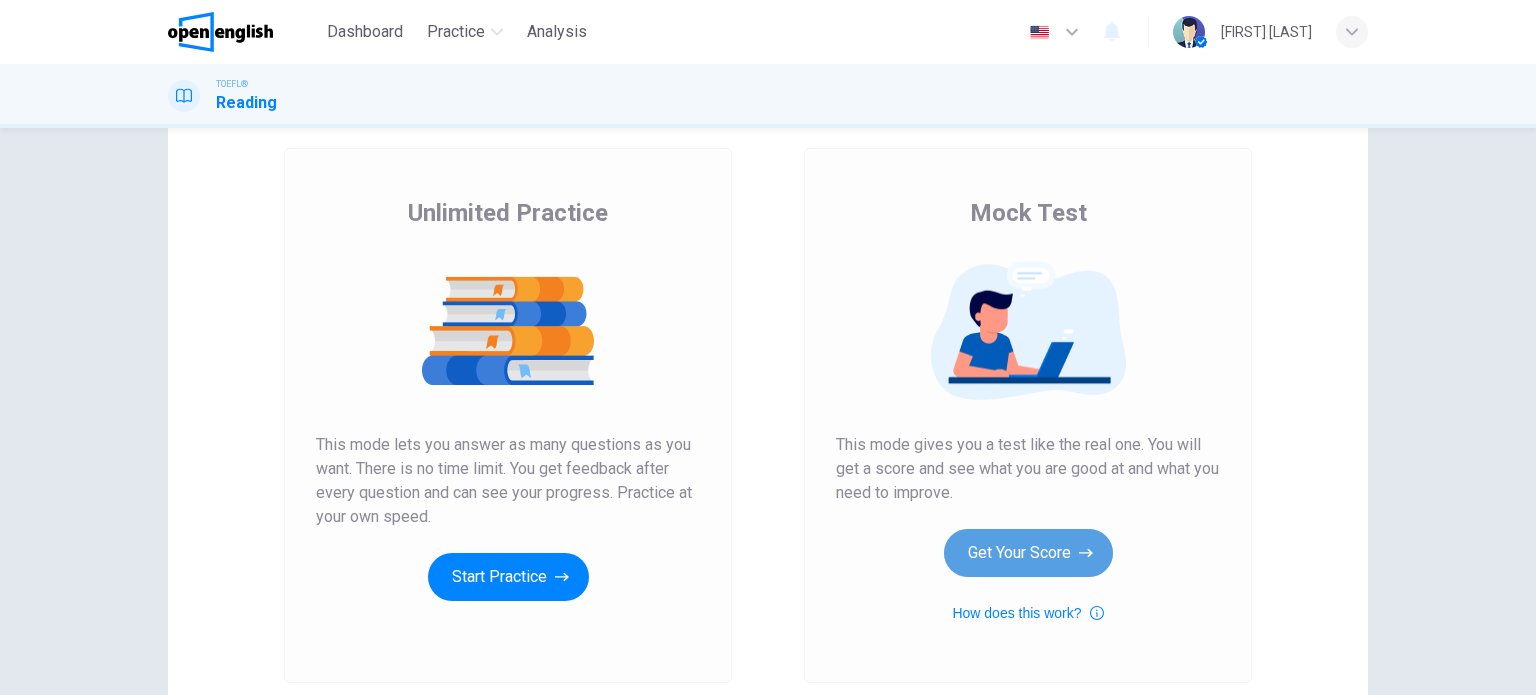 click on "Get Your Score" at bounding box center (1028, 553) 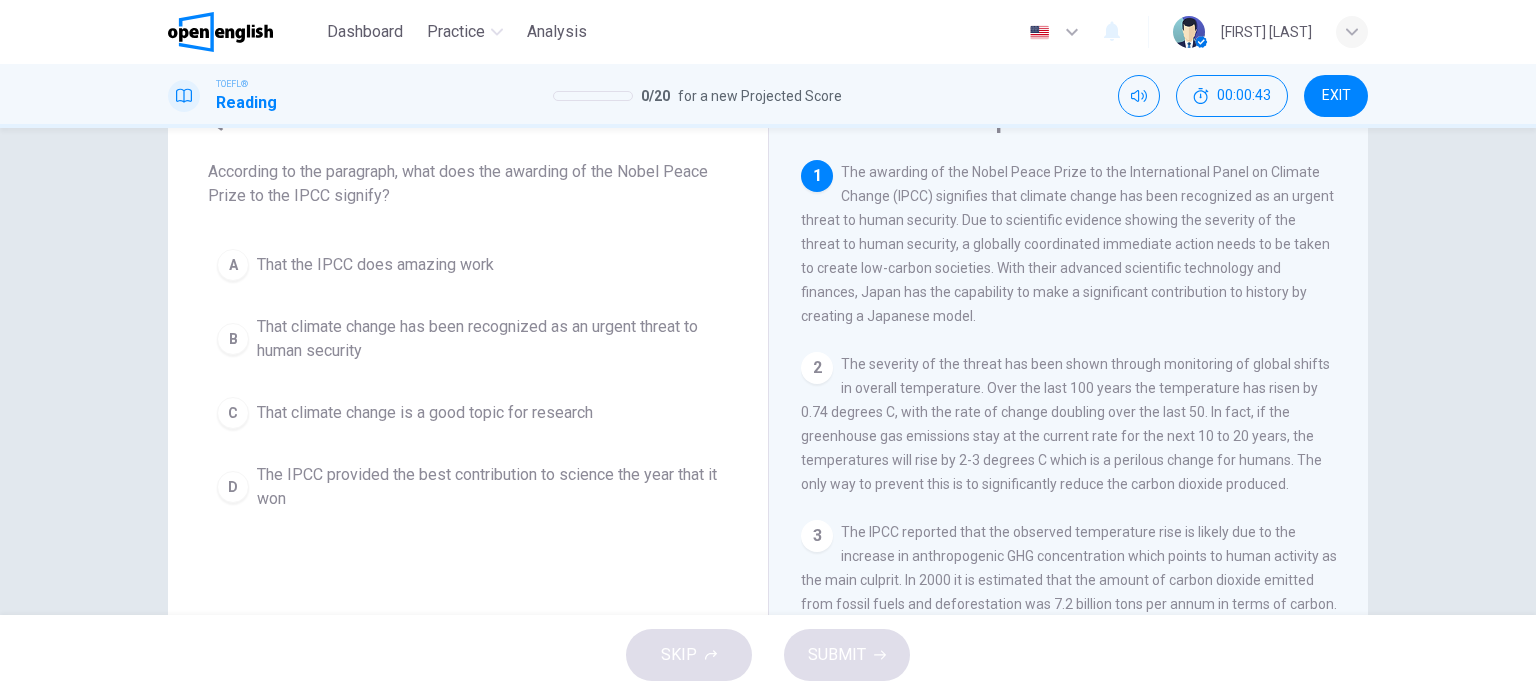 scroll, scrollTop: 100, scrollLeft: 0, axis: vertical 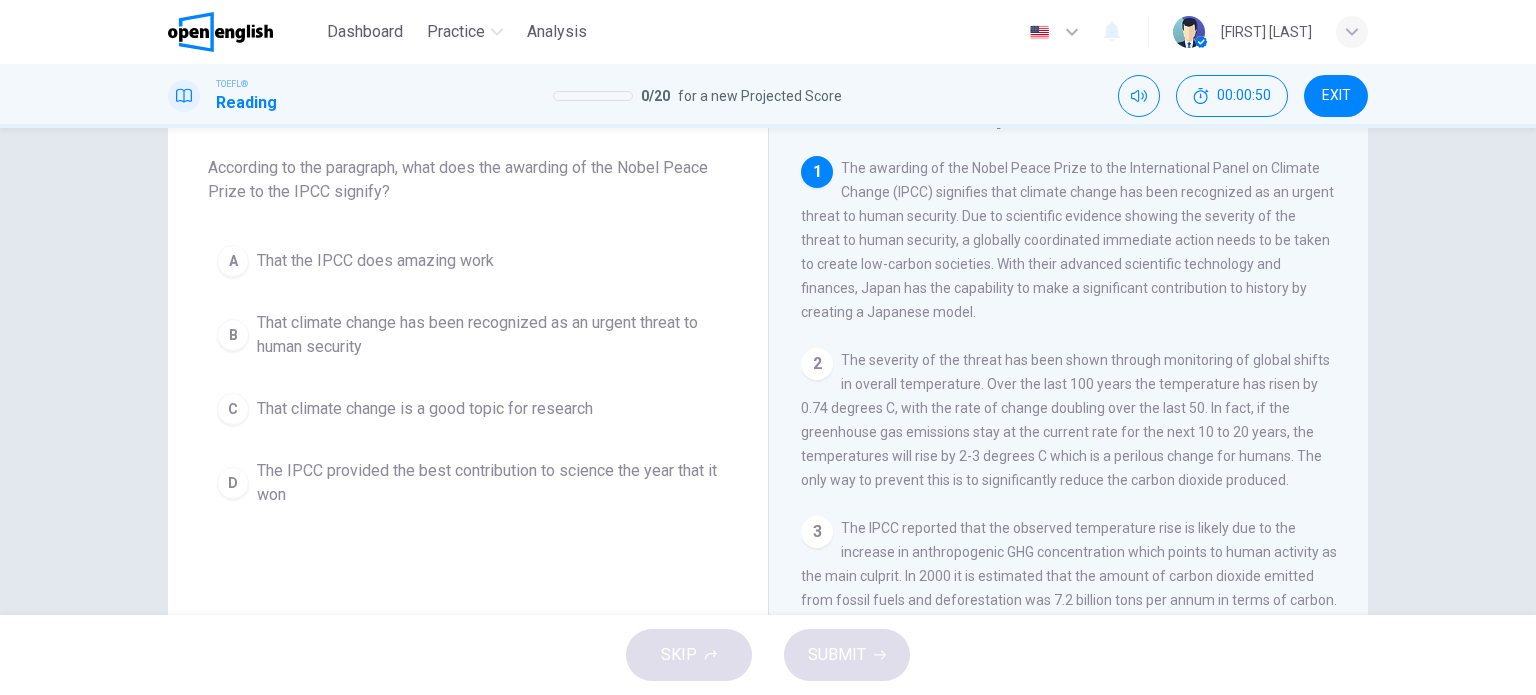 click on "That climate change has been recognized as an urgent threat to human security" at bounding box center (488, 335) 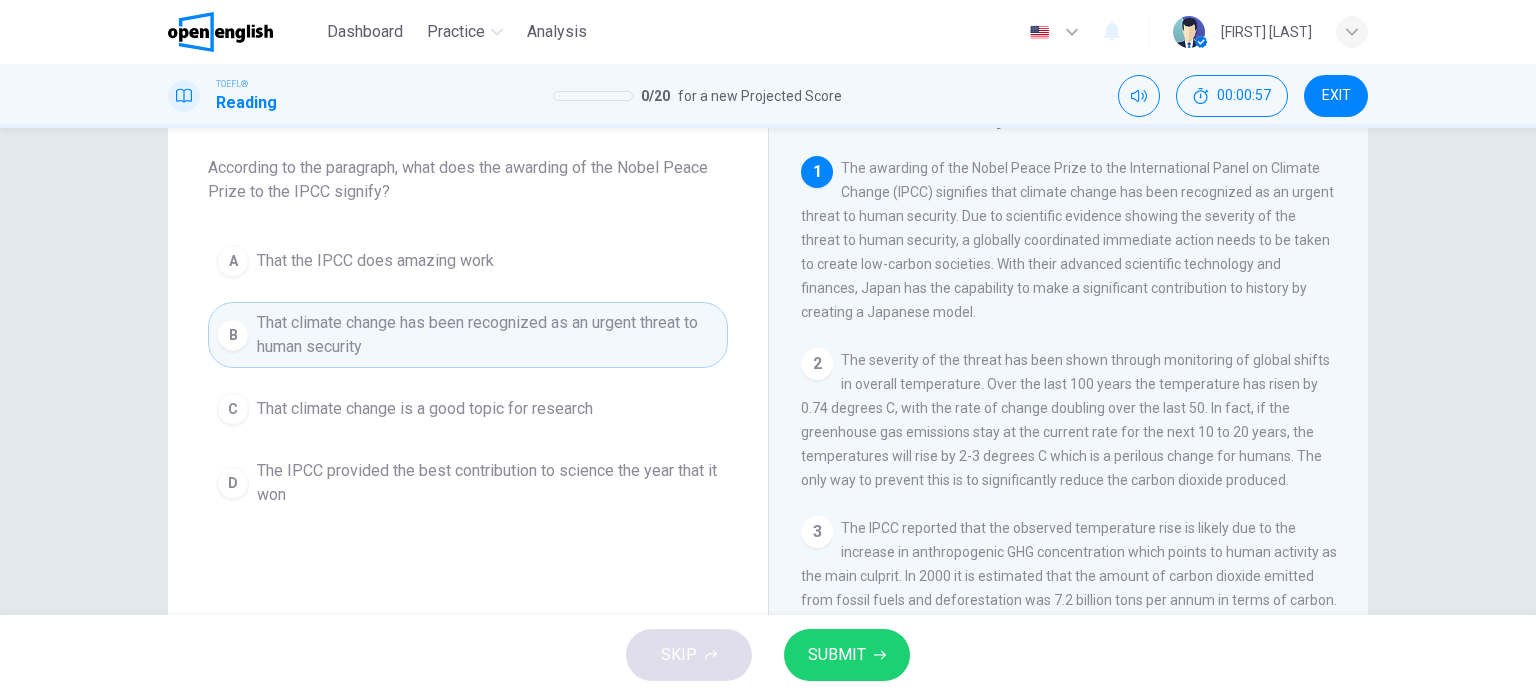 click on "SUBMIT" at bounding box center (837, 655) 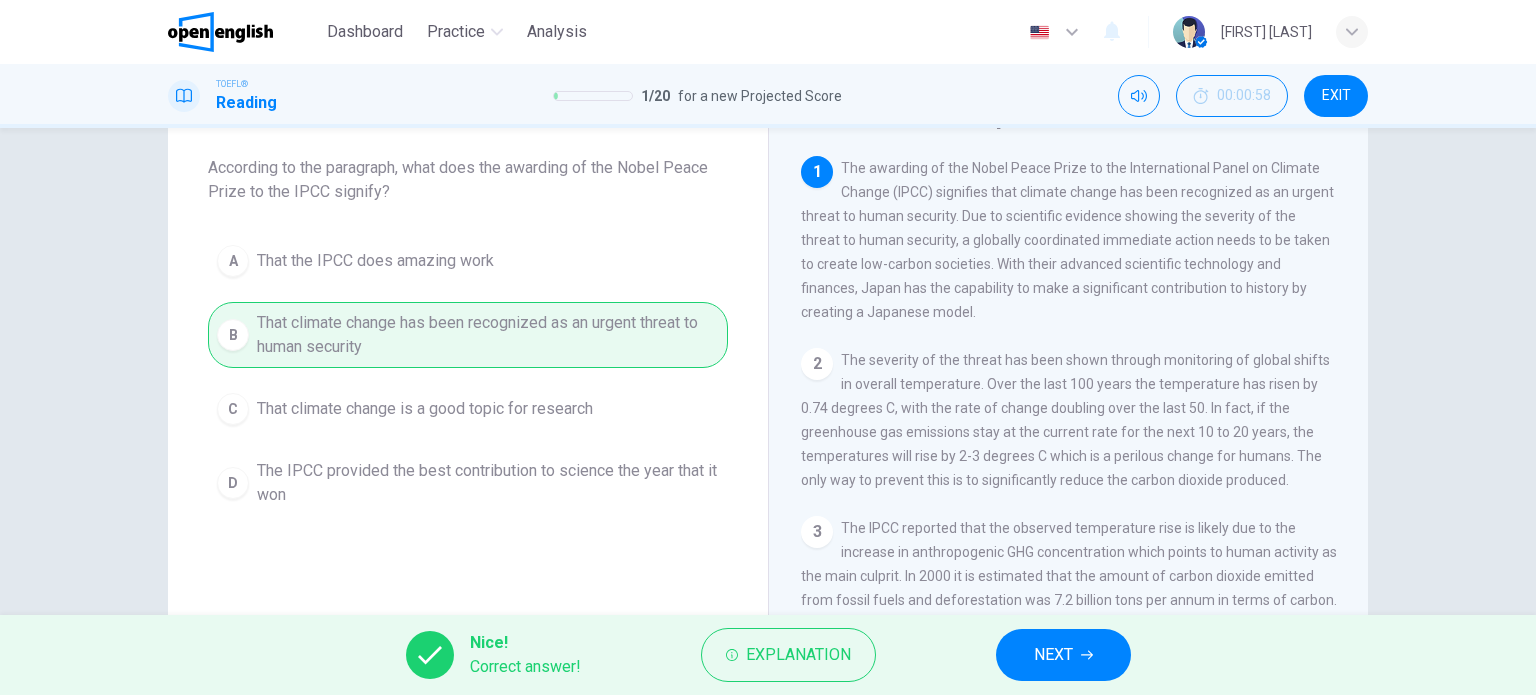 click on "NEXT" at bounding box center [1063, 655] 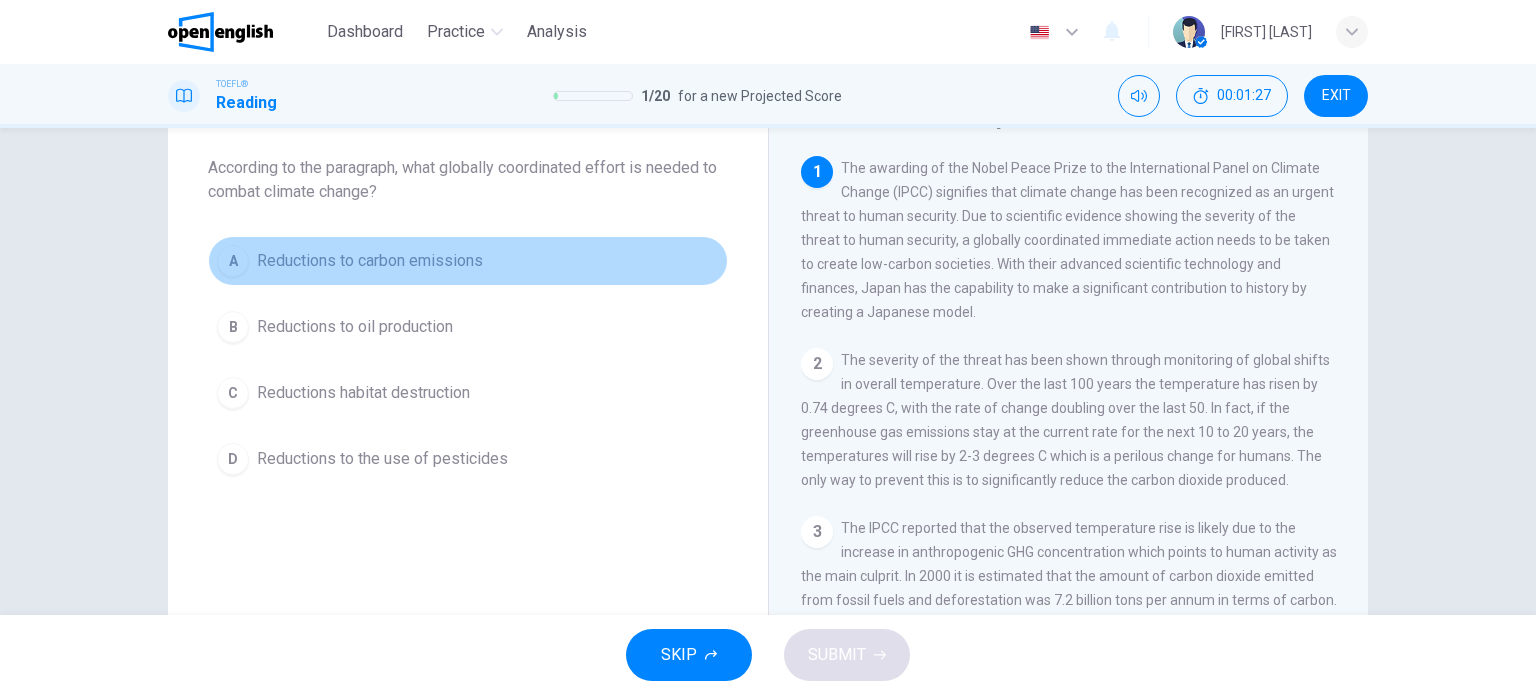 click on "Reductions to carbon emissions" at bounding box center (370, 261) 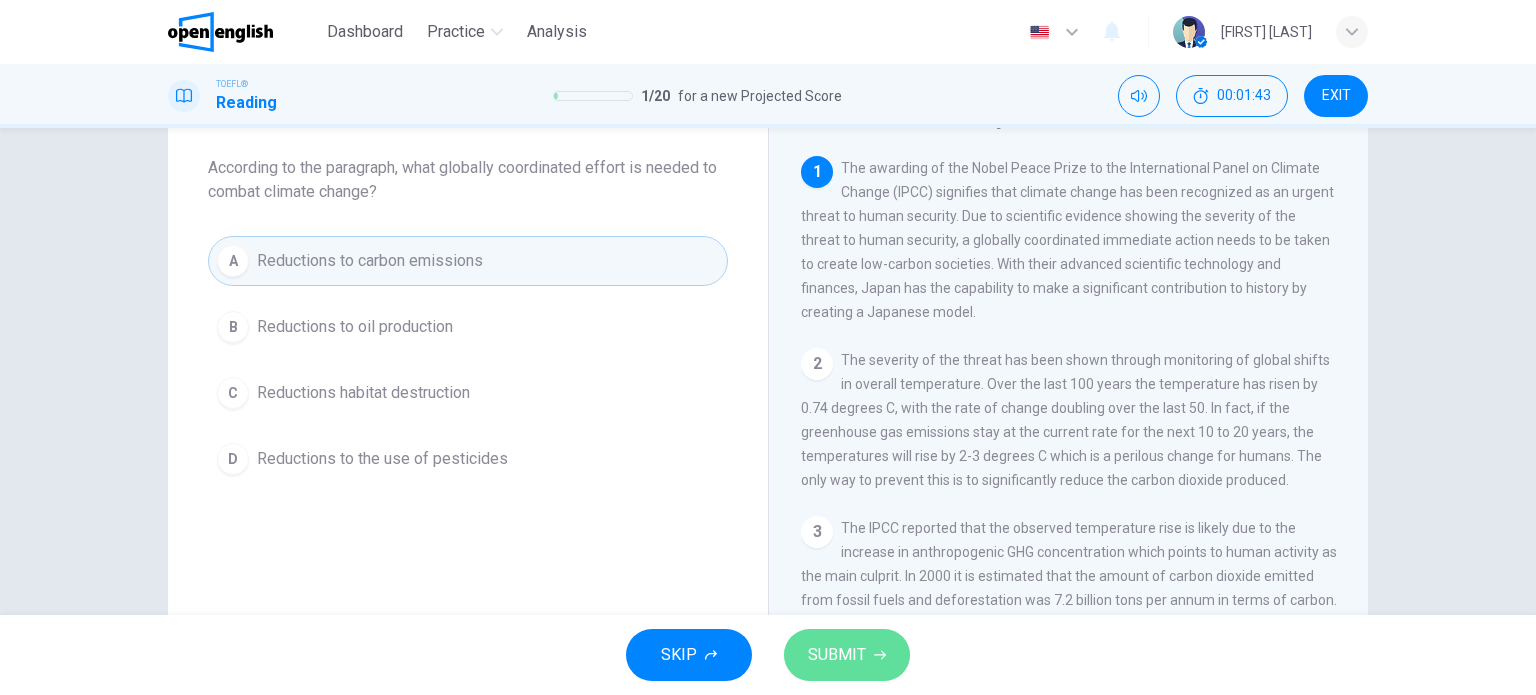 click on "SUBMIT" at bounding box center (847, 655) 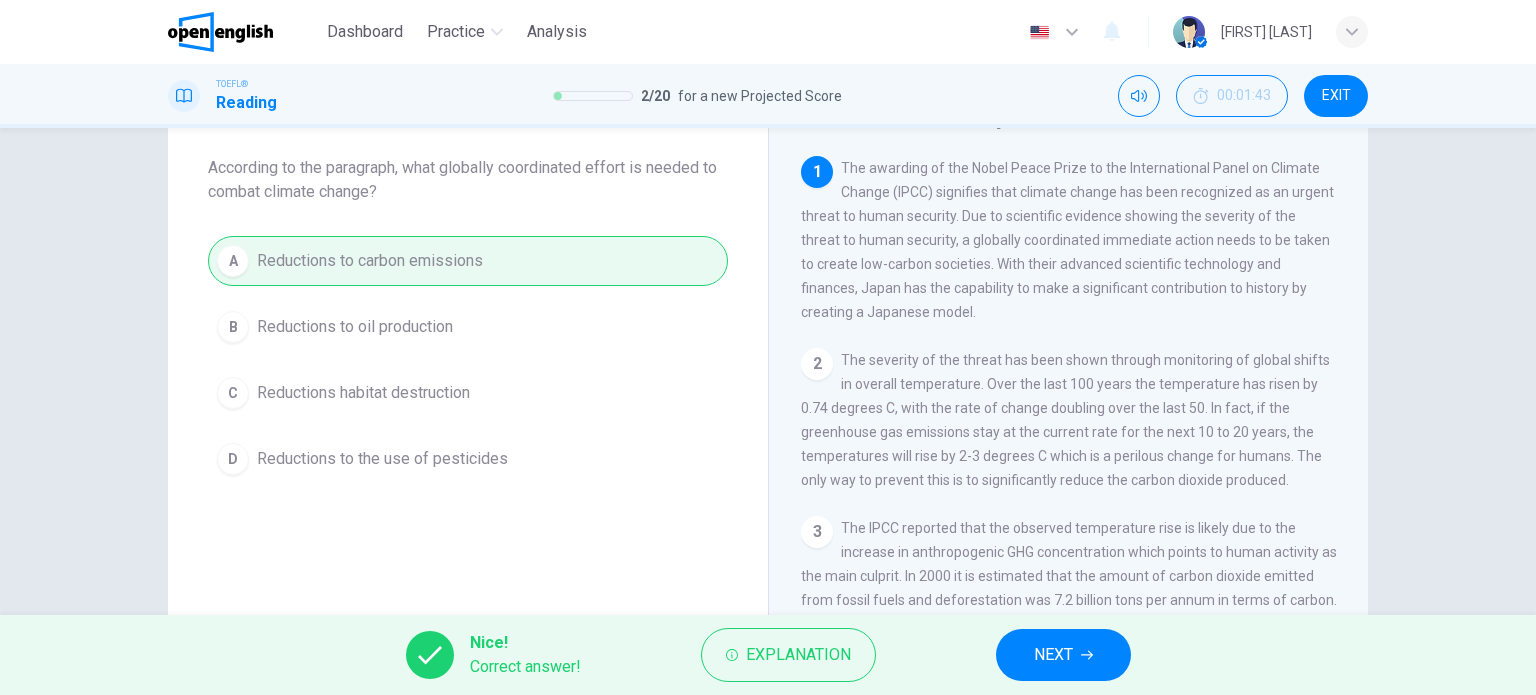 click on "NEXT" at bounding box center [1063, 655] 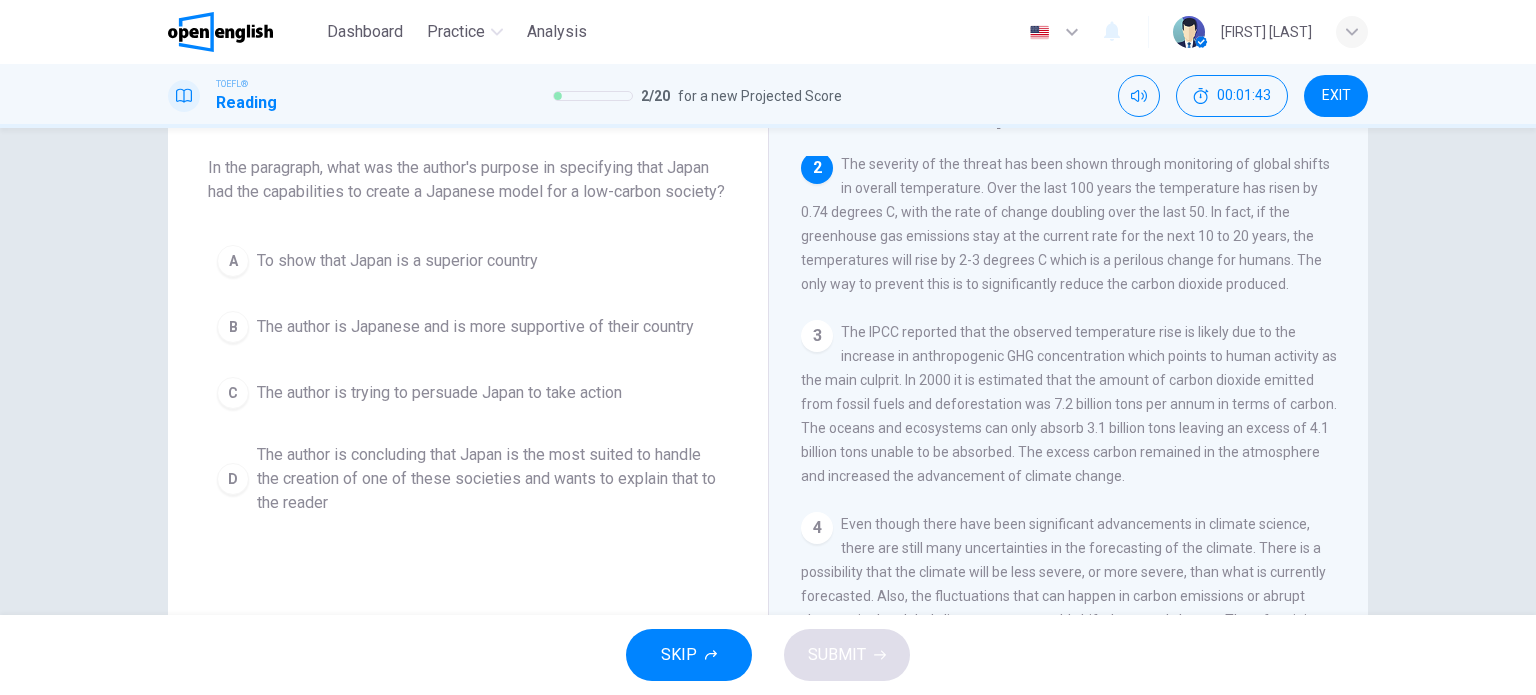 scroll, scrollTop: 197, scrollLeft: 0, axis: vertical 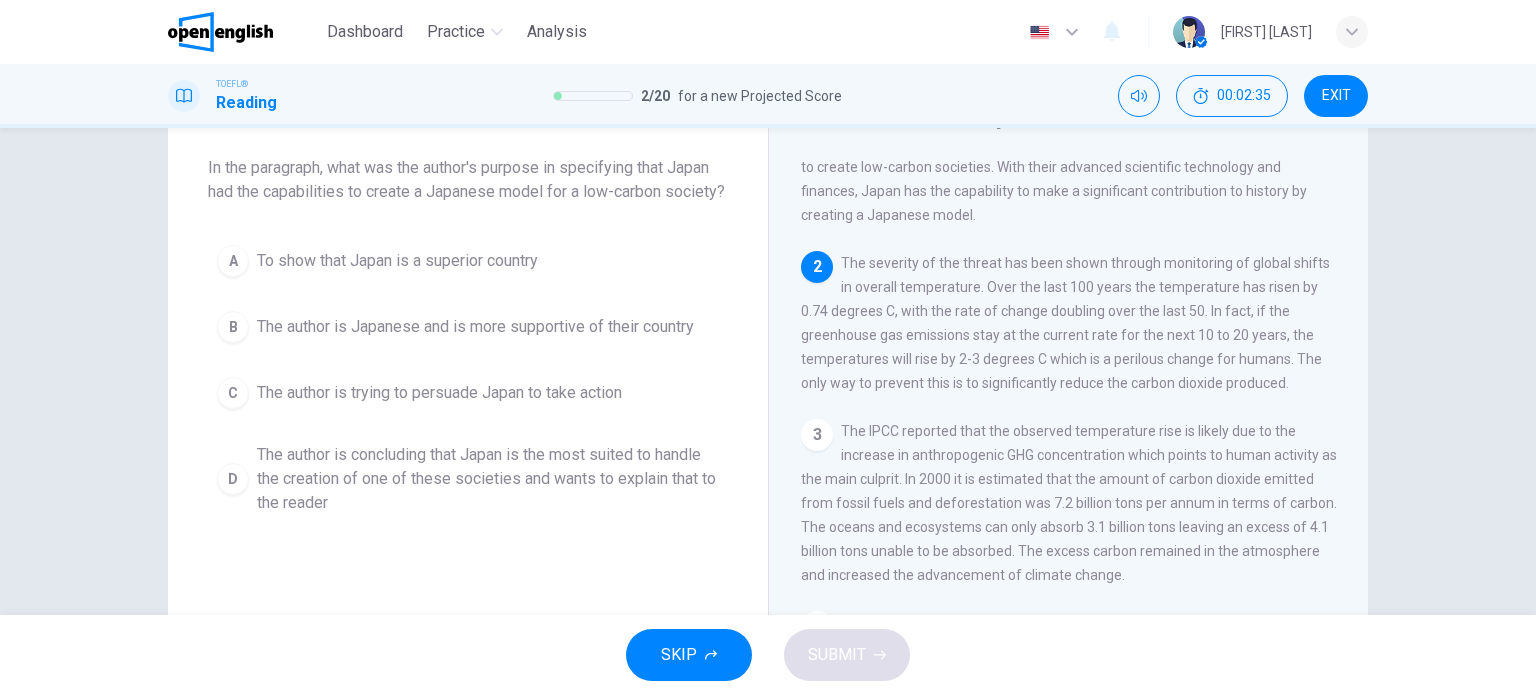 click on "The author is concluding that Japan is the most suited to handle the creation of one of these societies and wants to explain that to the reader" at bounding box center (488, 479) 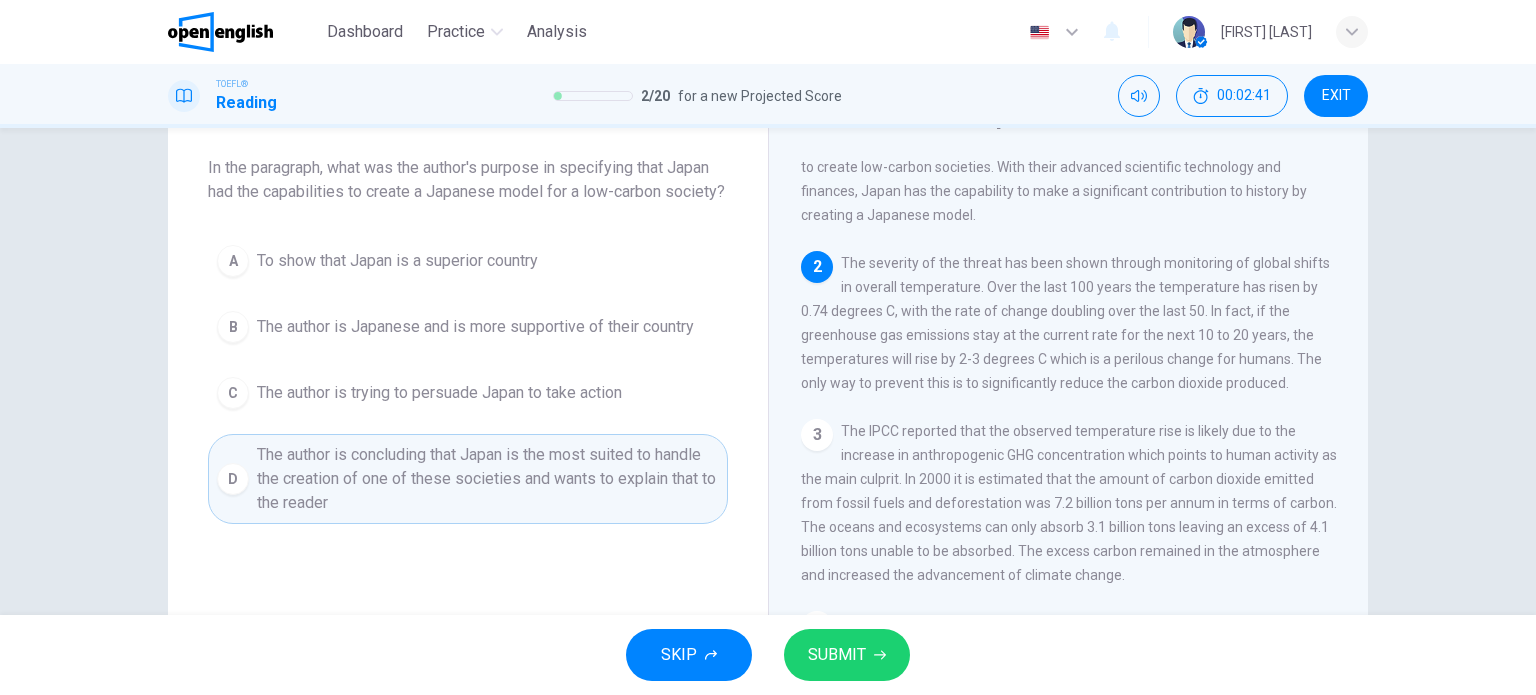click on "SUBMIT" at bounding box center (837, 655) 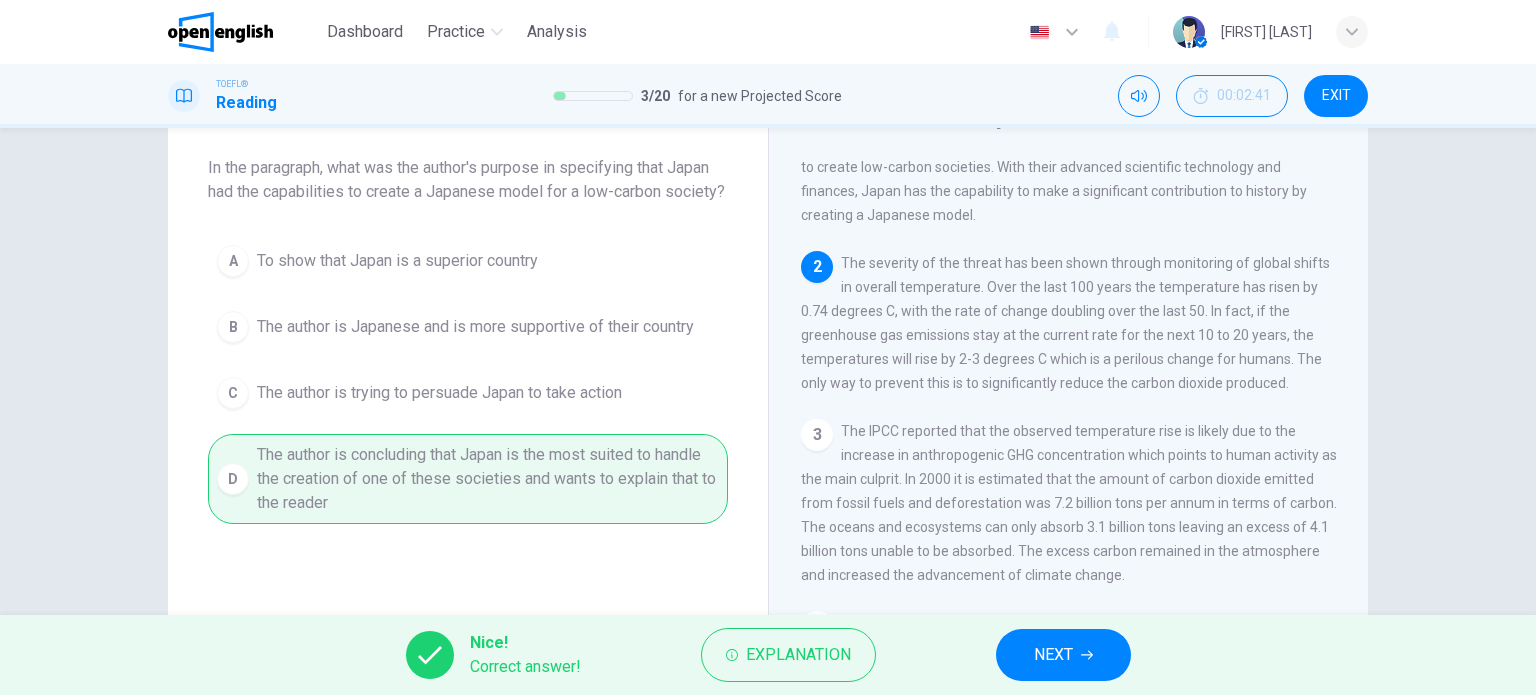 click on "NEXT" at bounding box center (1053, 655) 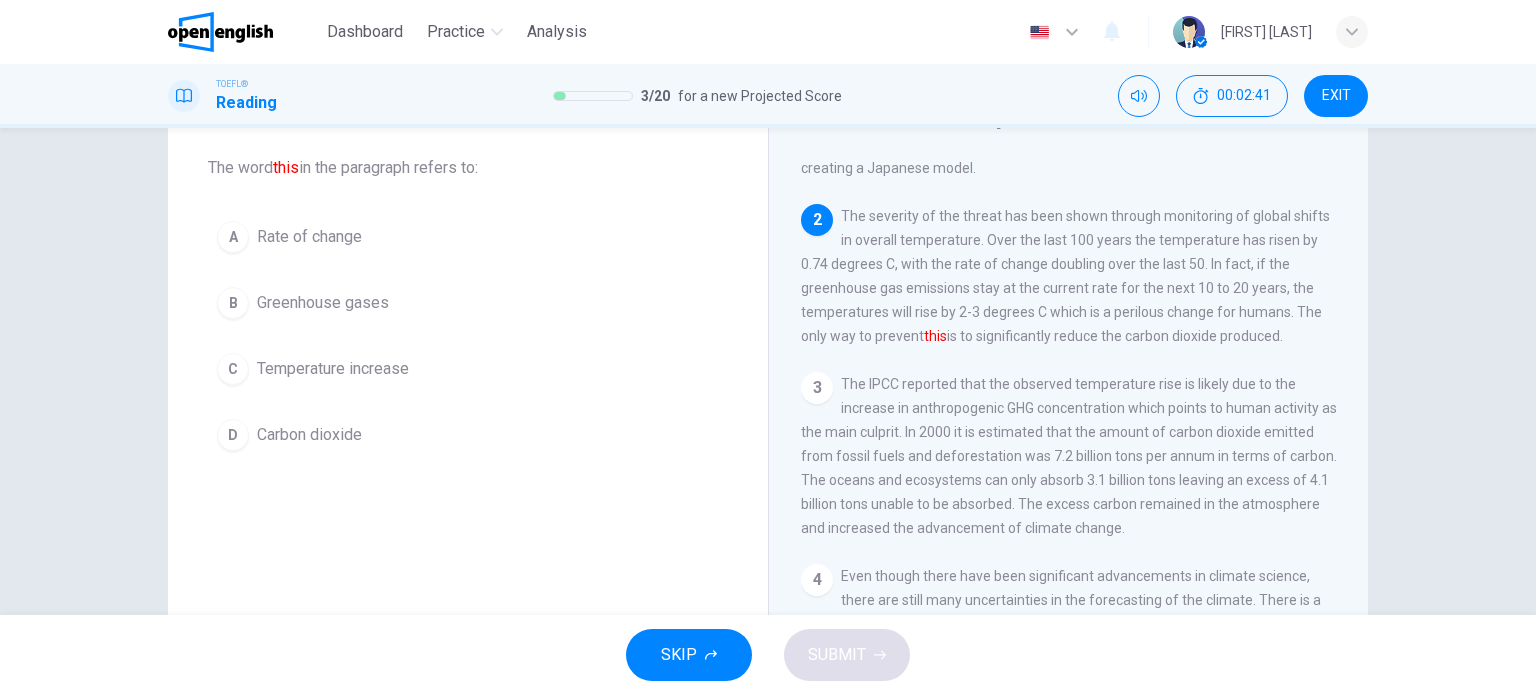 scroll, scrollTop: 197, scrollLeft: 0, axis: vertical 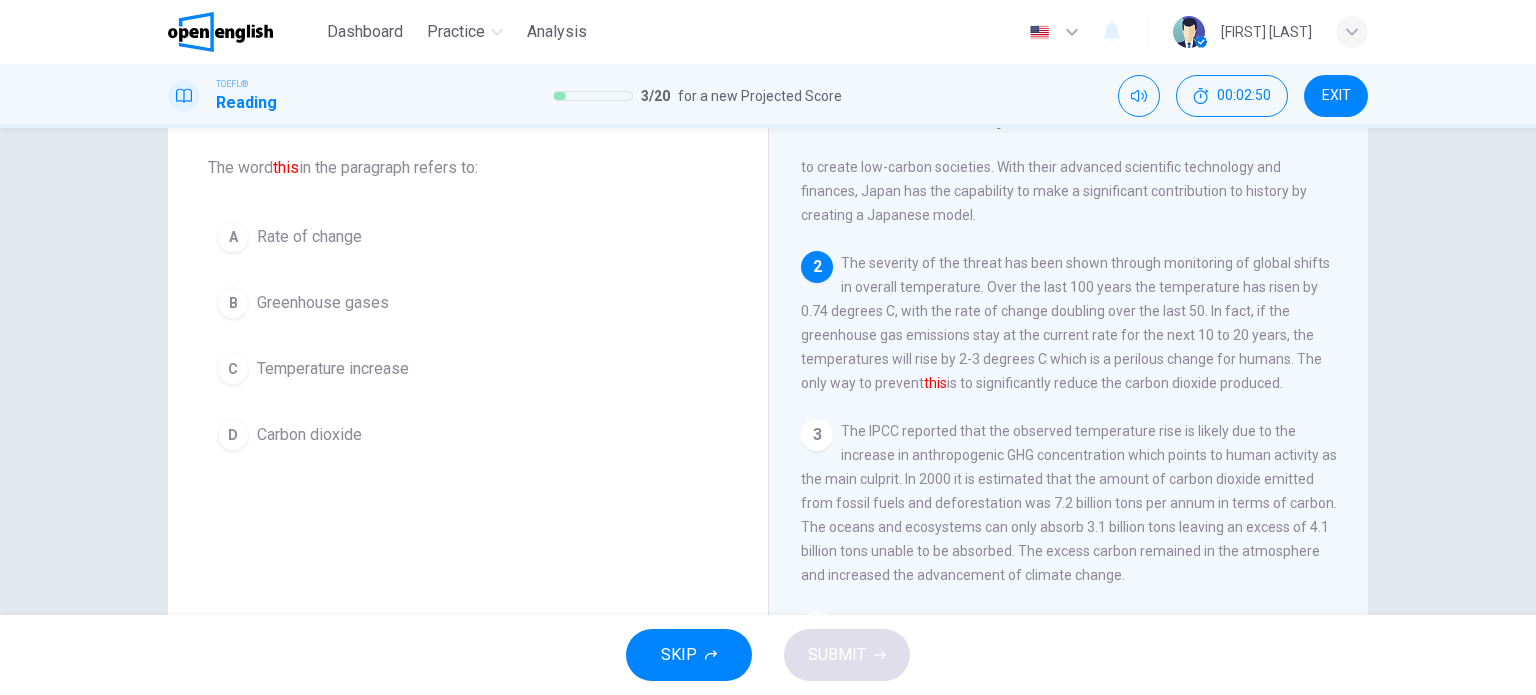 click on "B Greenhouse gases" at bounding box center [468, 303] 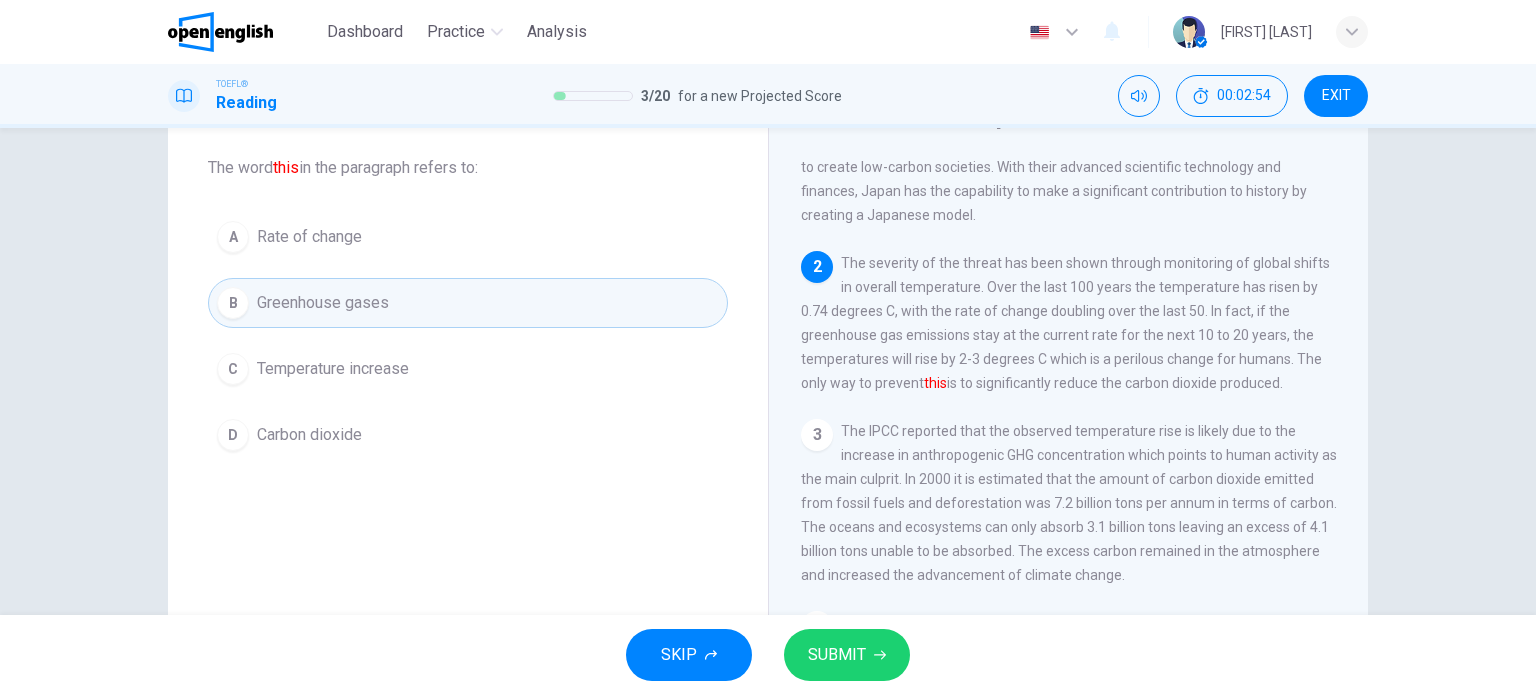 click on "A Rate of change" at bounding box center [468, 237] 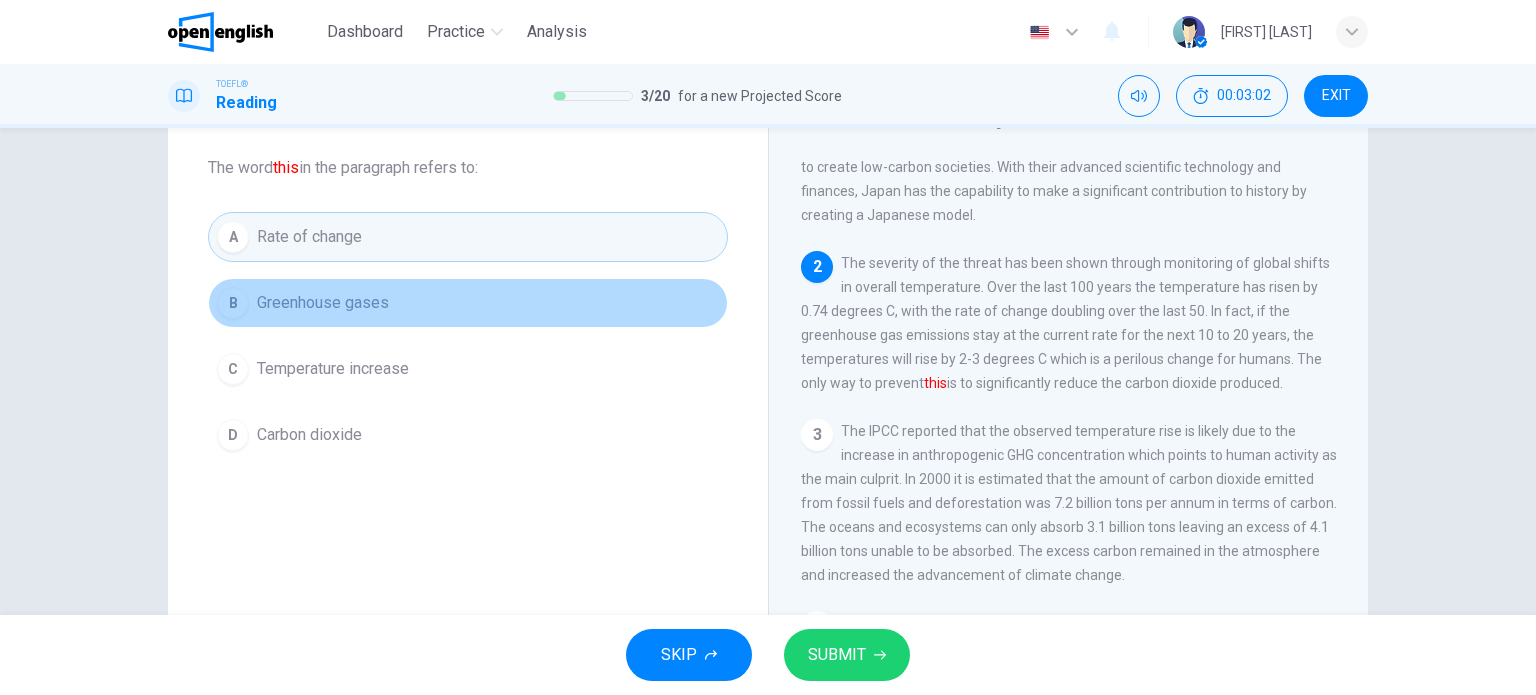 click on "B Greenhouse gases" at bounding box center [468, 303] 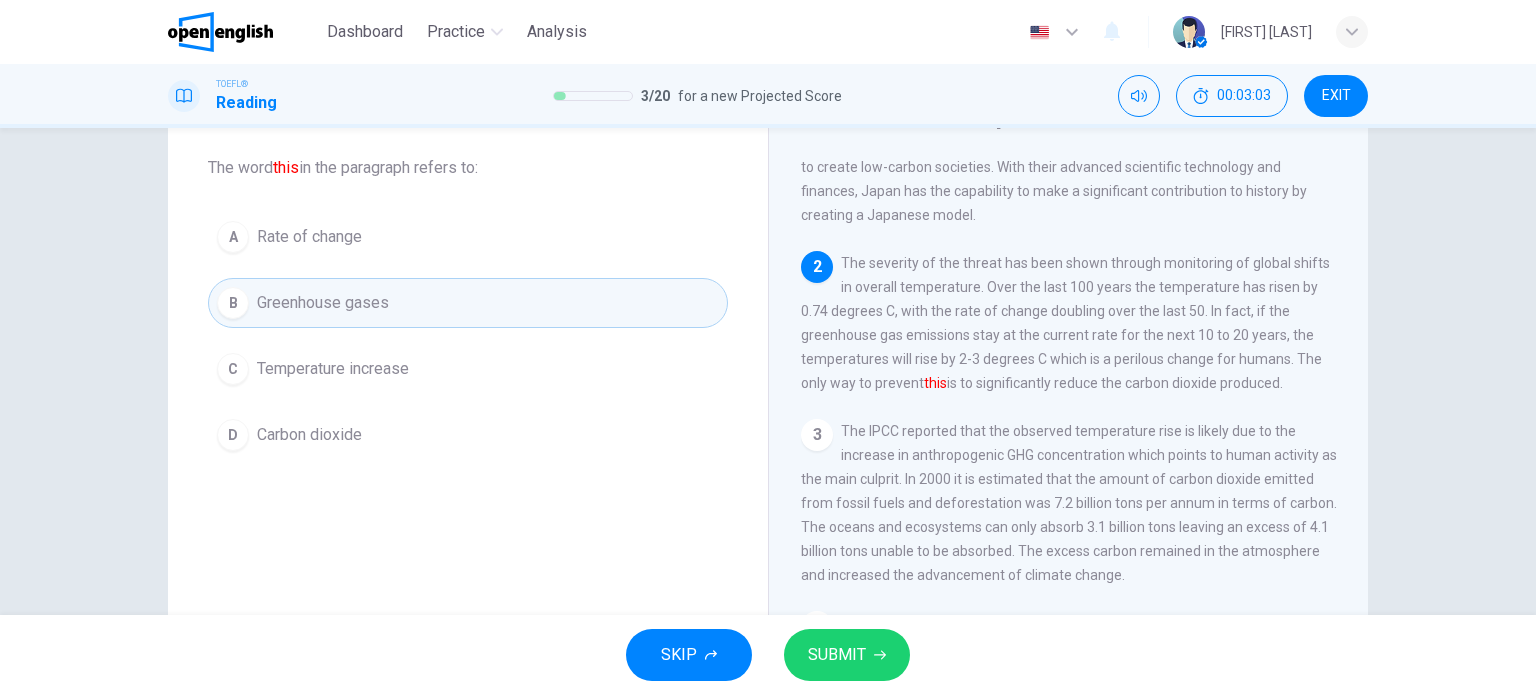 click on "A Rate of change" at bounding box center [468, 237] 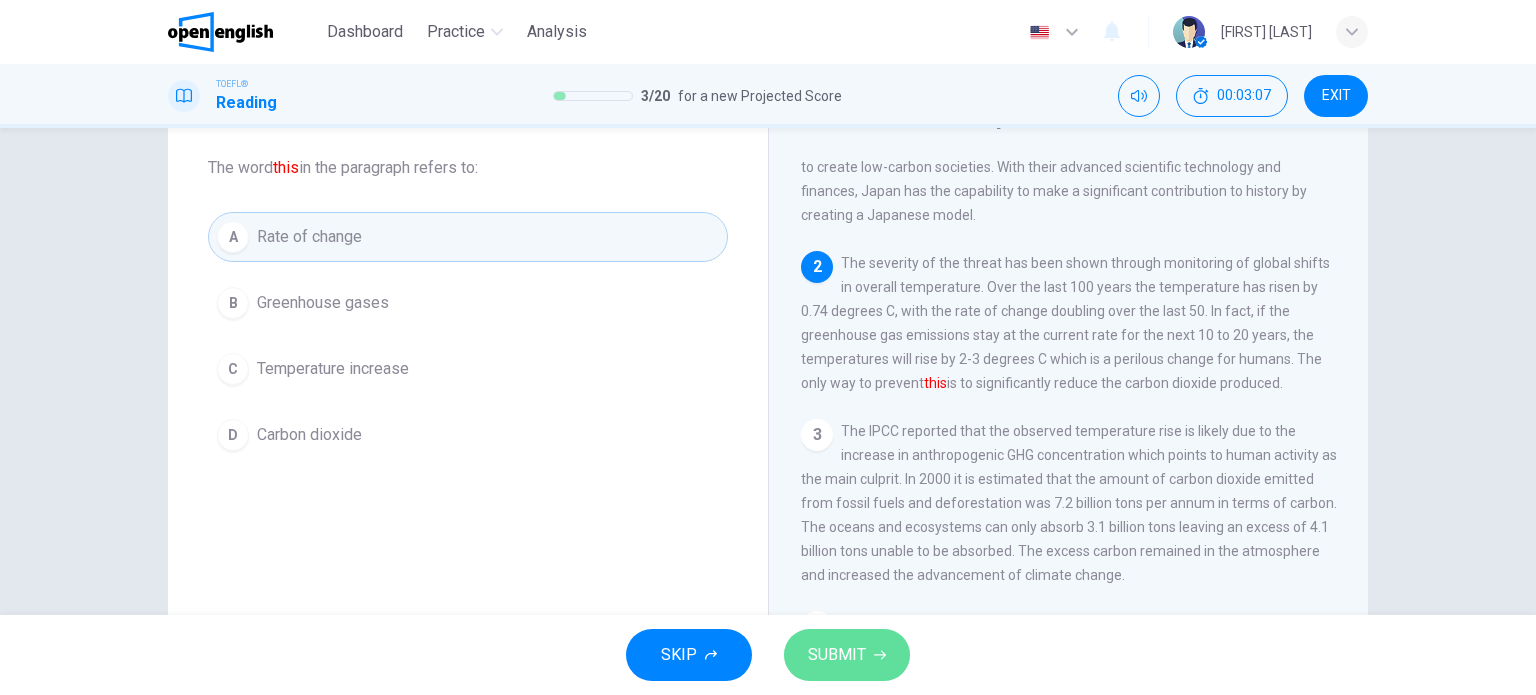 click on "SUBMIT" at bounding box center (837, 655) 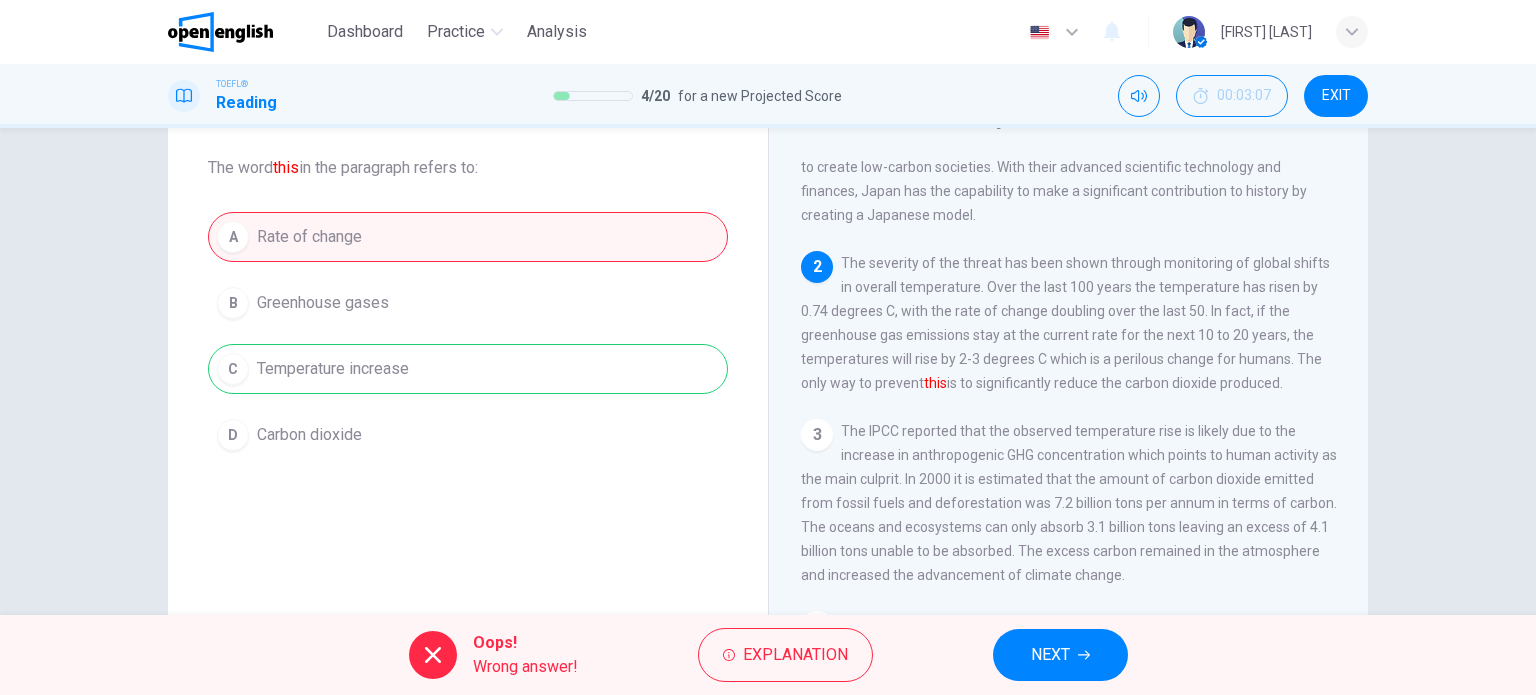 click on "NEXT" at bounding box center [1060, 655] 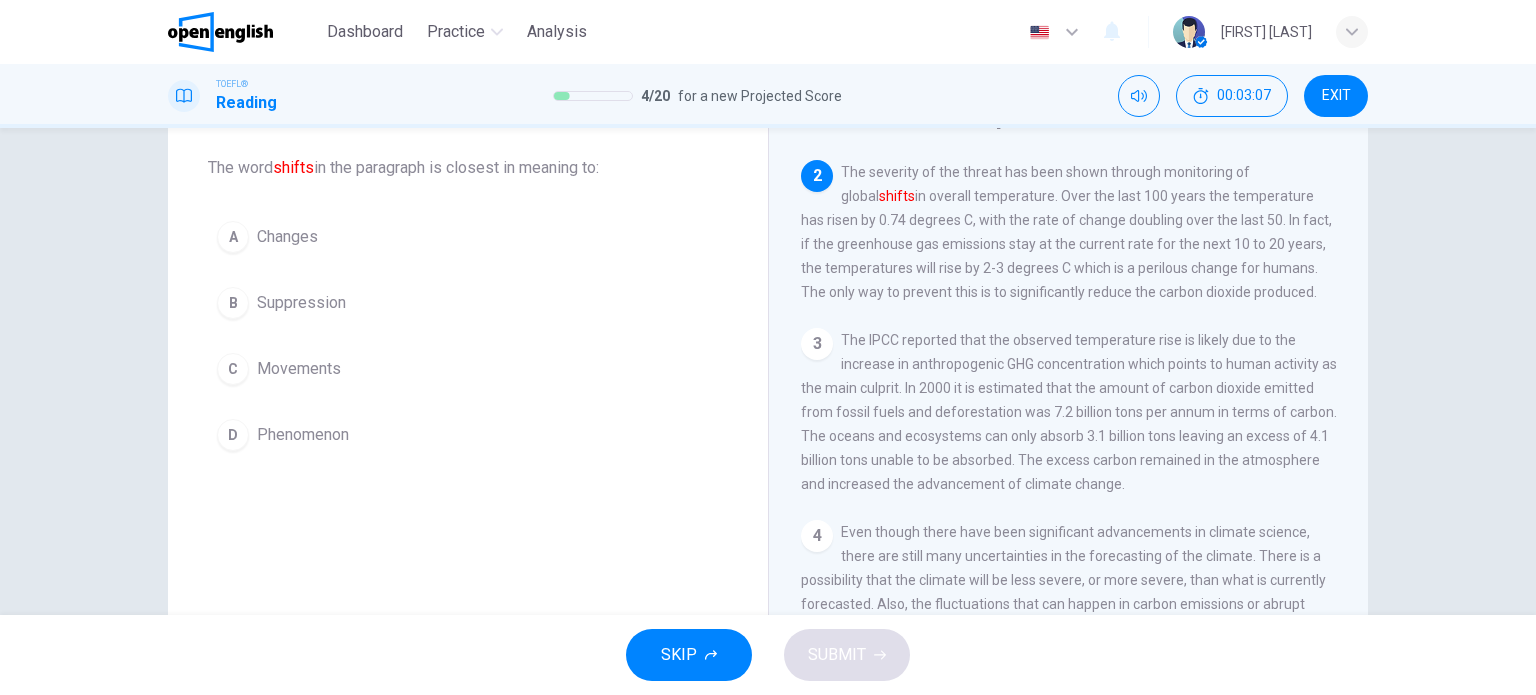 scroll, scrollTop: 197, scrollLeft: 0, axis: vertical 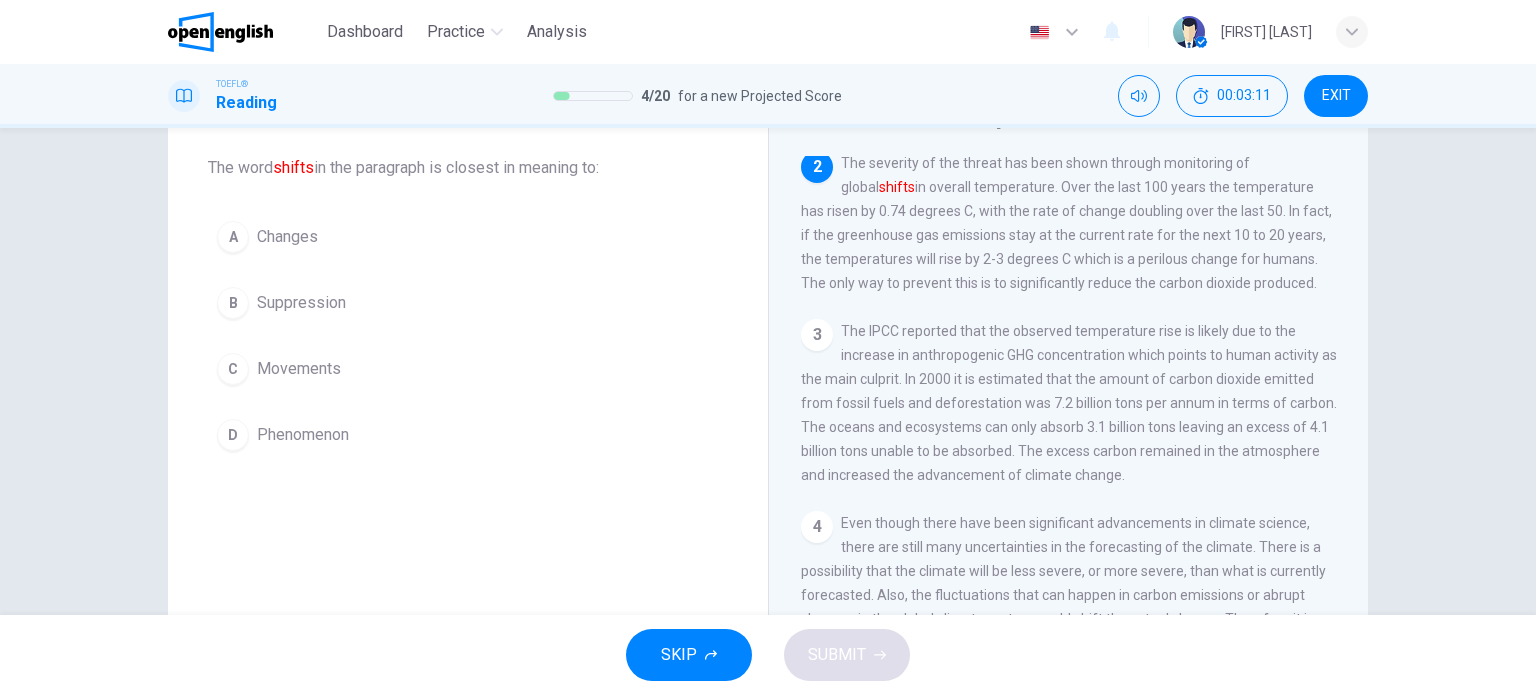 click on "A Changes" at bounding box center (468, 237) 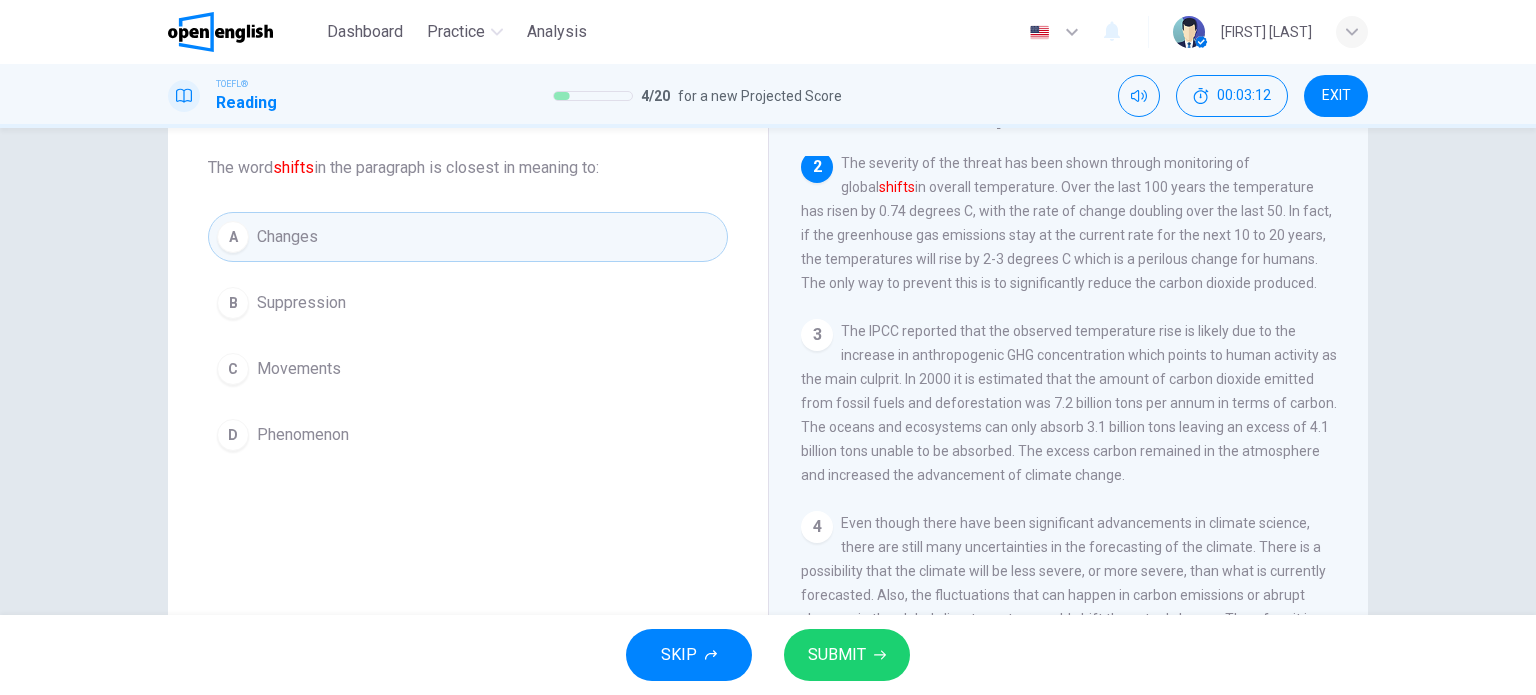 click on "C Movements" at bounding box center [468, 369] 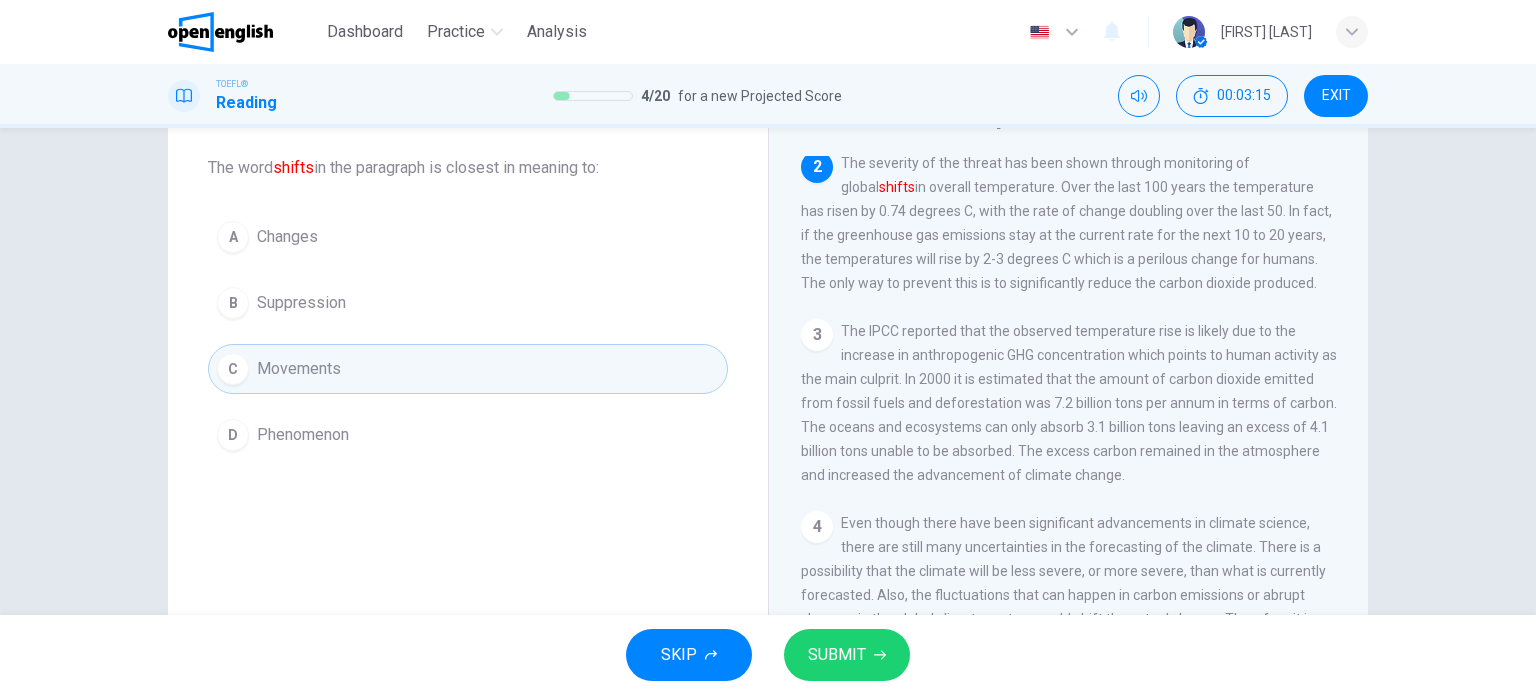 click on "A Changes" at bounding box center [468, 237] 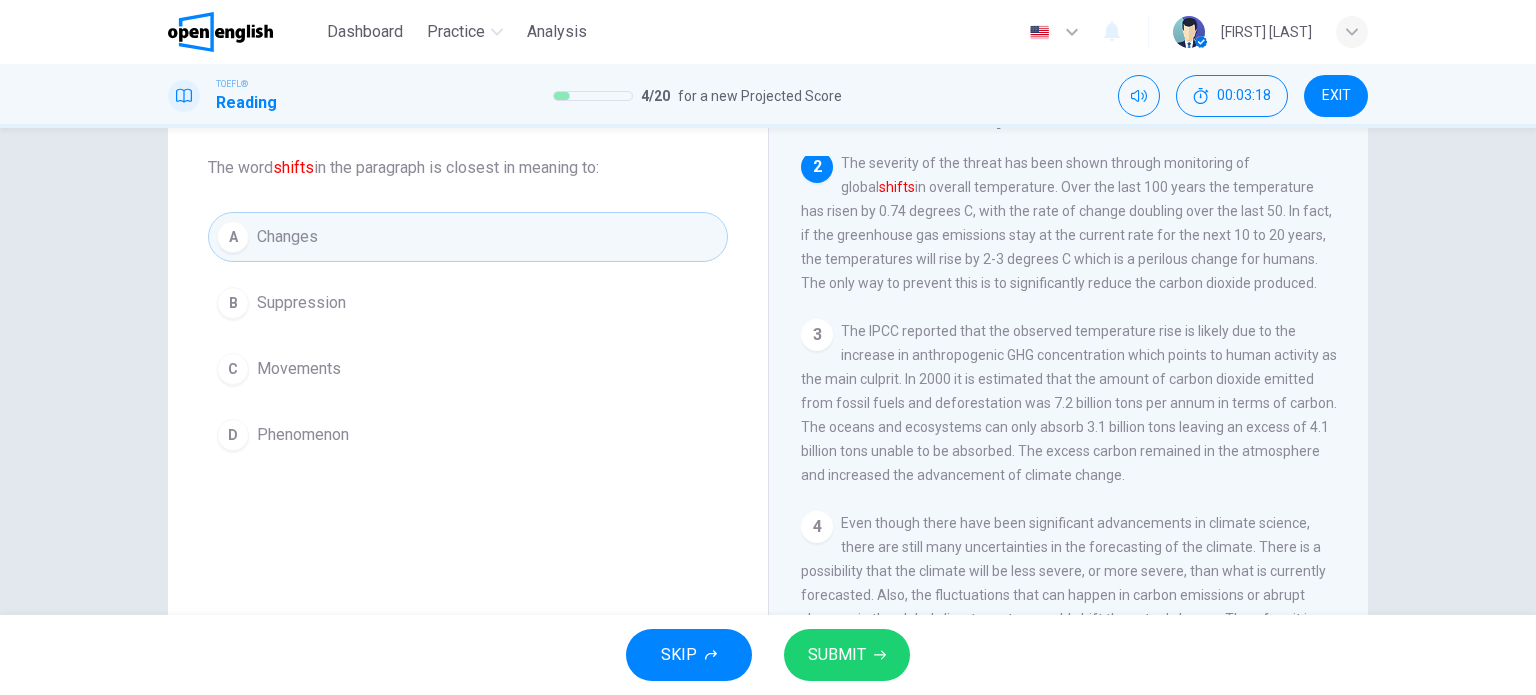 click on "SUBMIT" at bounding box center (837, 655) 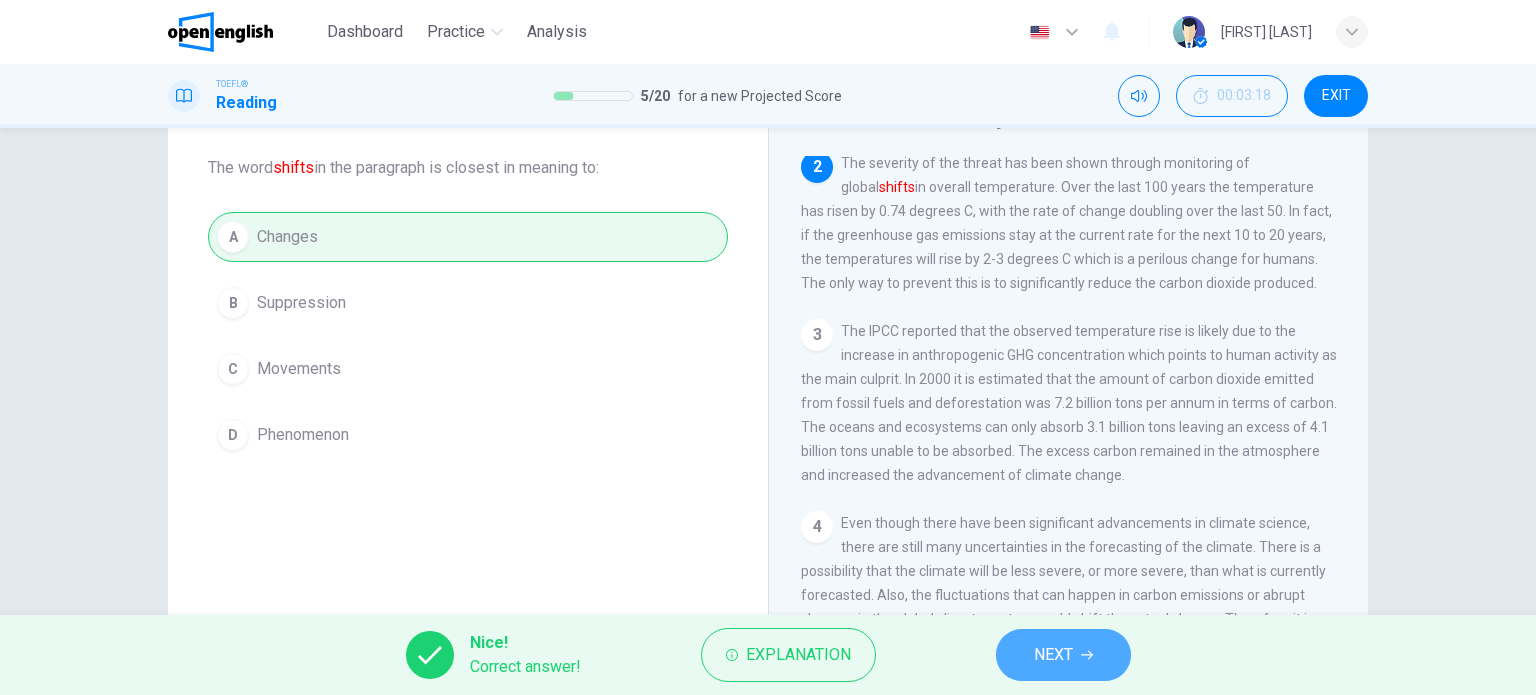 click on "NEXT" at bounding box center (1063, 655) 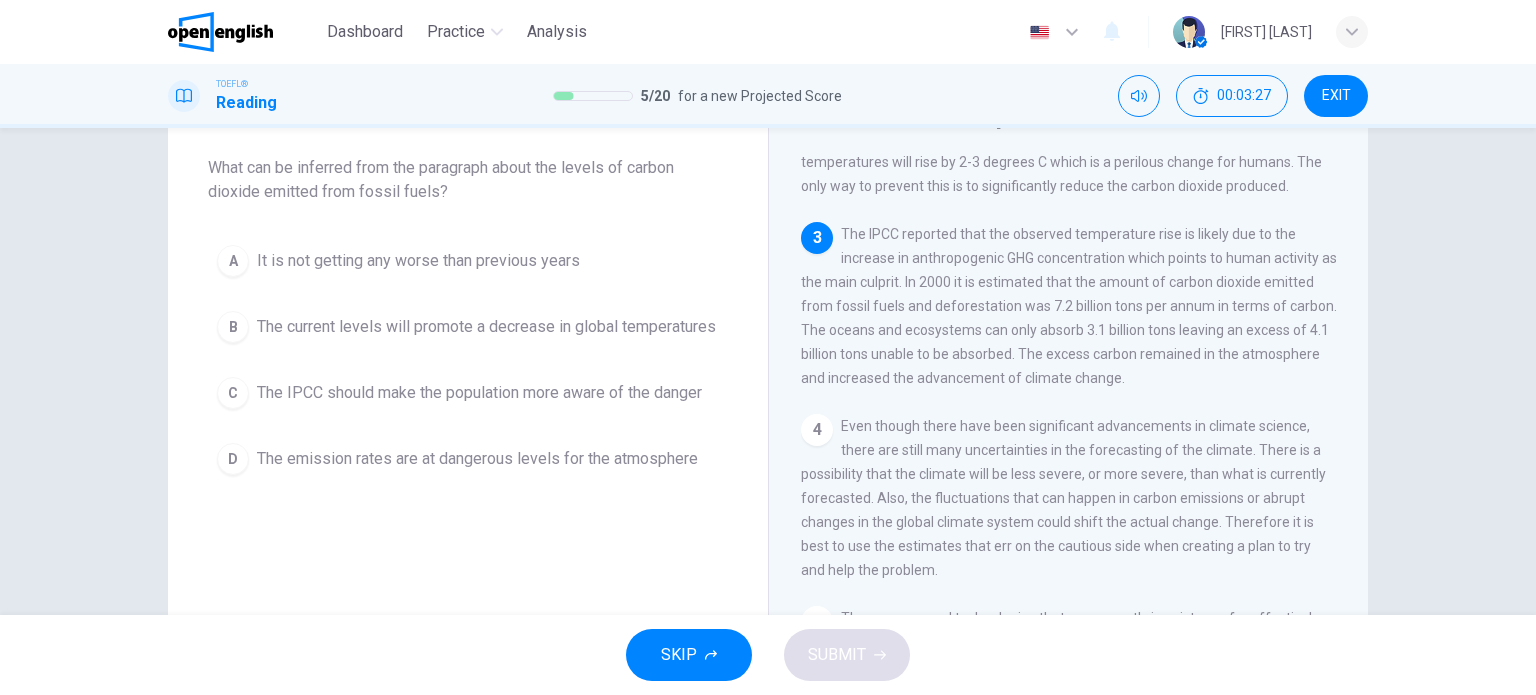 scroll, scrollTop: 300, scrollLeft: 0, axis: vertical 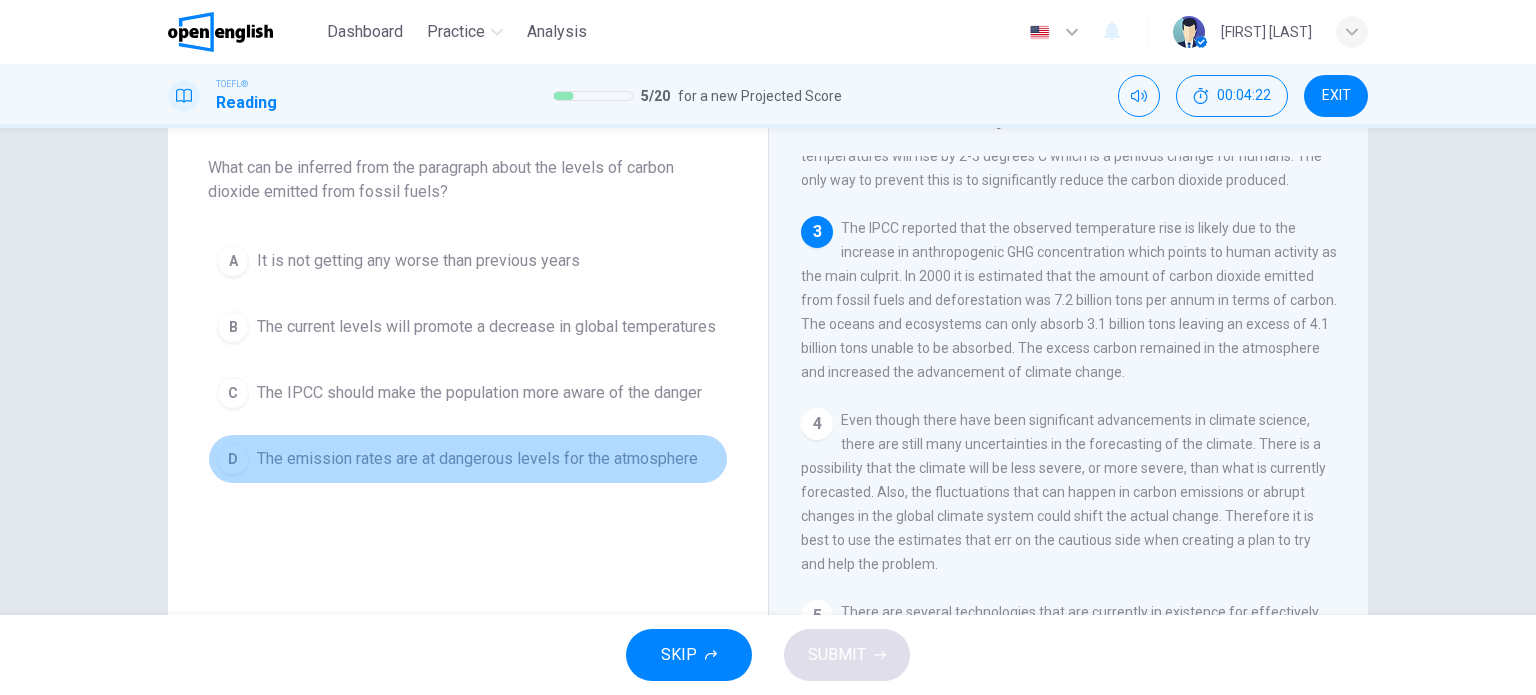 click on "D The emission rates are at dangerous levels for the atmosphere" at bounding box center (468, 459) 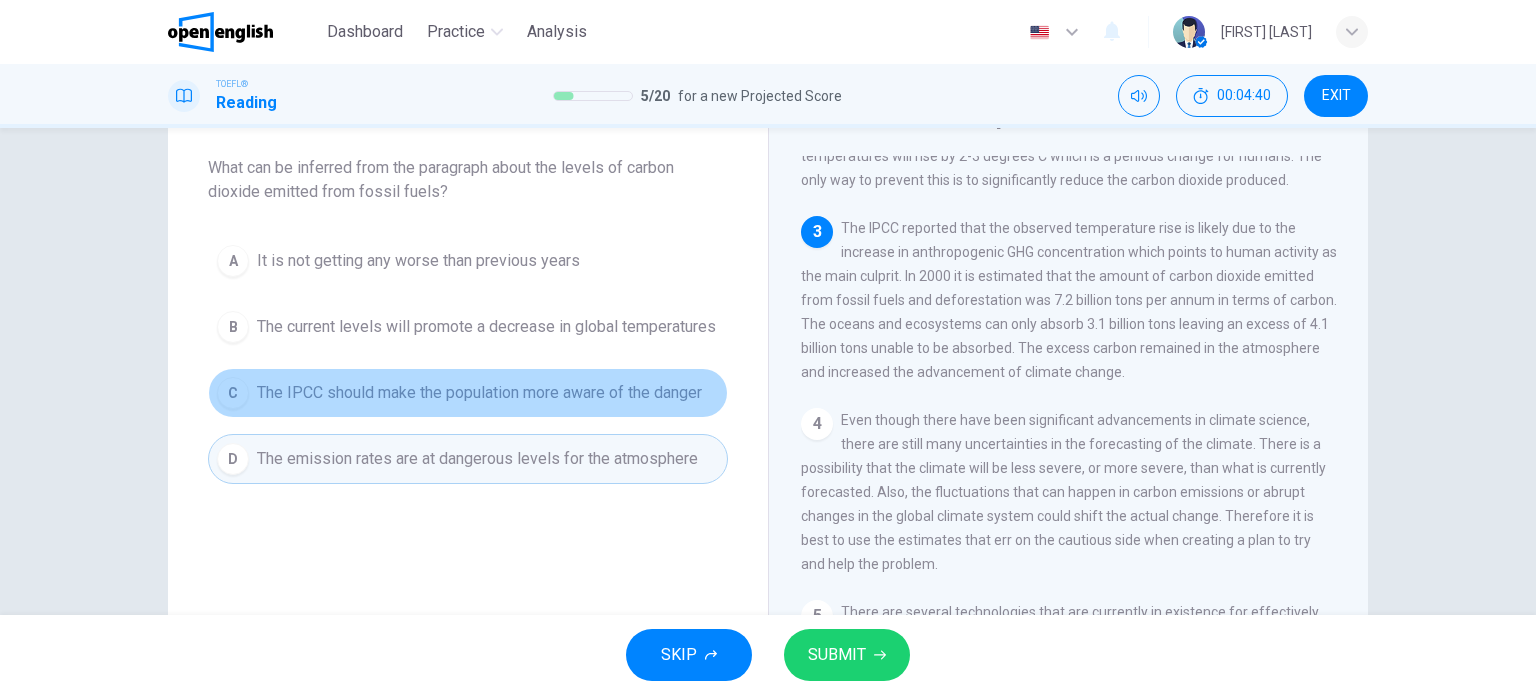 click on "C The IPCC should make the population more aware of the danger" at bounding box center (468, 393) 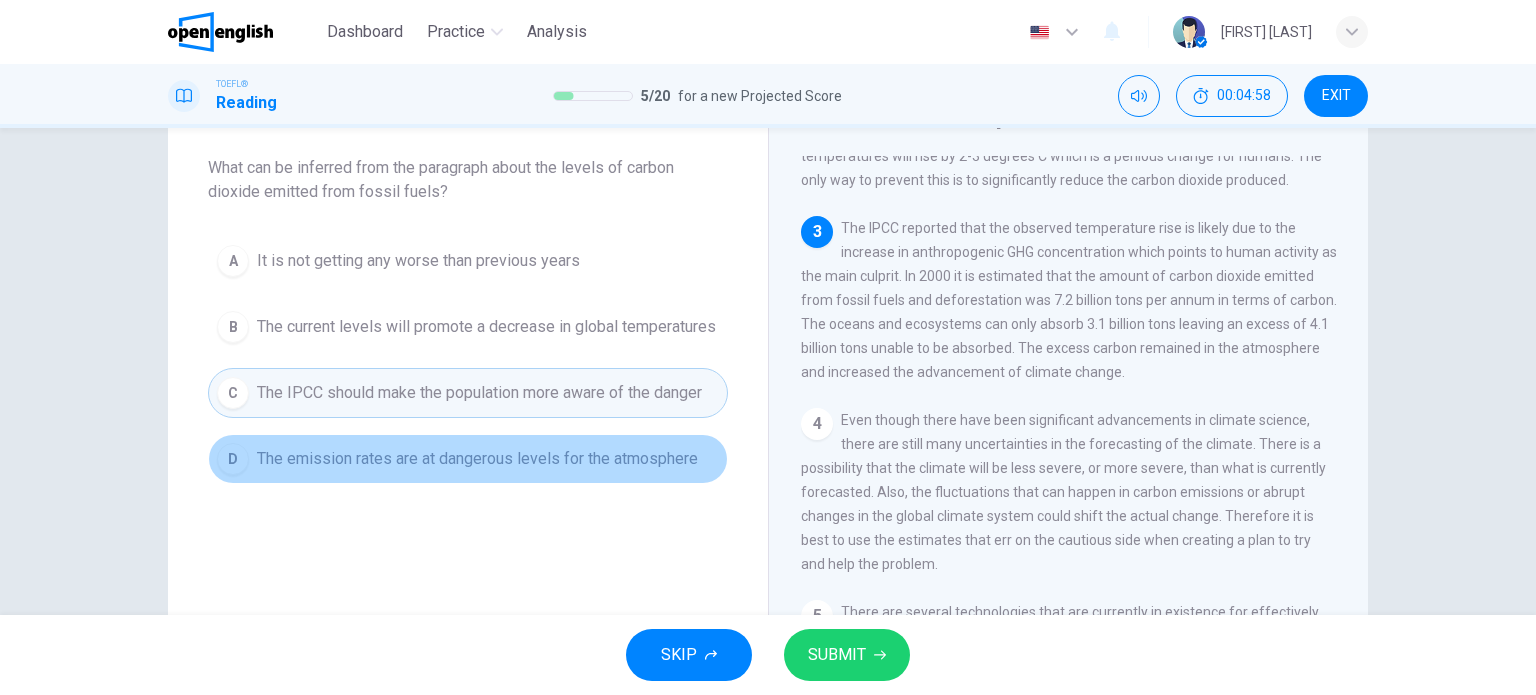 click on "The emission rates are at dangerous levels for the atmosphere" at bounding box center [477, 459] 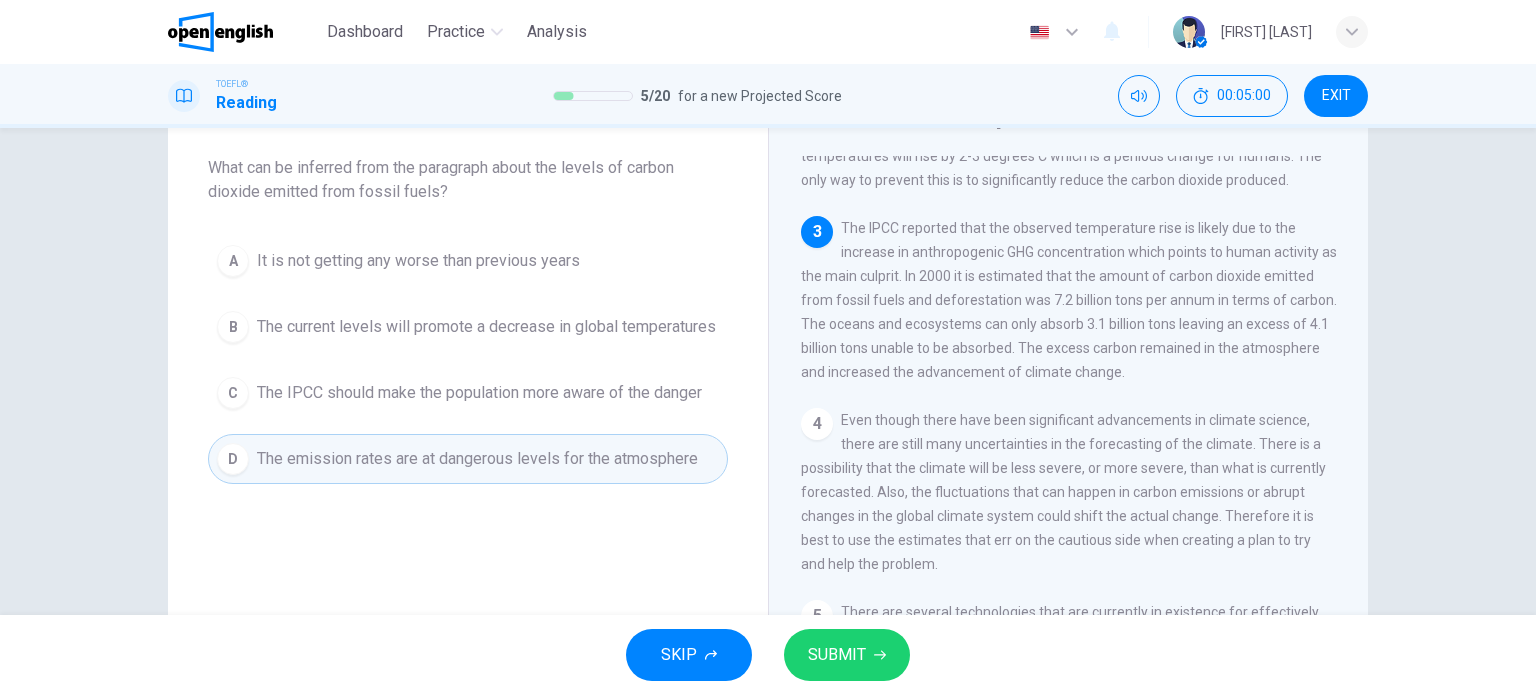 click on "SUBMIT" at bounding box center (837, 655) 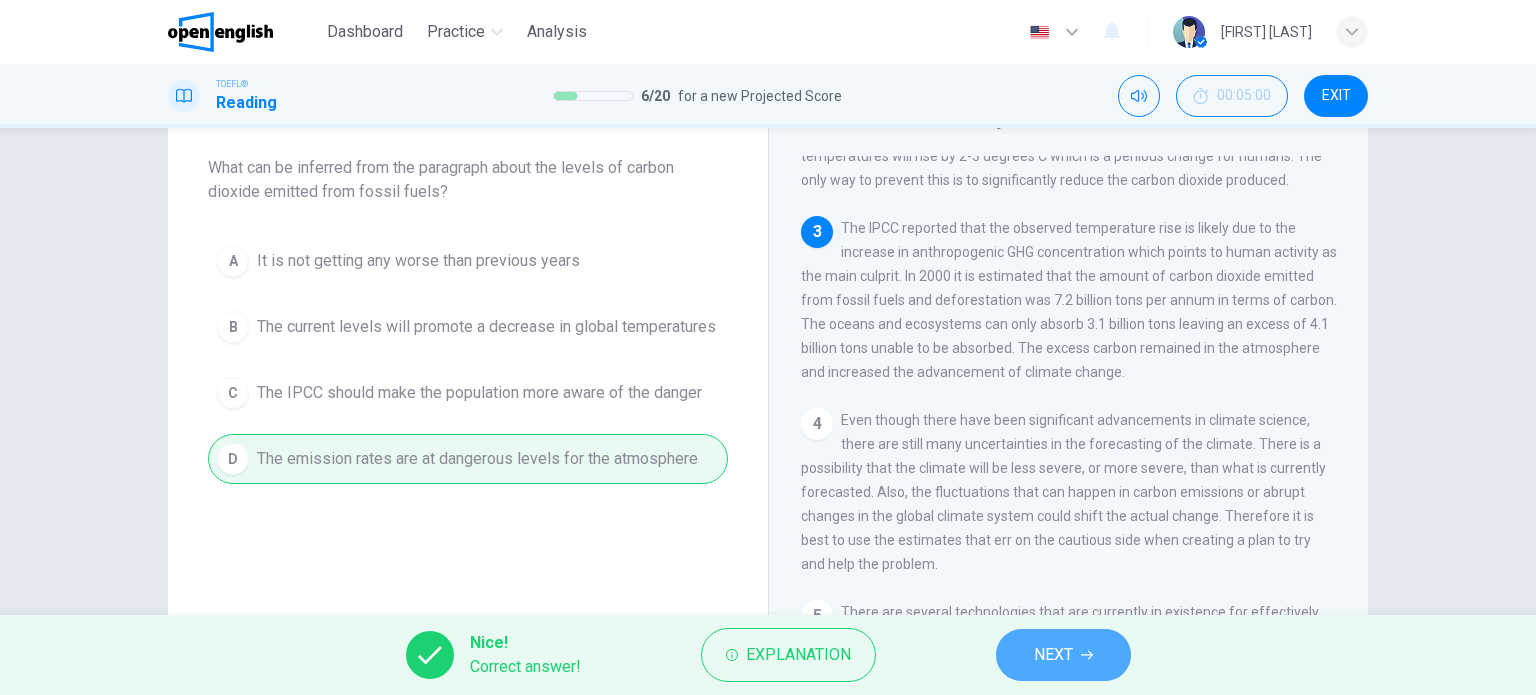 click on "NEXT" at bounding box center [1053, 655] 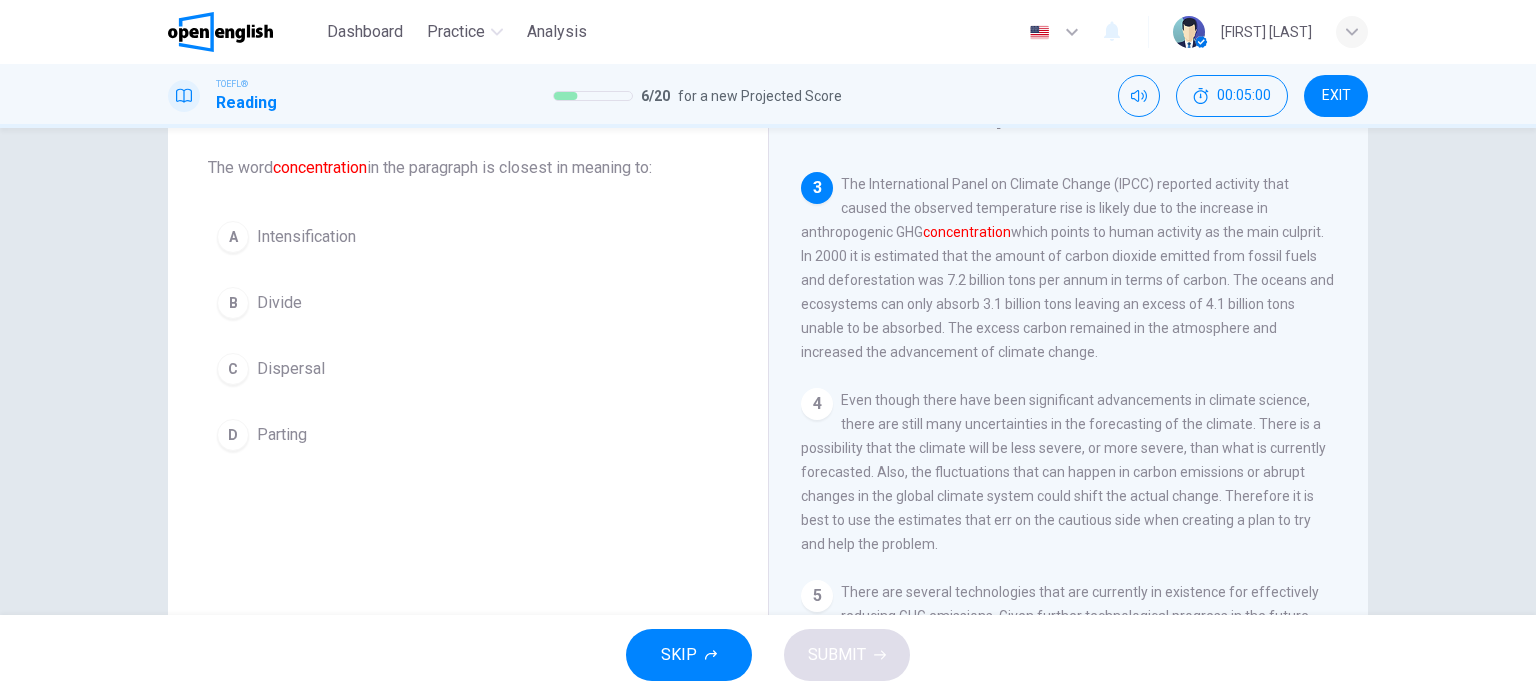scroll, scrollTop: 370, scrollLeft: 0, axis: vertical 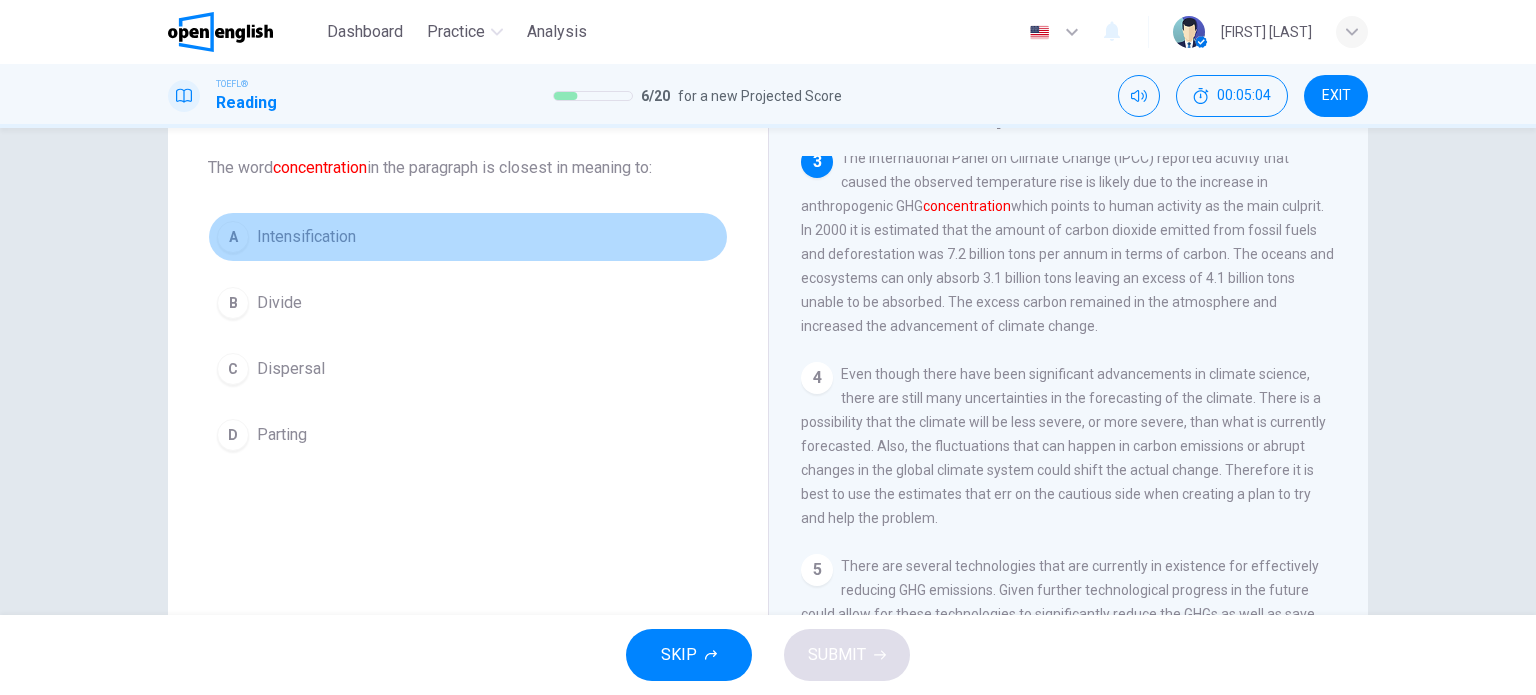 click on "Intensification" at bounding box center (306, 237) 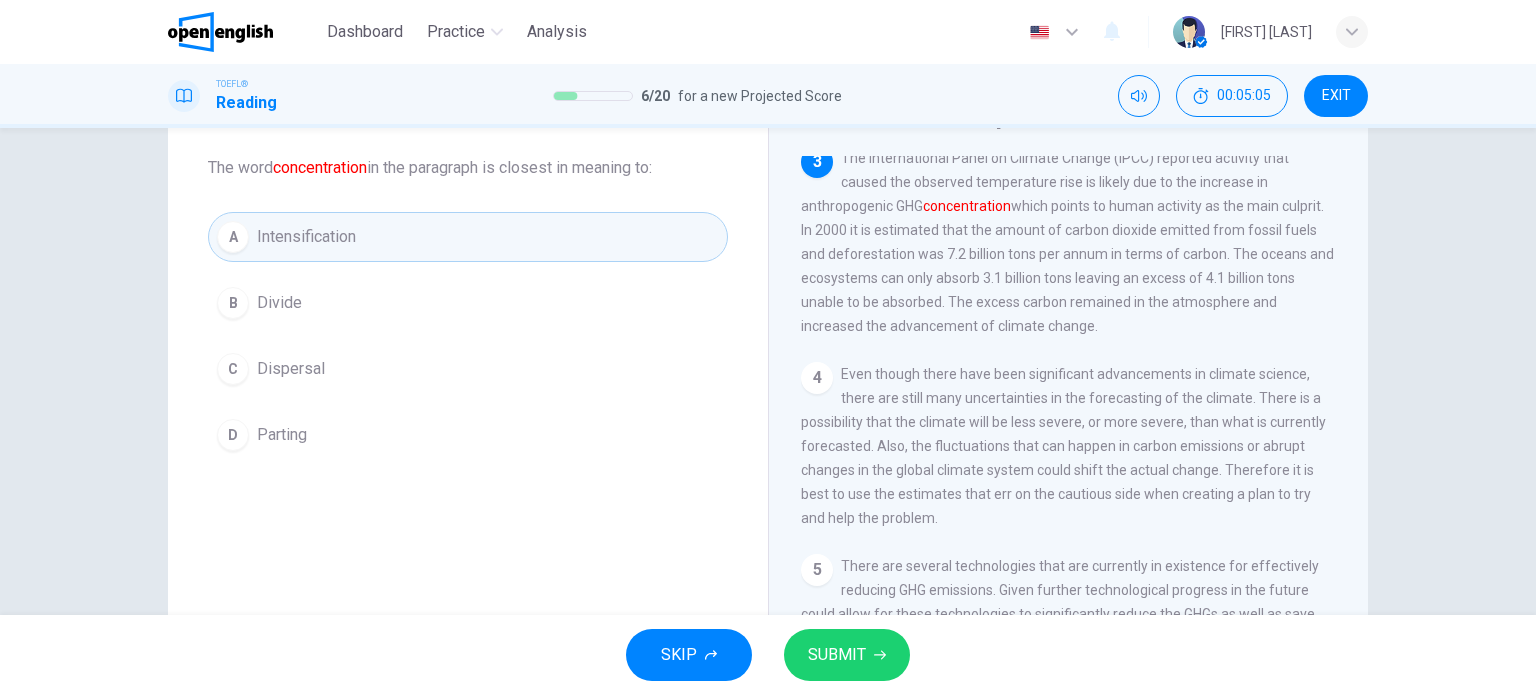 click on "SUBMIT" at bounding box center [847, 655] 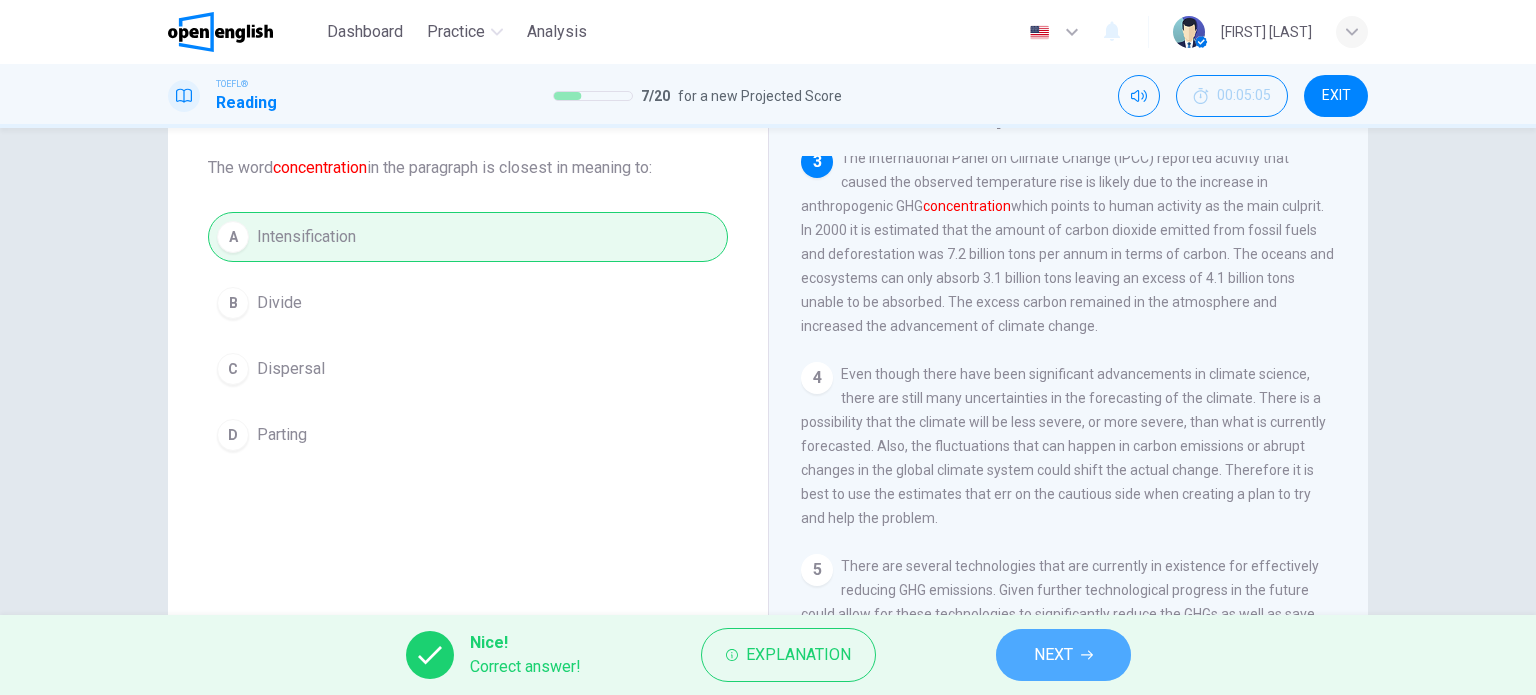 click on "NEXT" at bounding box center [1063, 655] 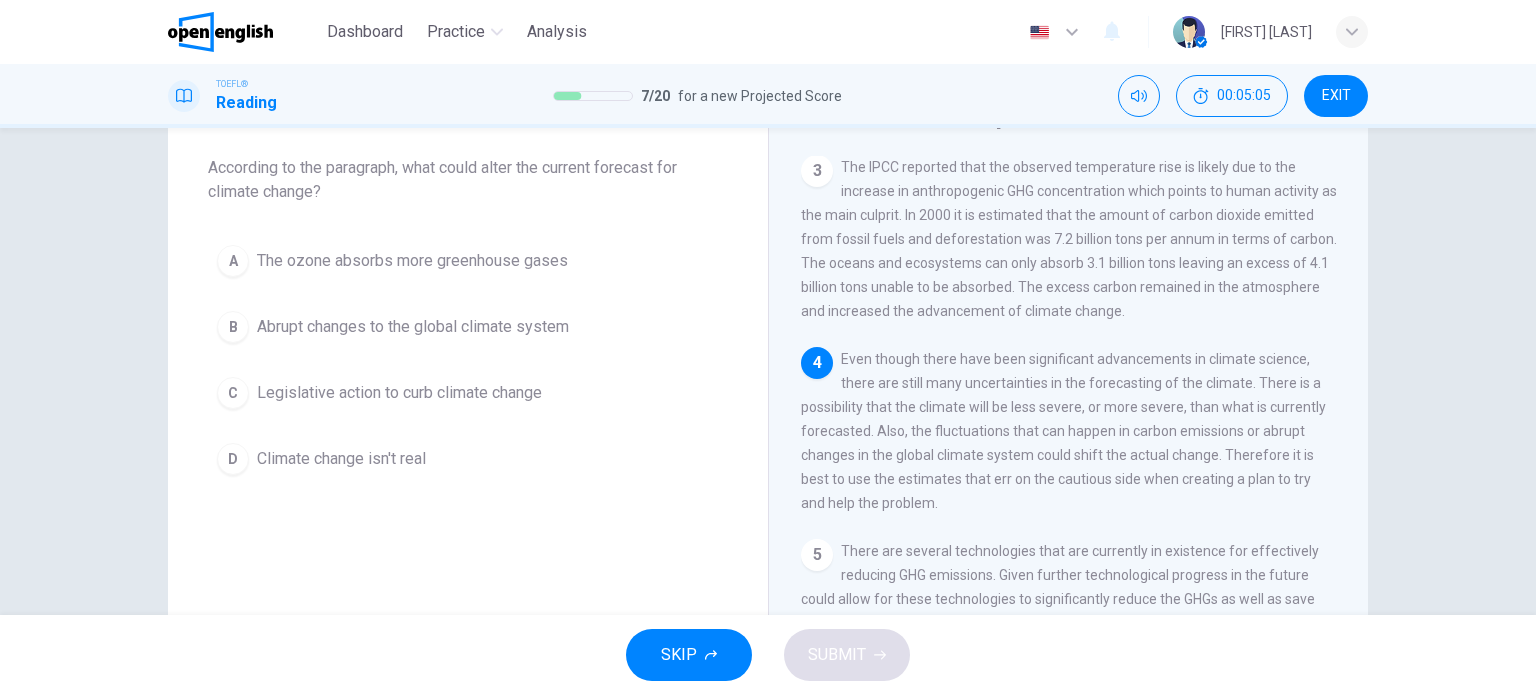 scroll, scrollTop: 388, scrollLeft: 0, axis: vertical 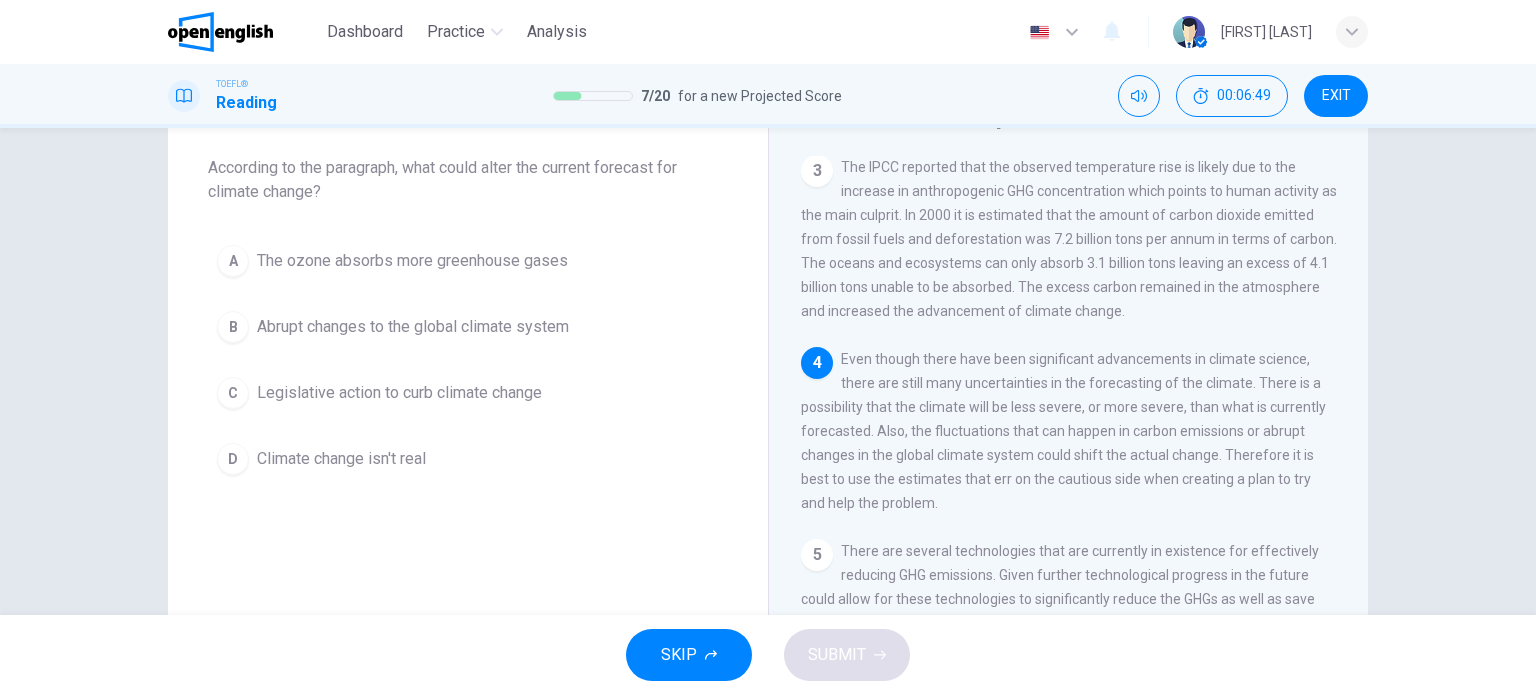 click on "A The ozone absorbs more greenhouse gases B Abrupt changes to the global climate system C Legislative action to curb climate change D Climate change isn't real" at bounding box center (468, 360) 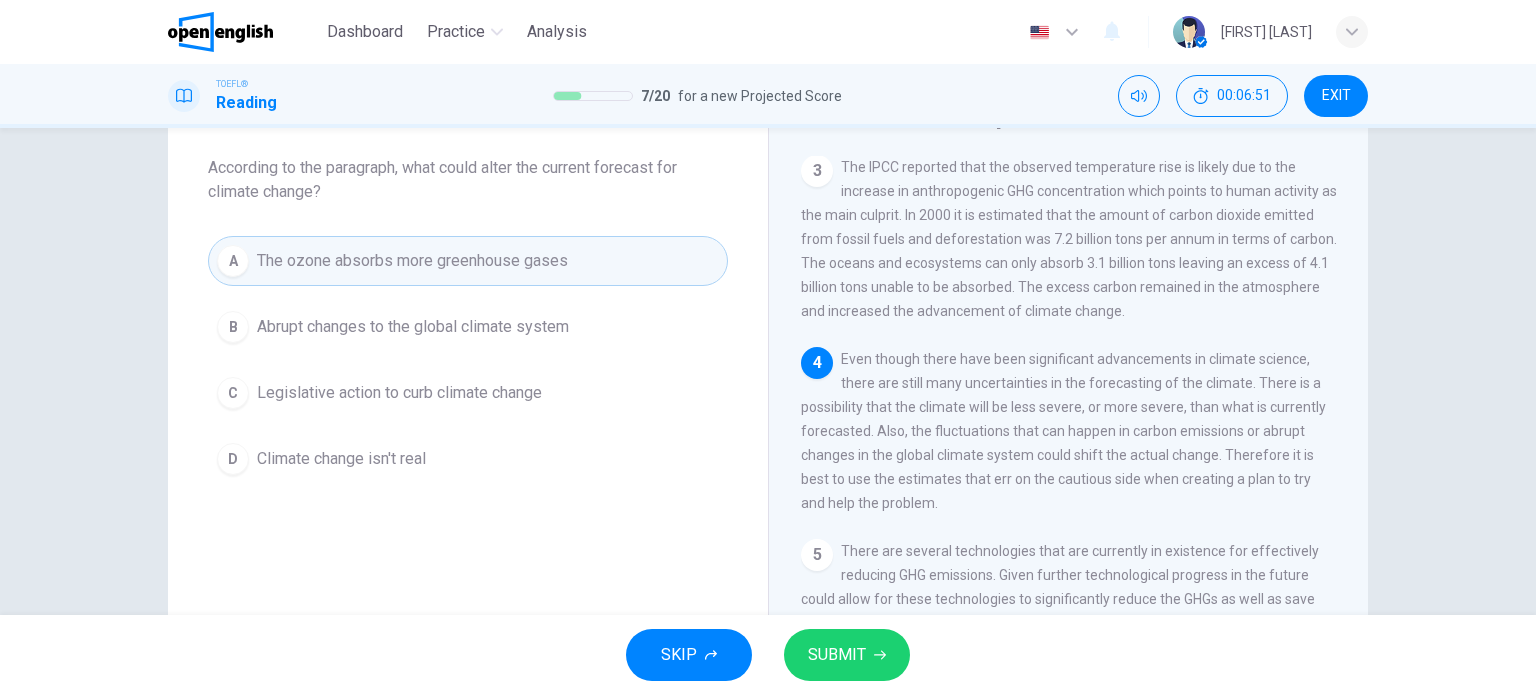 click on "Abrupt changes to the global climate system" at bounding box center [413, 327] 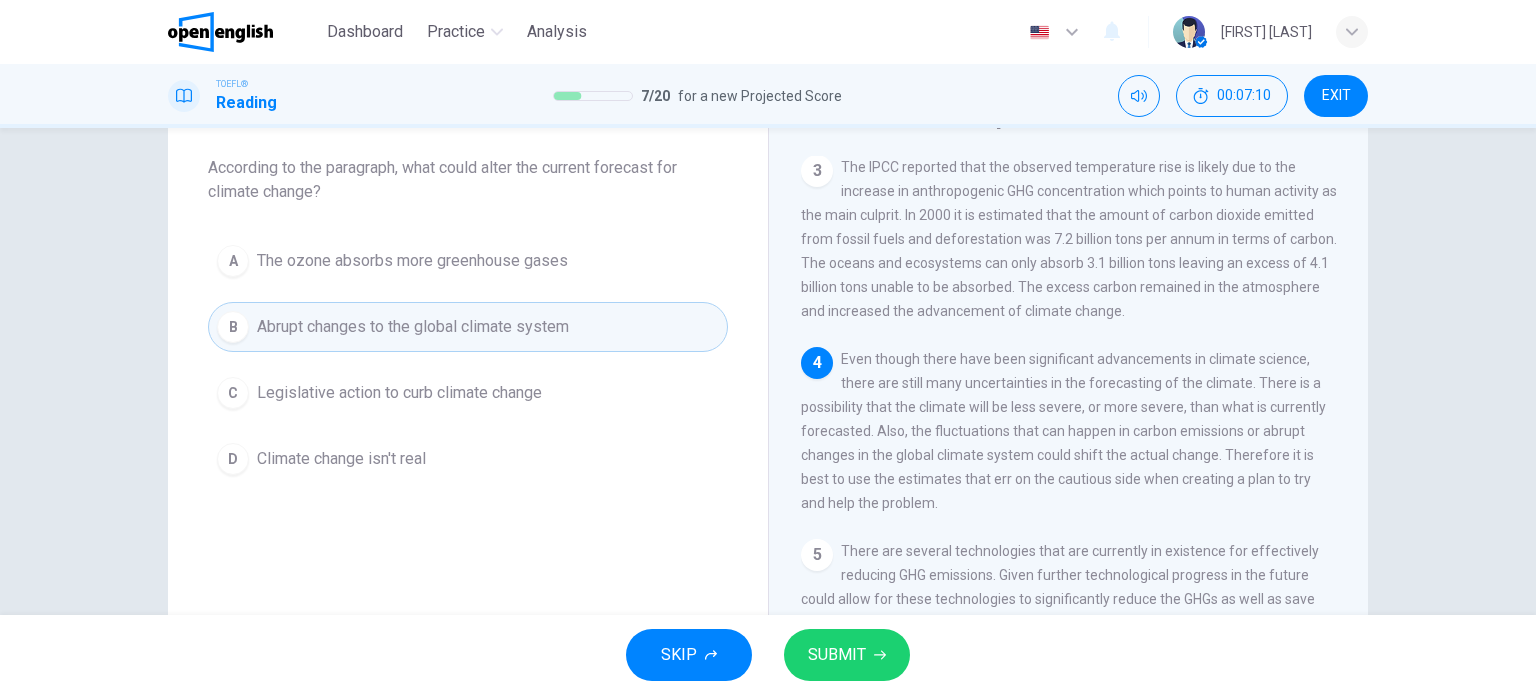 click on "SUBMIT" at bounding box center (837, 655) 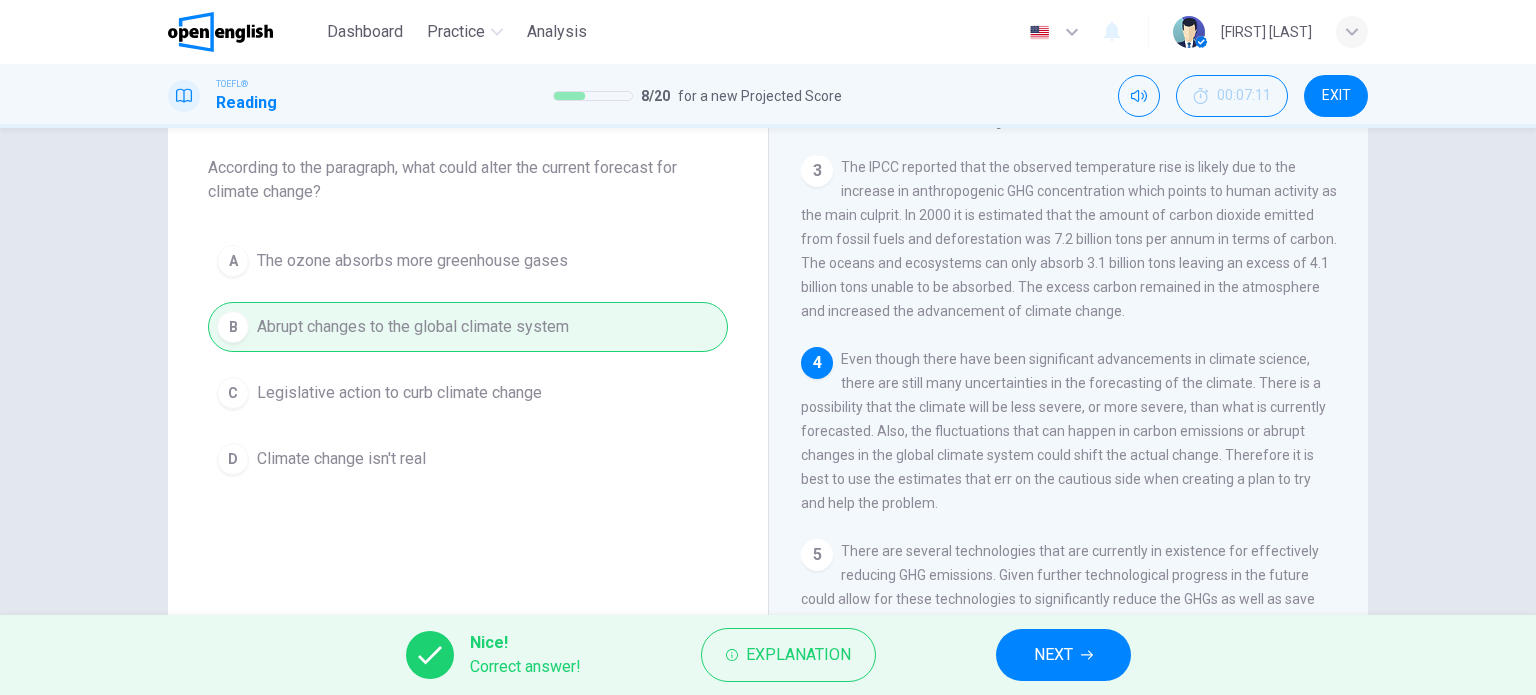 click on "NEXT" at bounding box center (1063, 655) 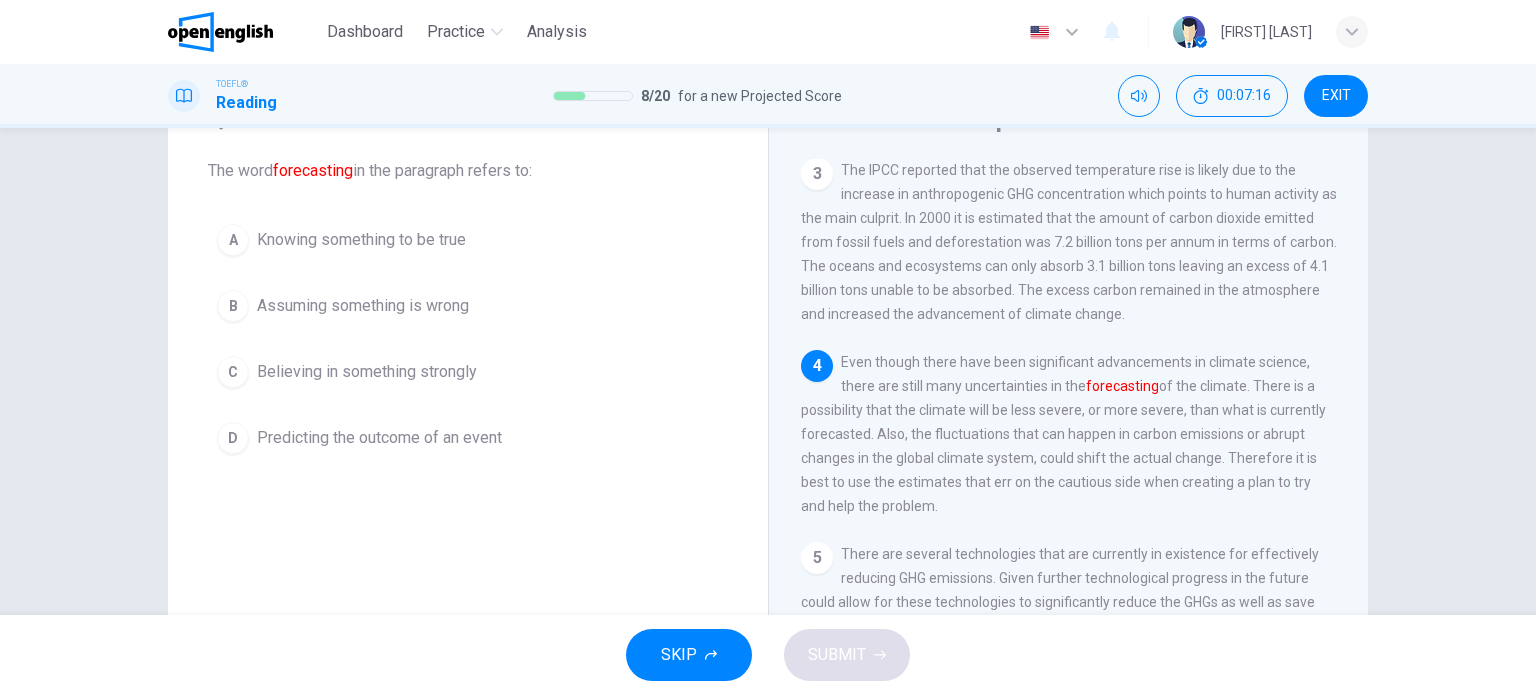 scroll, scrollTop: 100, scrollLeft: 0, axis: vertical 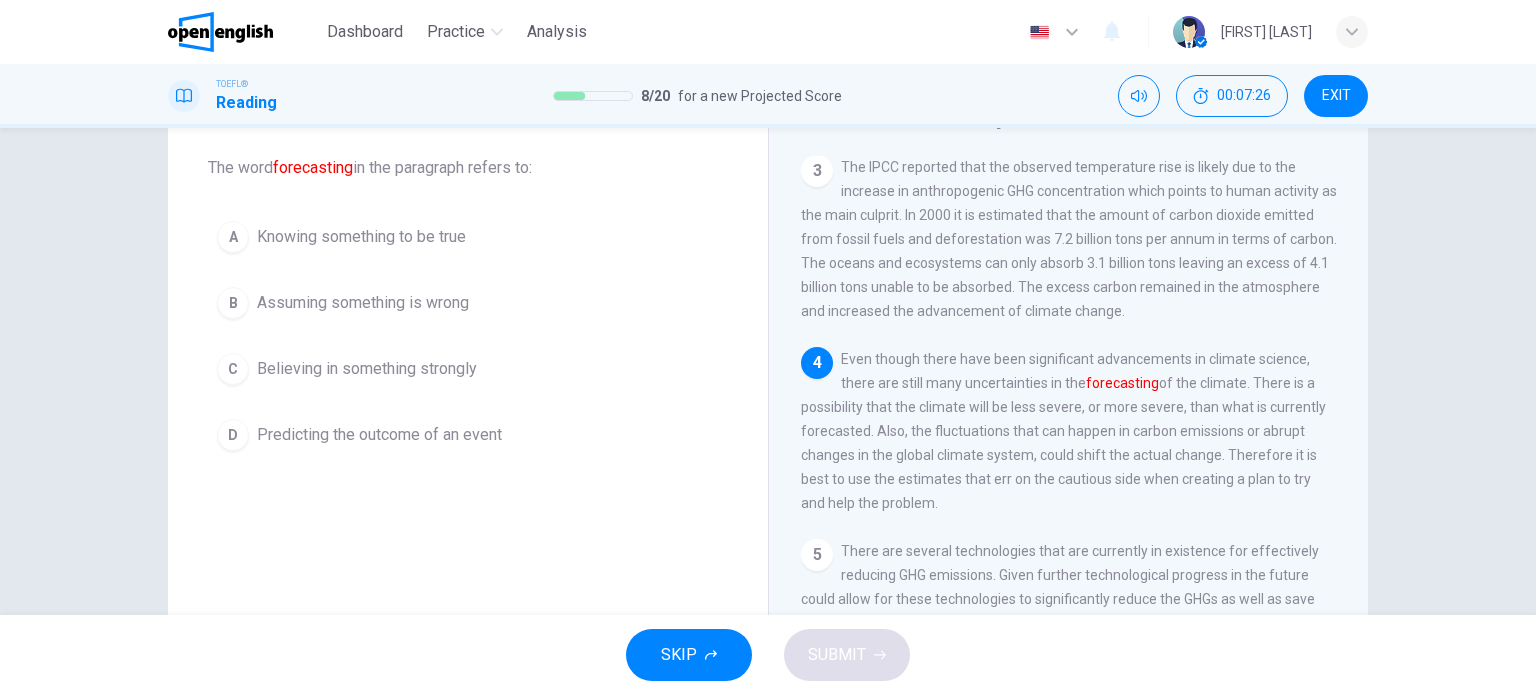 click on "C Believing in something strongly" at bounding box center (468, 369) 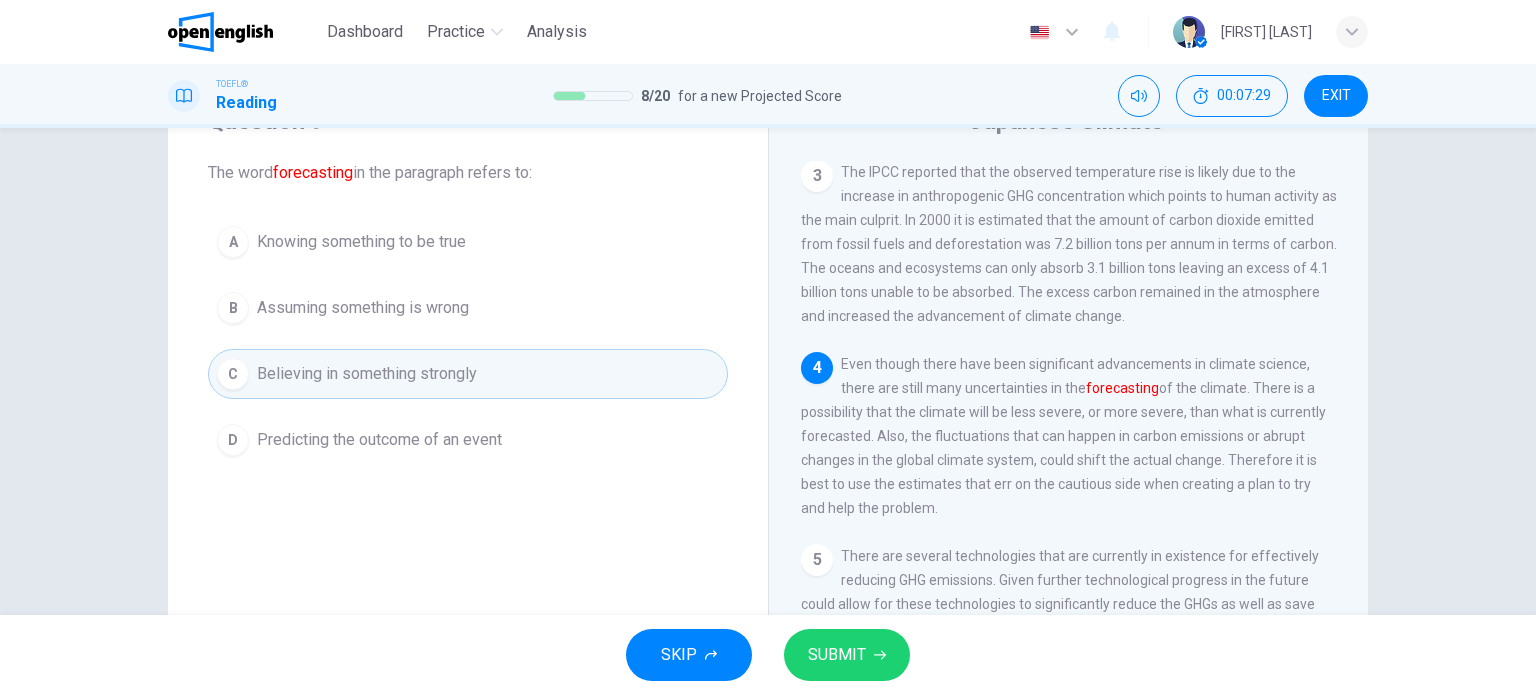 scroll, scrollTop: 100, scrollLeft: 0, axis: vertical 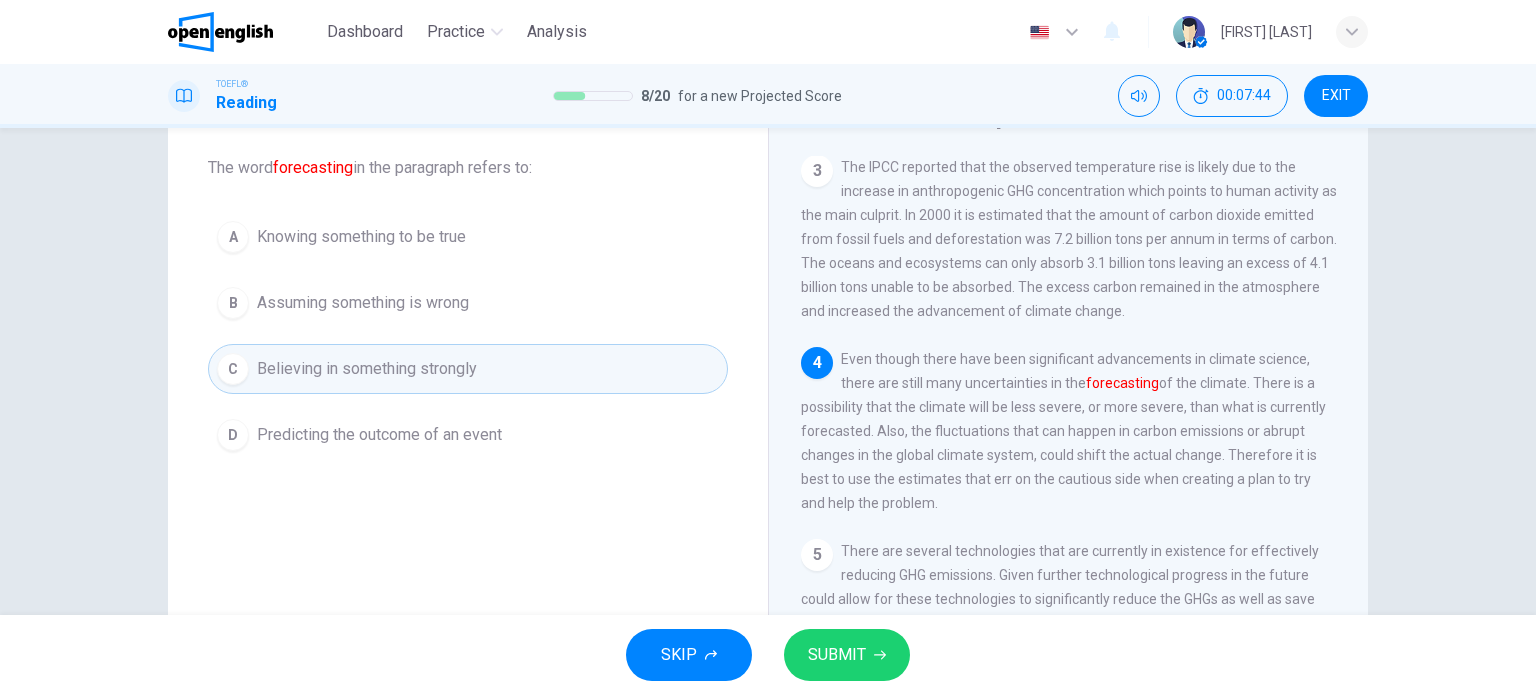 click on "Predicting the outcome of an event" at bounding box center (379, 435) 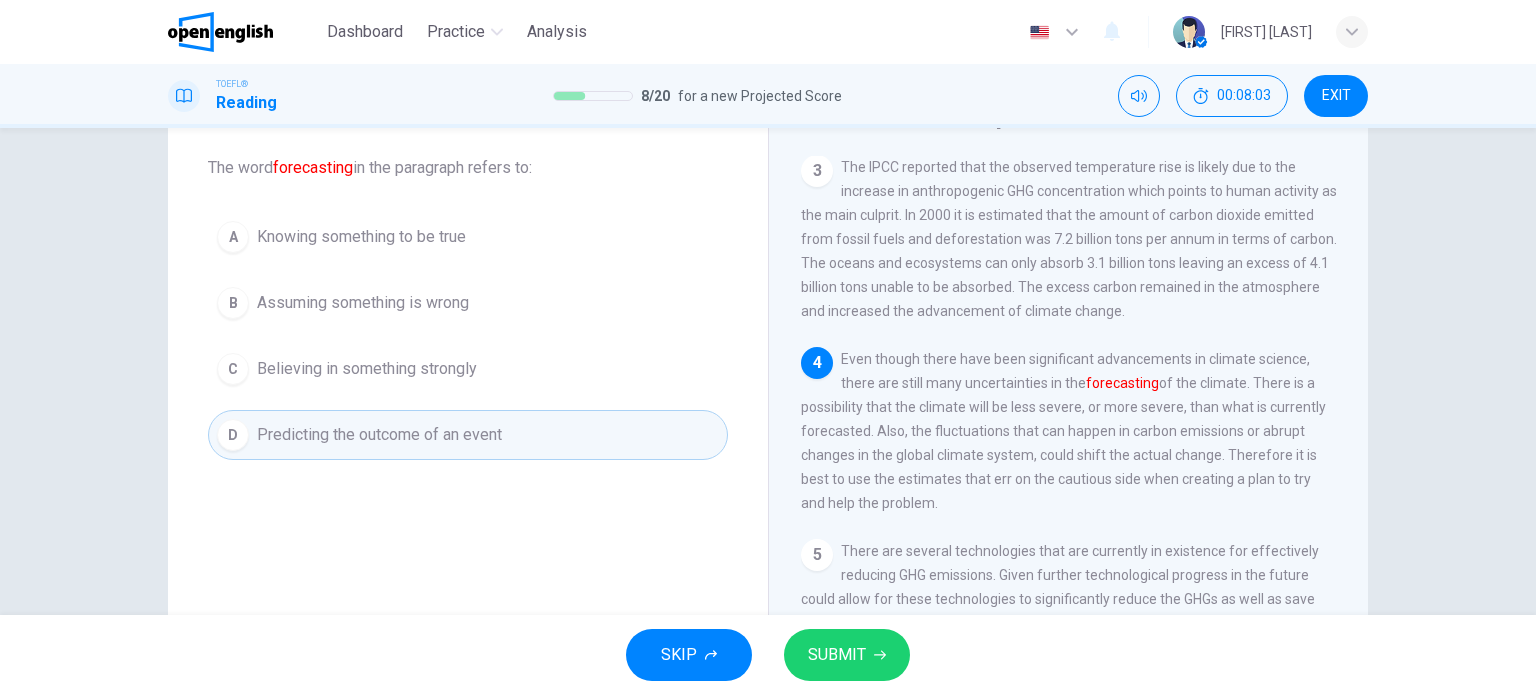 click on "SUBMIT" at bounding box center [847, 655] 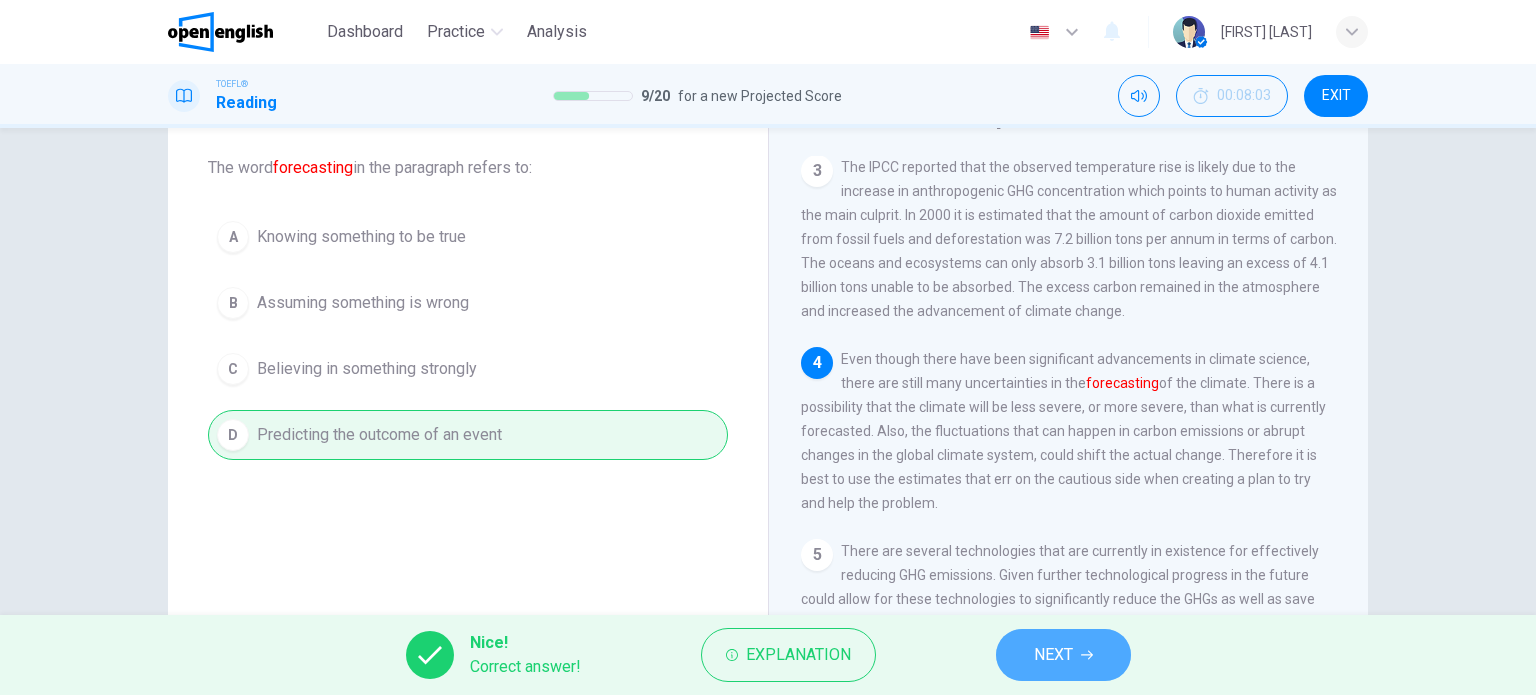 click on "NEXT" at bounding box center [1063, 655] 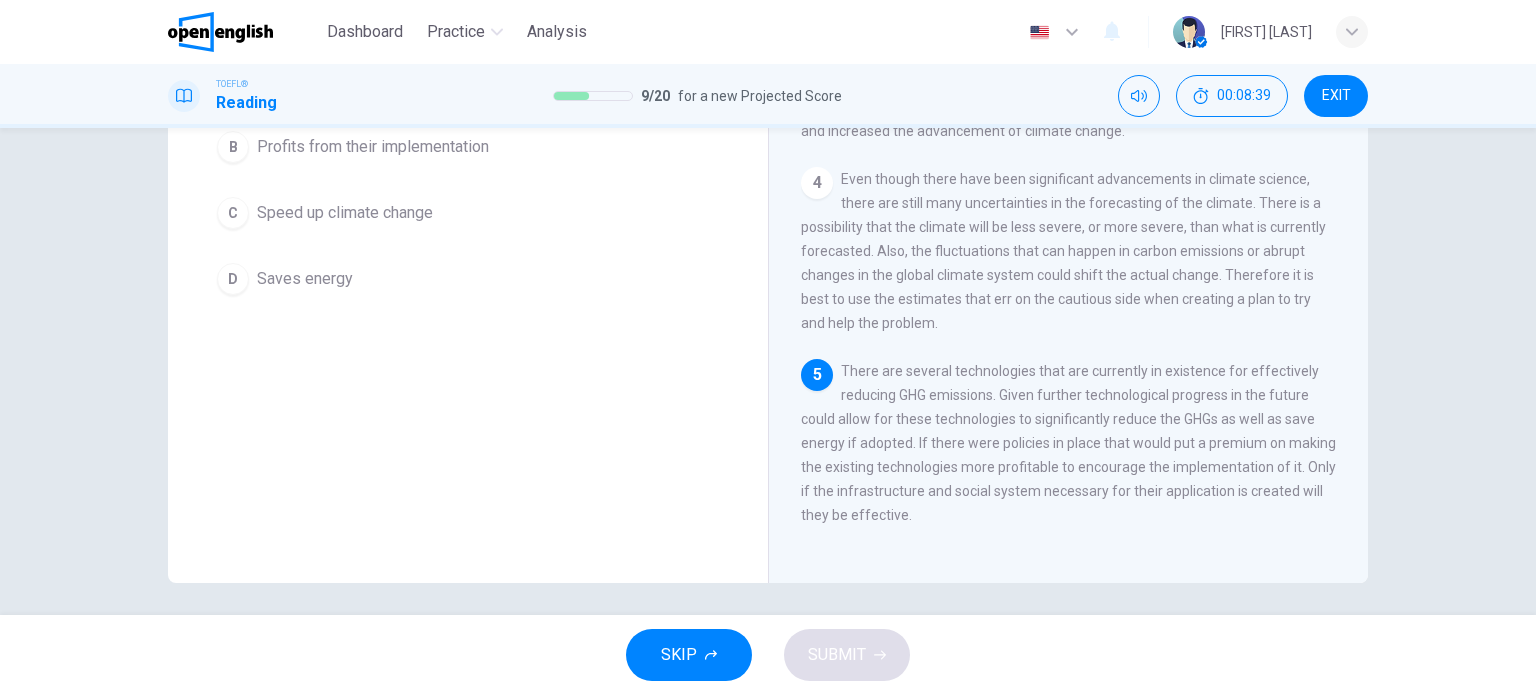 scroll, scrollTop: 288, scrollLeft: 0, axis: vertical 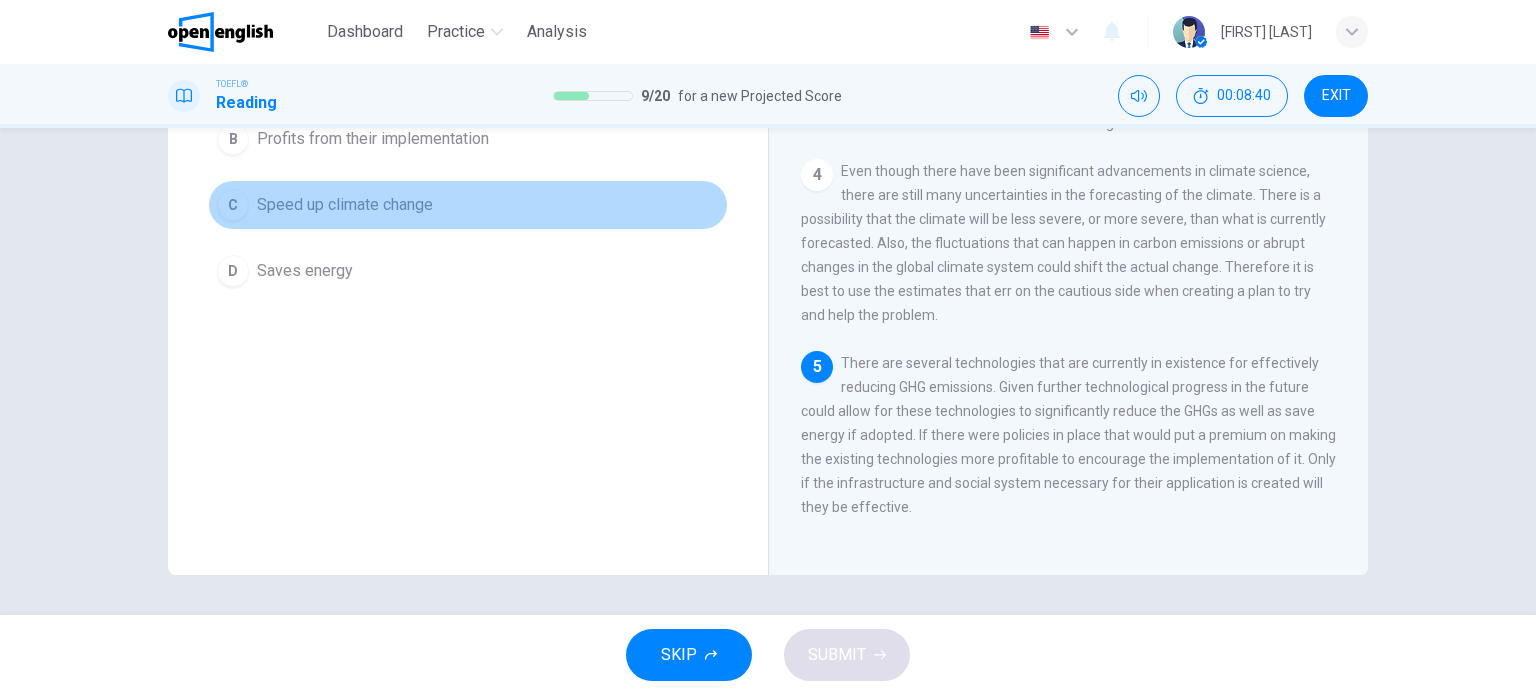 click on "C Speed up climate change" at bounding box center (468, 205) 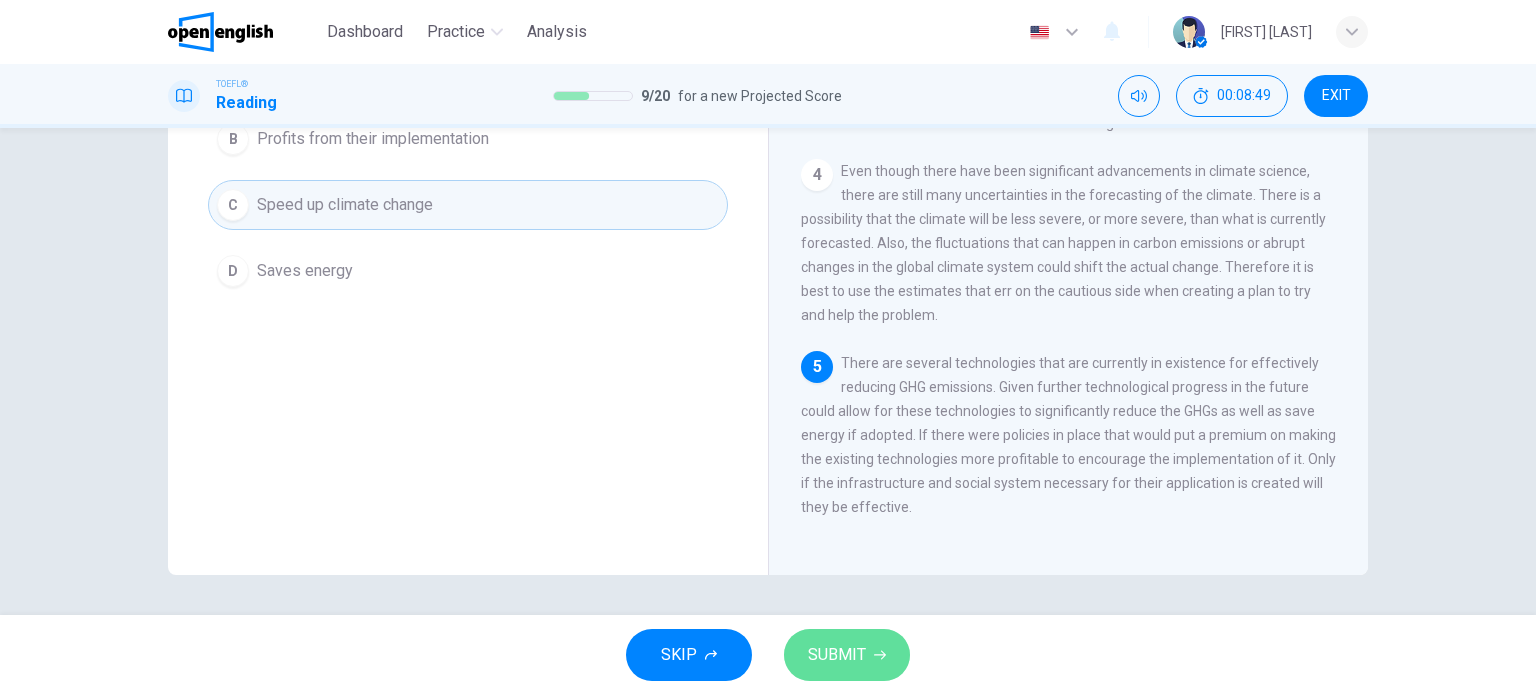 click on "SUBMIT" at bounding box center (837, 655) 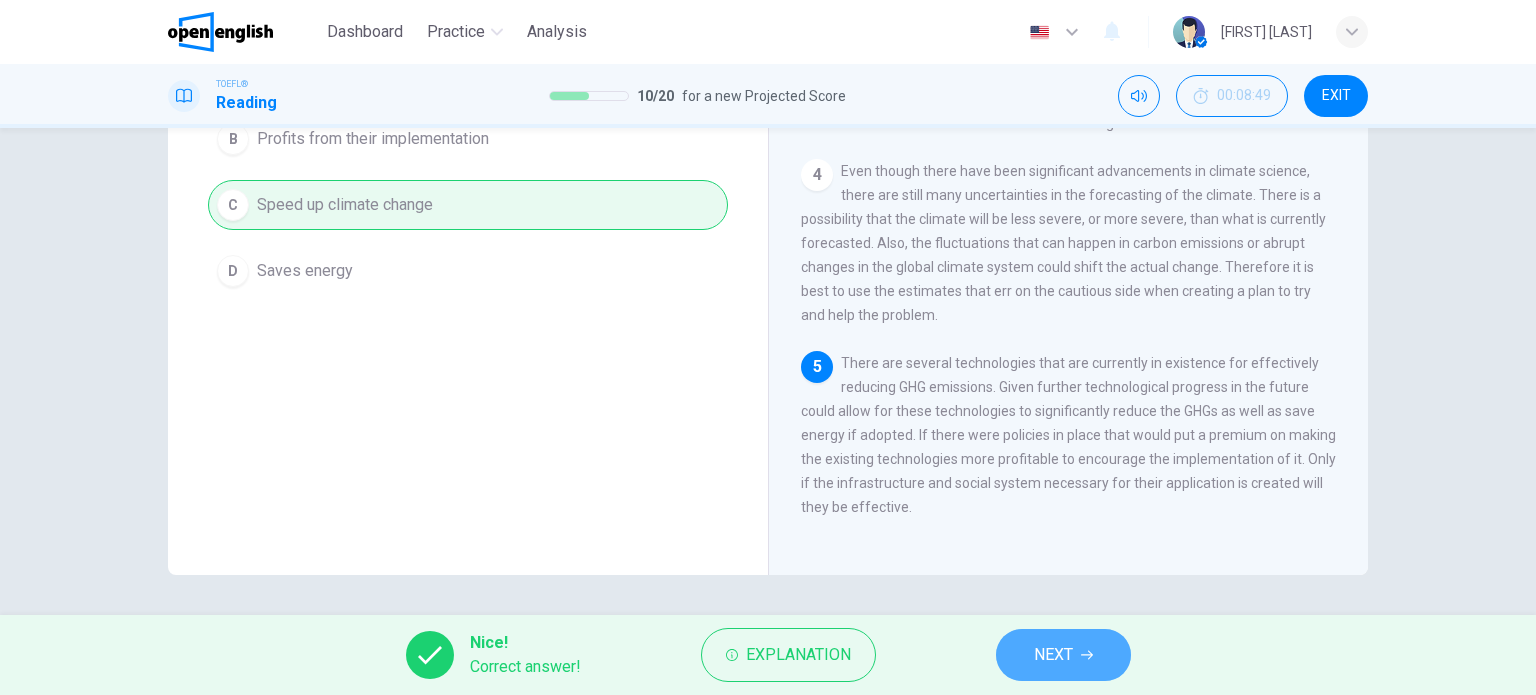 click on "NEXT" at bounding box center [1053, 655] 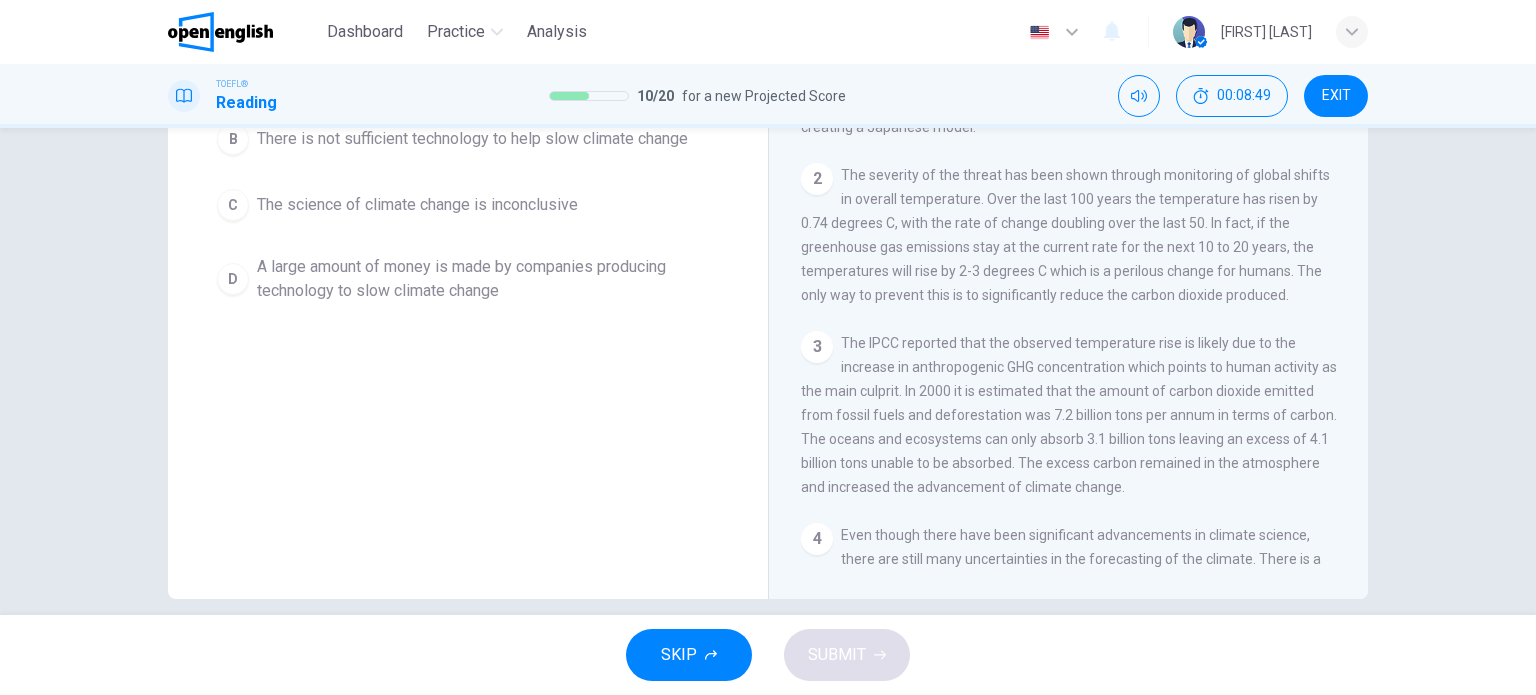 scroll, scrollTop: 0, scrollLeft: 0, axis: both 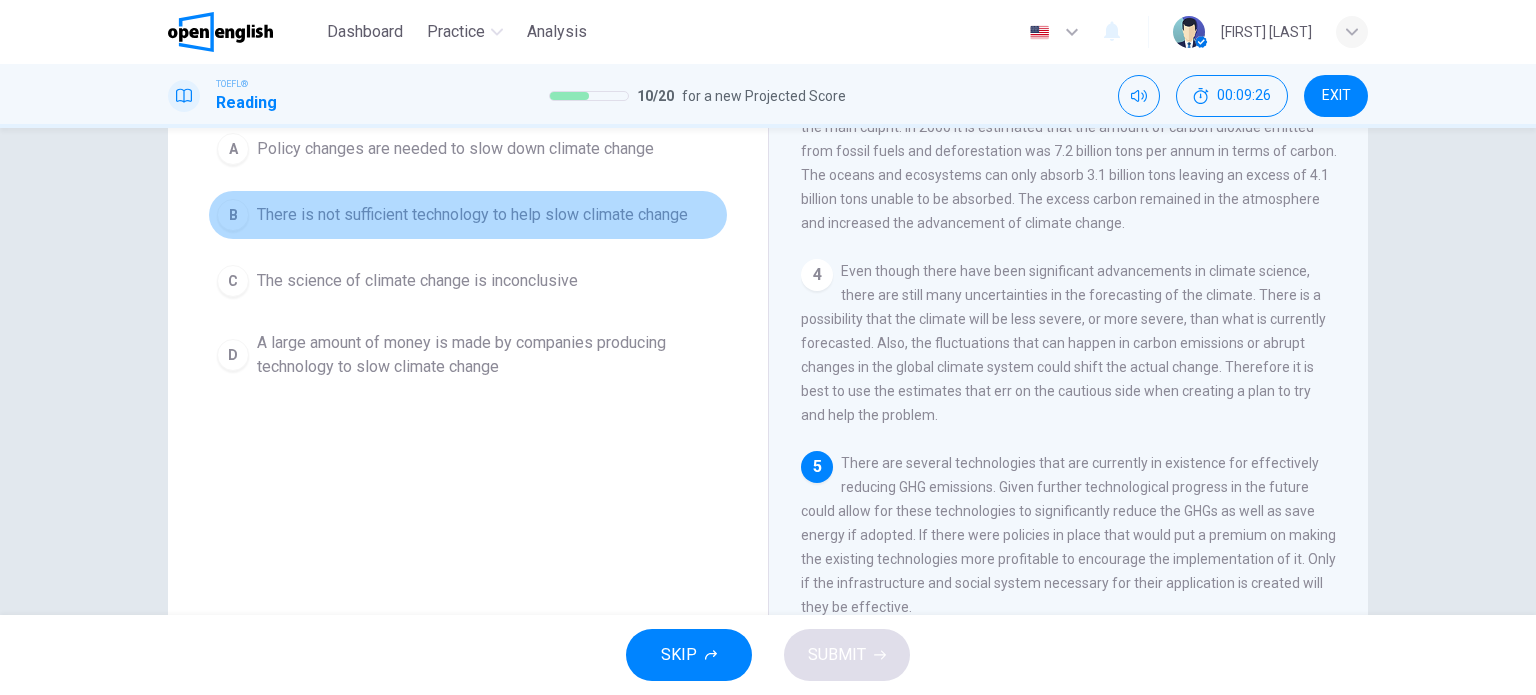 click on "There is not sufficient technology to help slow climate change" at bounding box center [472, 215] 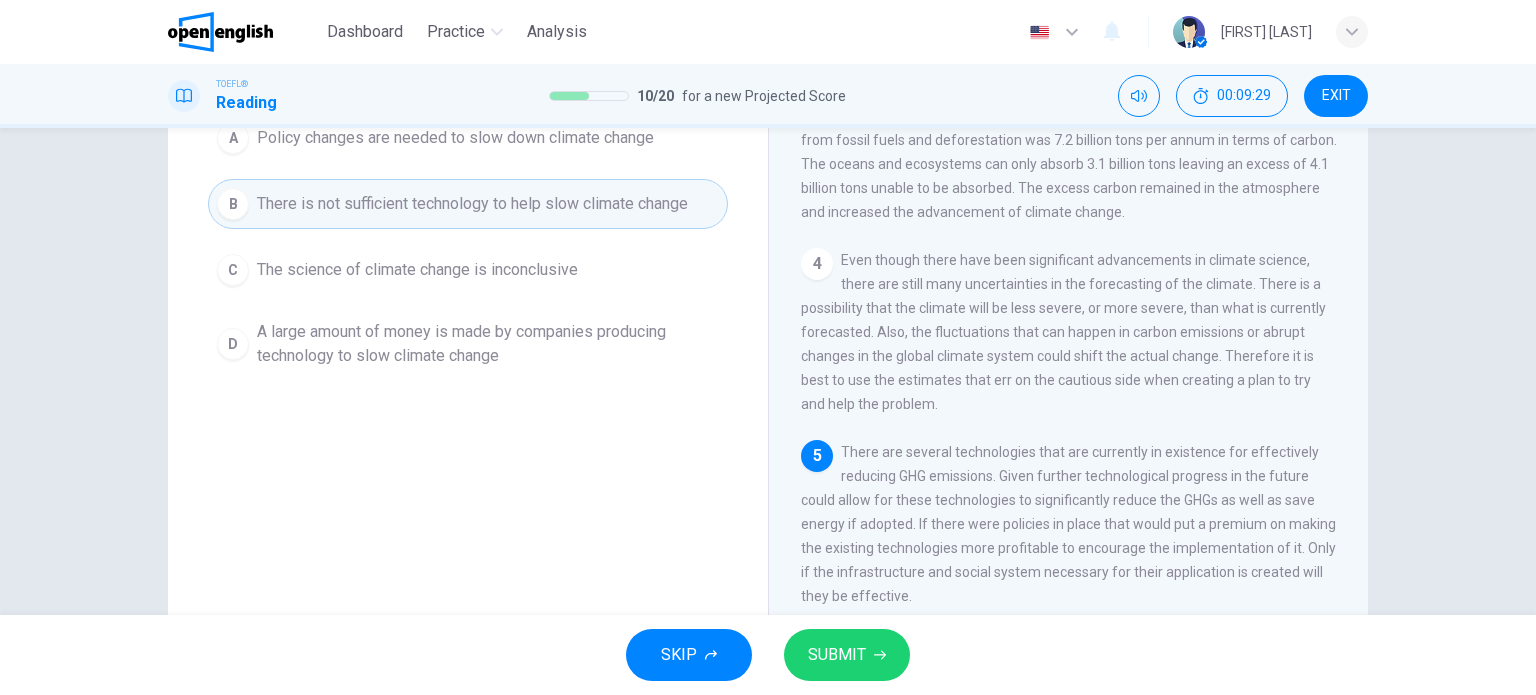 scroll, scrollTop: 200, scrollLeft: 0, axis: vertical 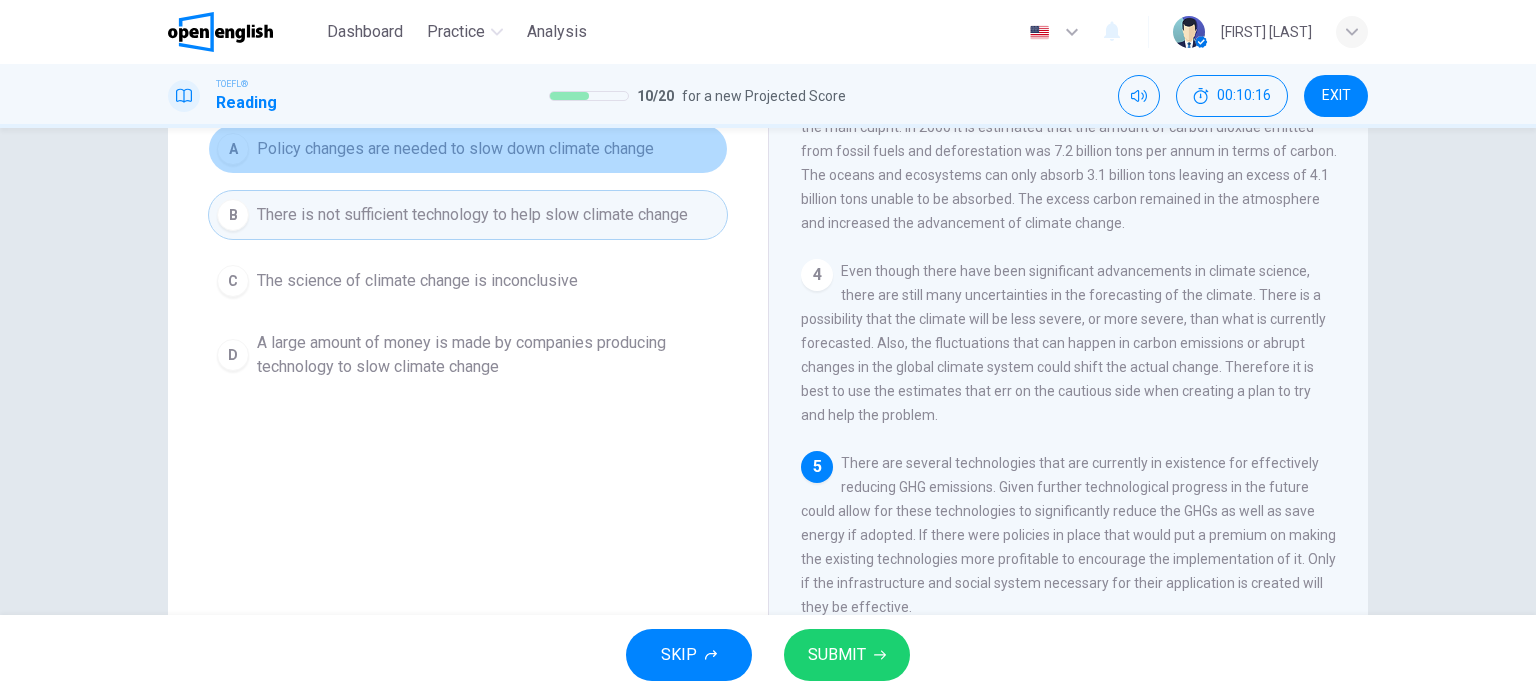 click on "A Policy changes are needed to slow down climate change" at bounding box center (468, 149) 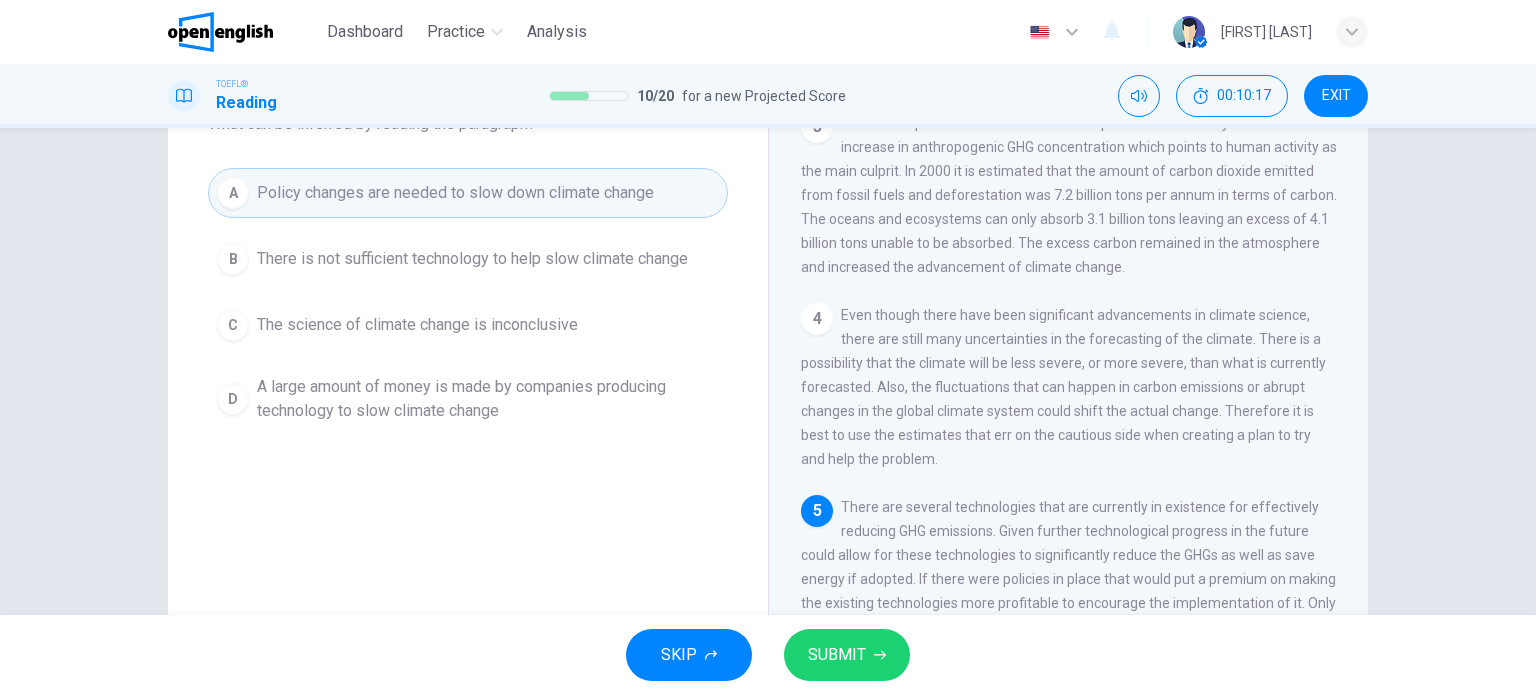 scroll, scrollTop: 88, scrollLeft: 0, axis: vertical 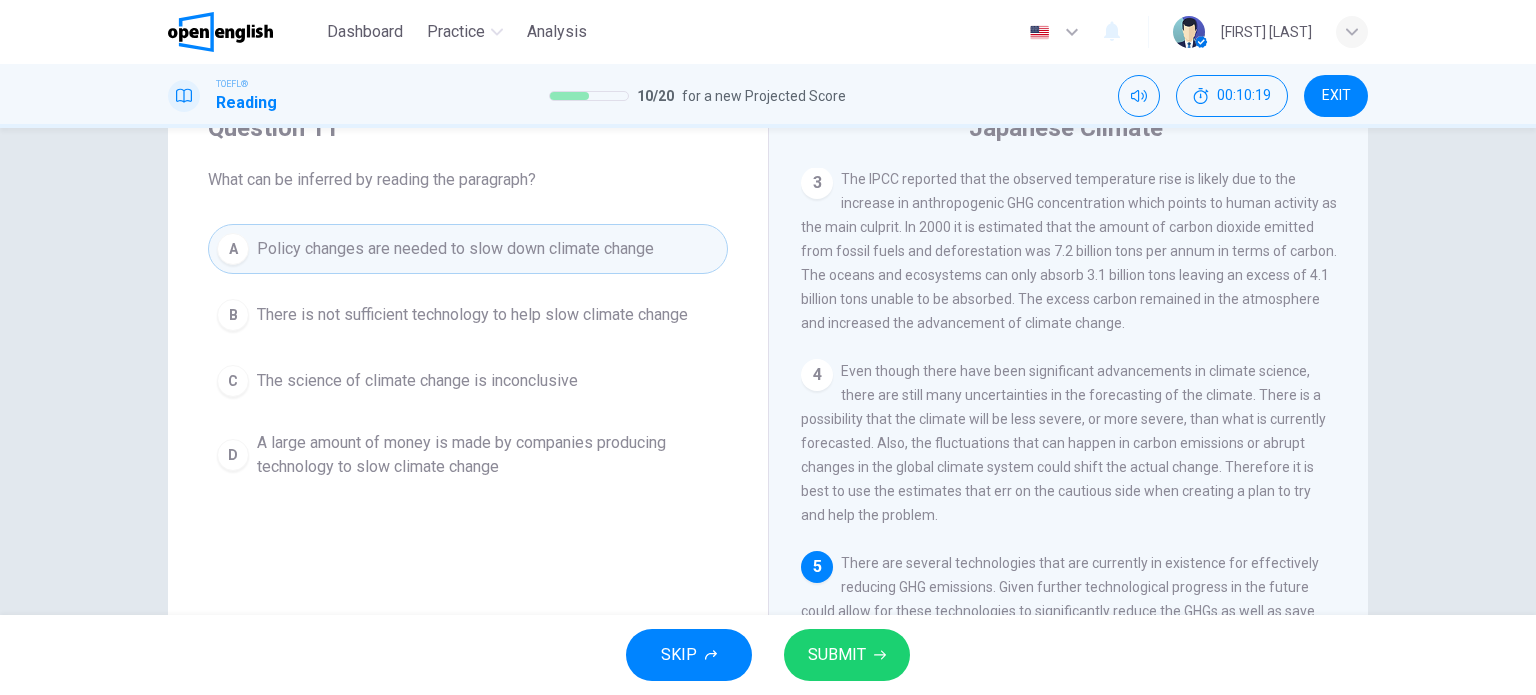 click on "SUBMIT" at bounding box center [847, 655] 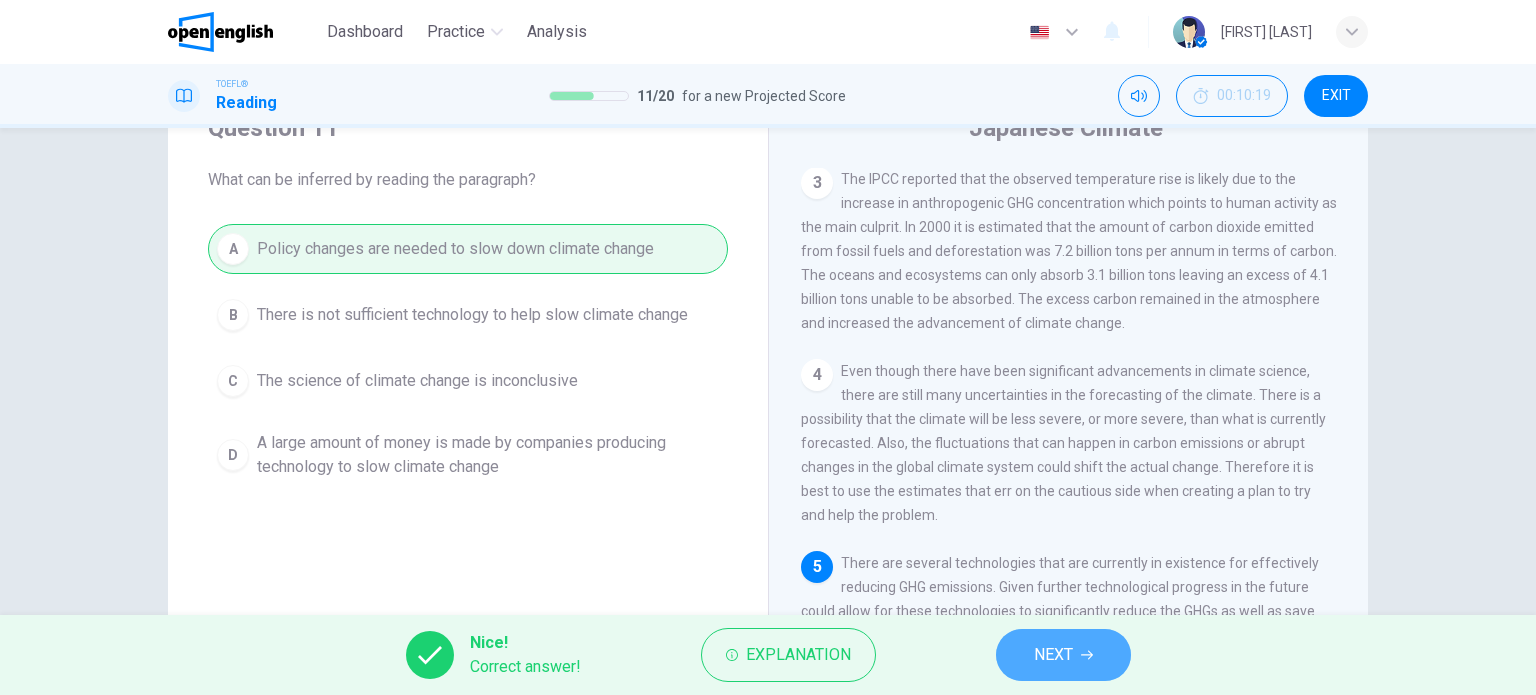 click on "NEXT" at bounding box center (1063, 655) 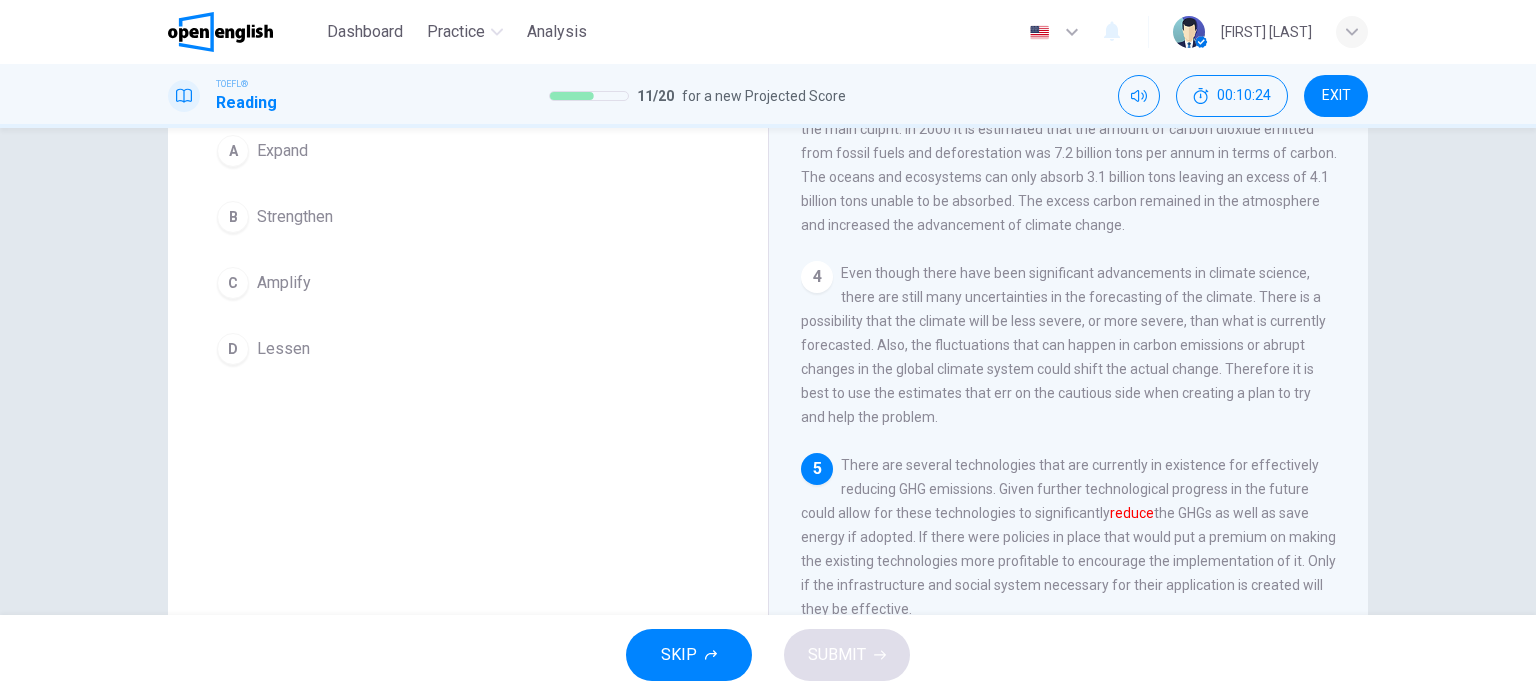 scroll, scrollTop: 188, scrollLeft: 0, axis: vertical 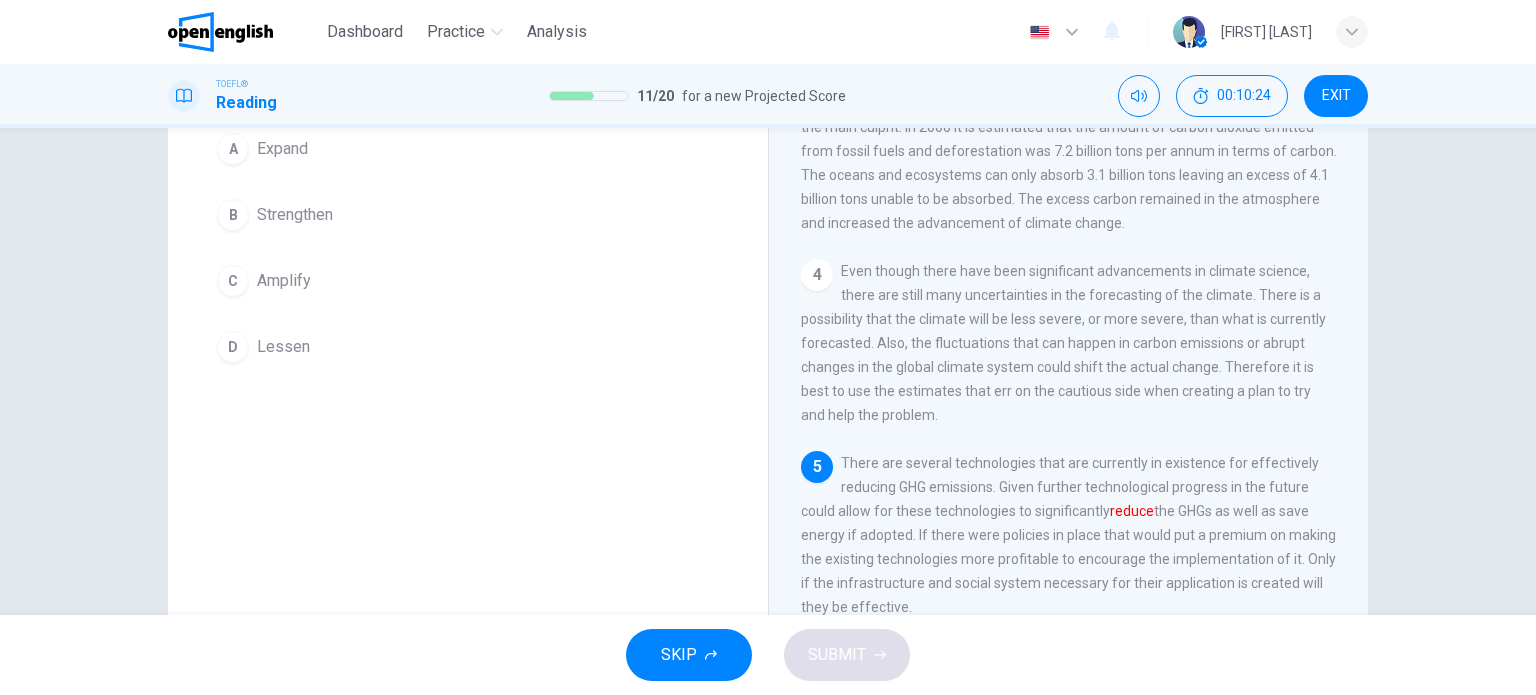 click on "D Lessen" at bounding box center [468, 347] 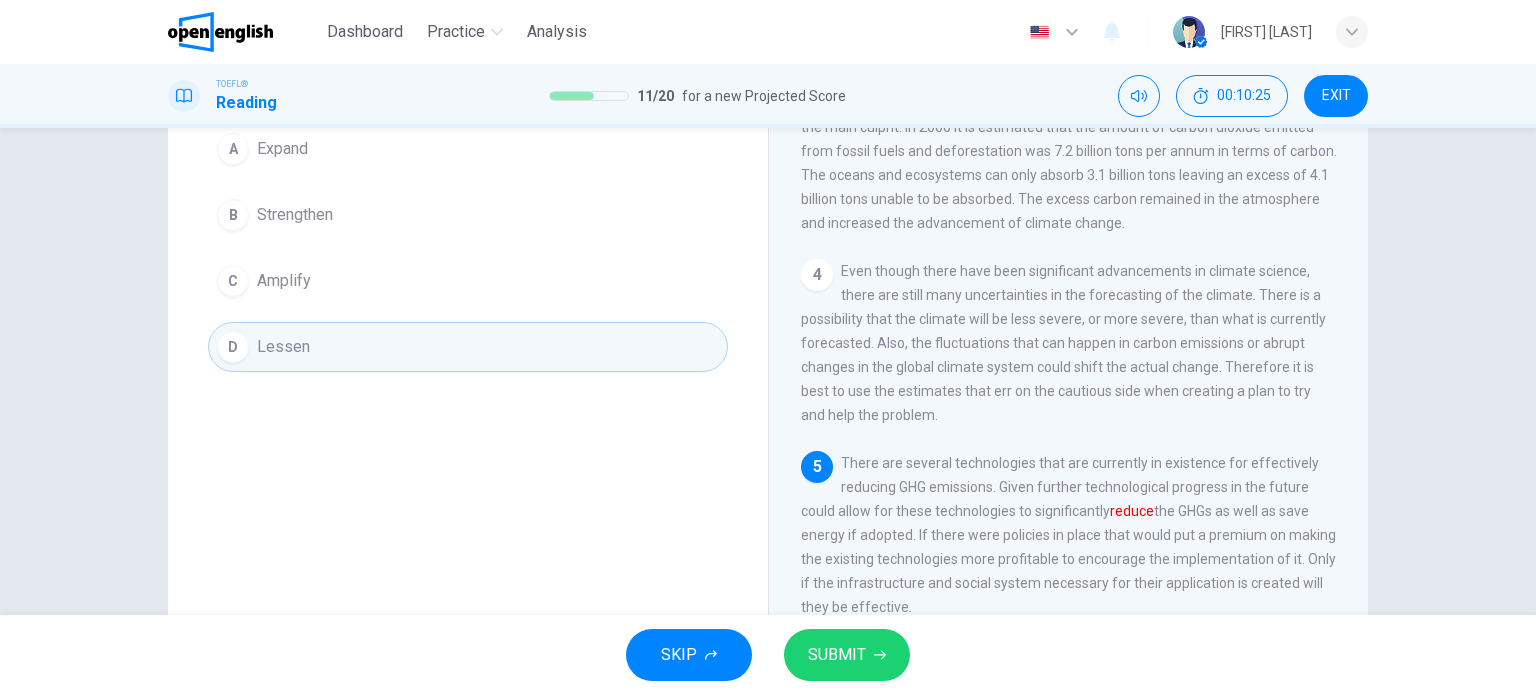 click on "SUBMIT" at bounding box center [847, 655] 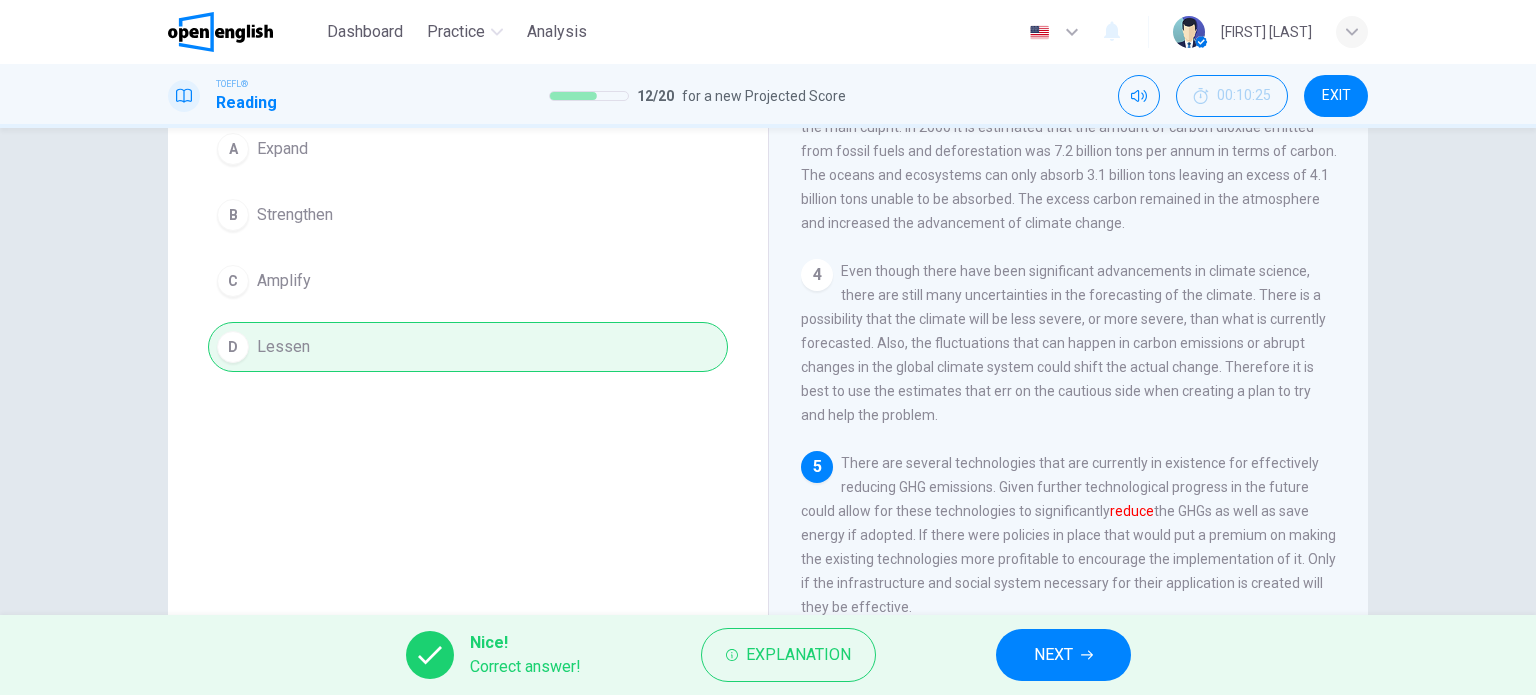 click on "NEXT" at bounding box center [1053, 655] 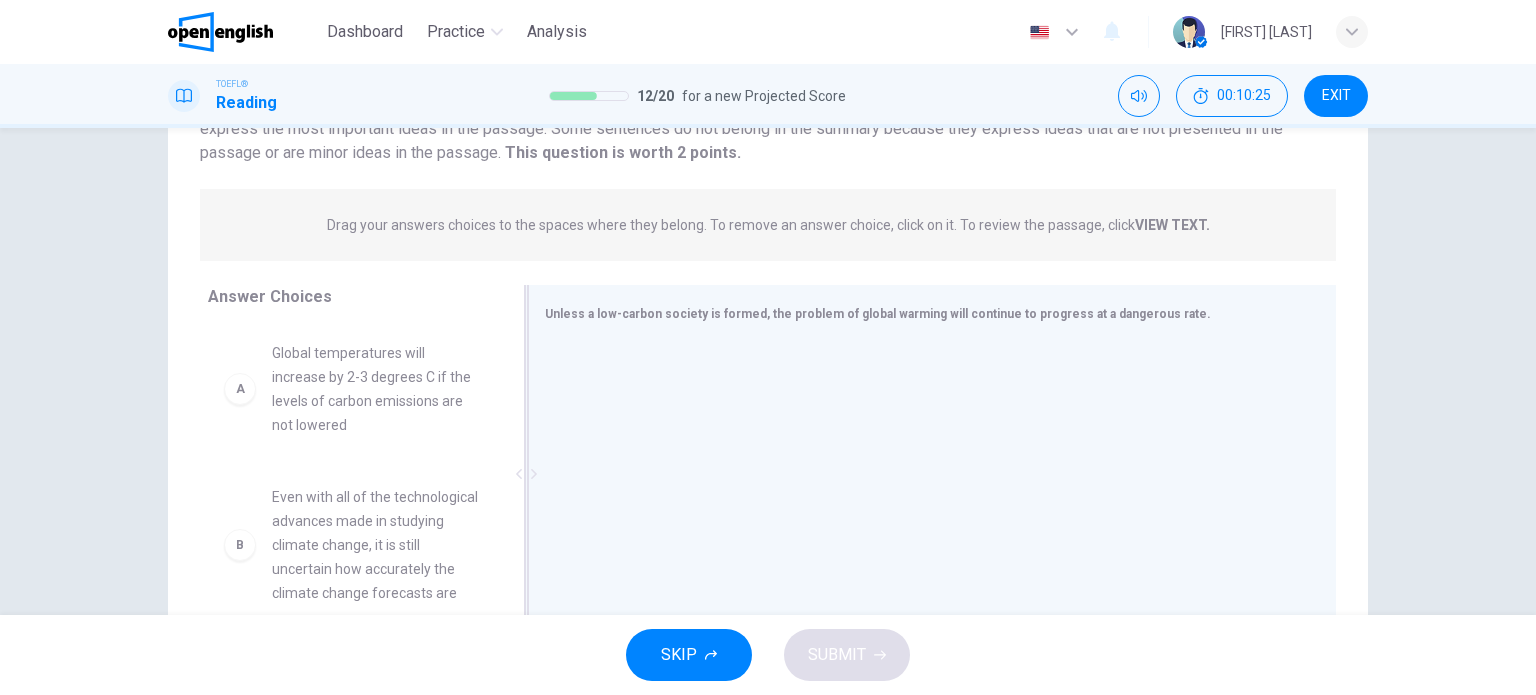 scroll, scrollTop: 288, scrollLeft: 0, axis: vertical 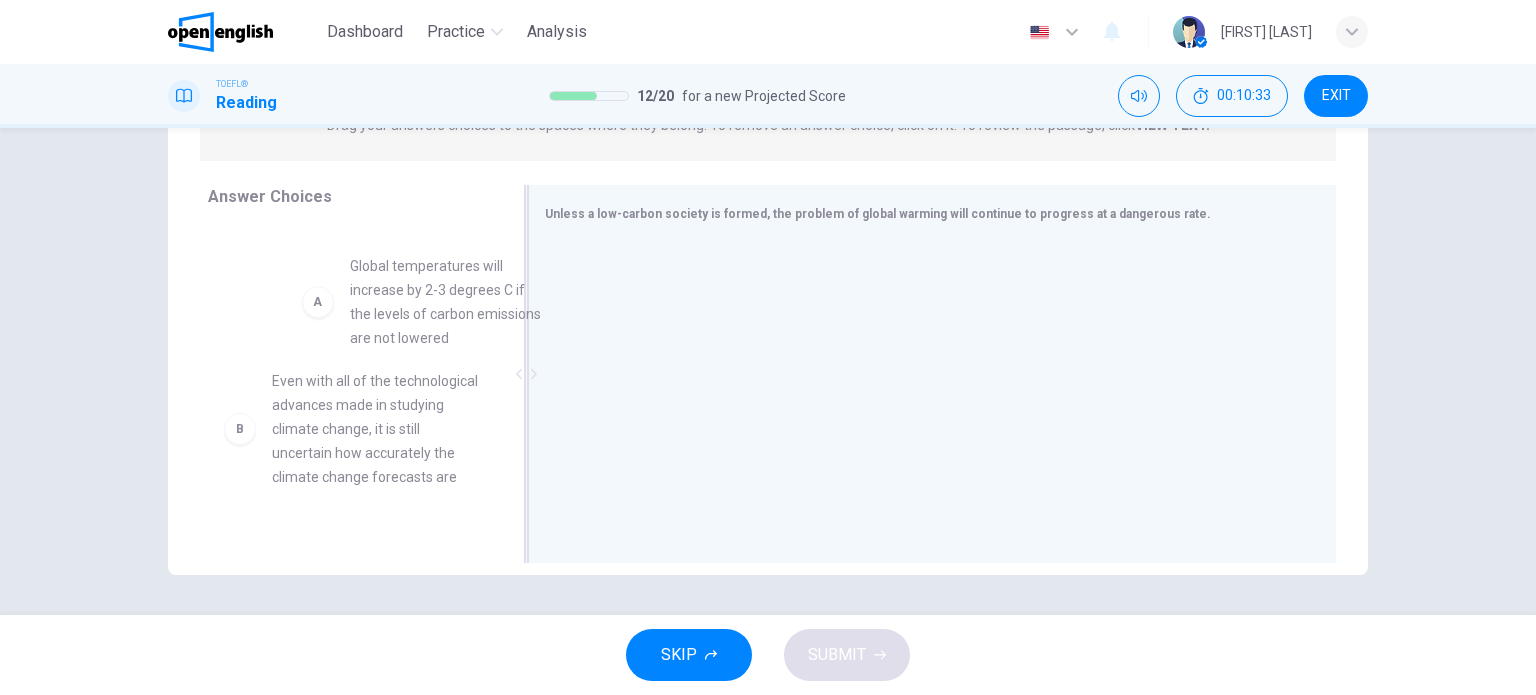 drag, startPoint x: 283, startPoint y: 296, endPoint x: 606, endPoint y: 311, distance: 323.3481 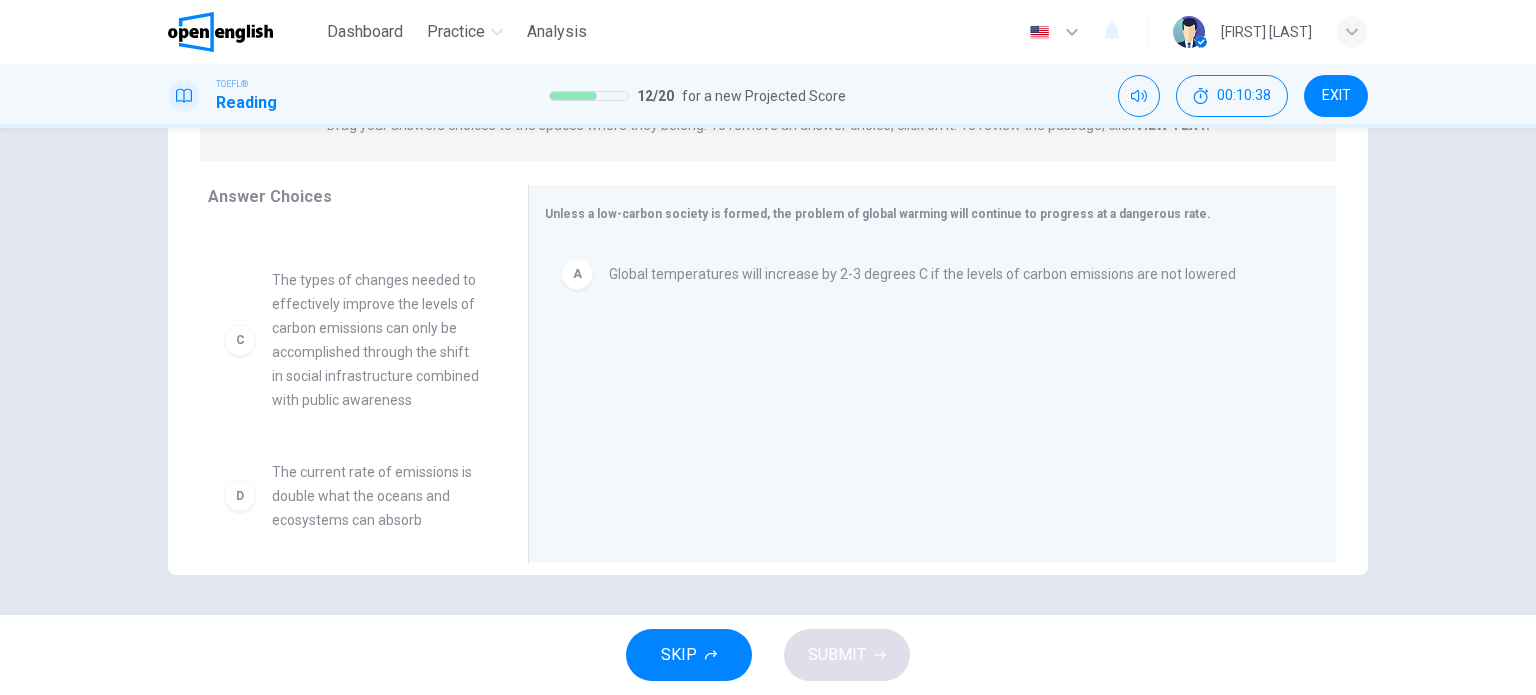 scroll, scrollTop: 200, scrollLeft: 0, axis: vertical 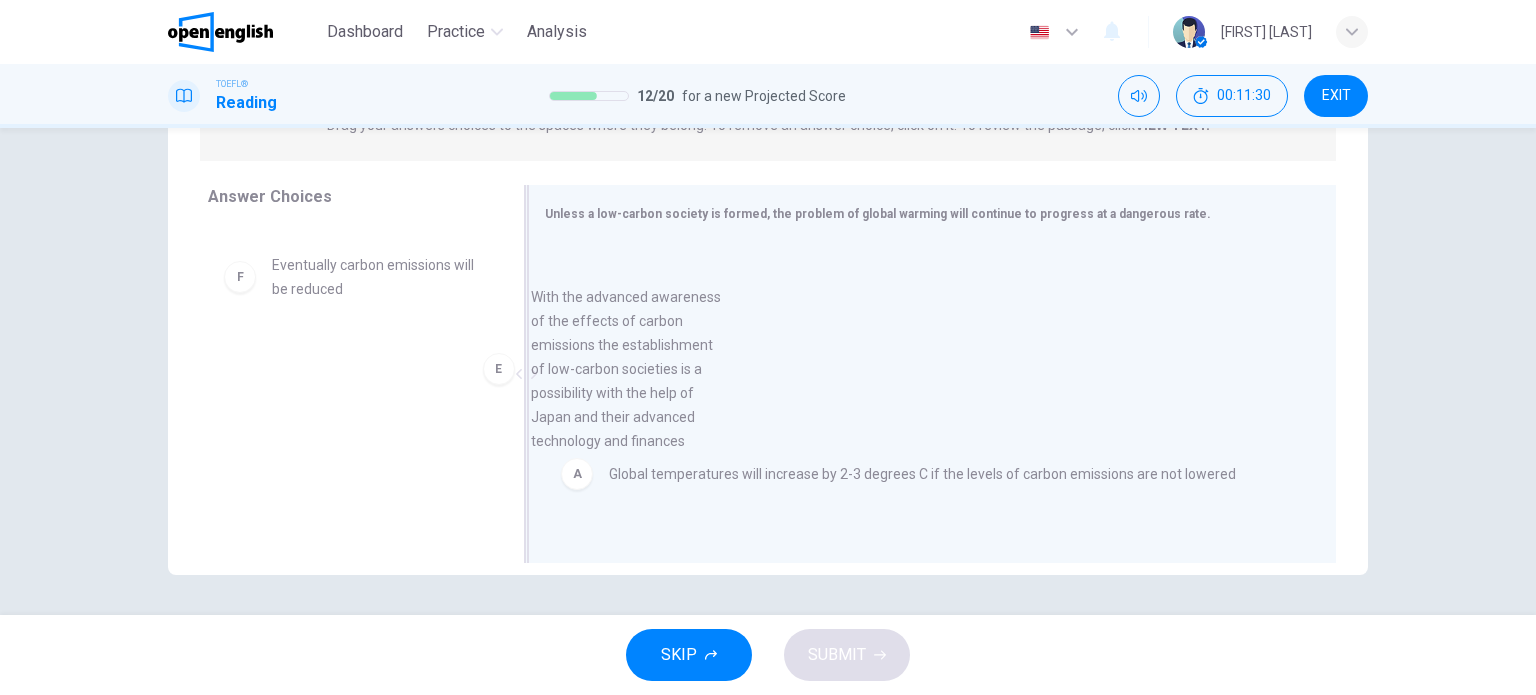 drag, startPoint x: 397, startPoint y: 413, endPoint x: 644, endPoint y: 446, distance: 249.1947 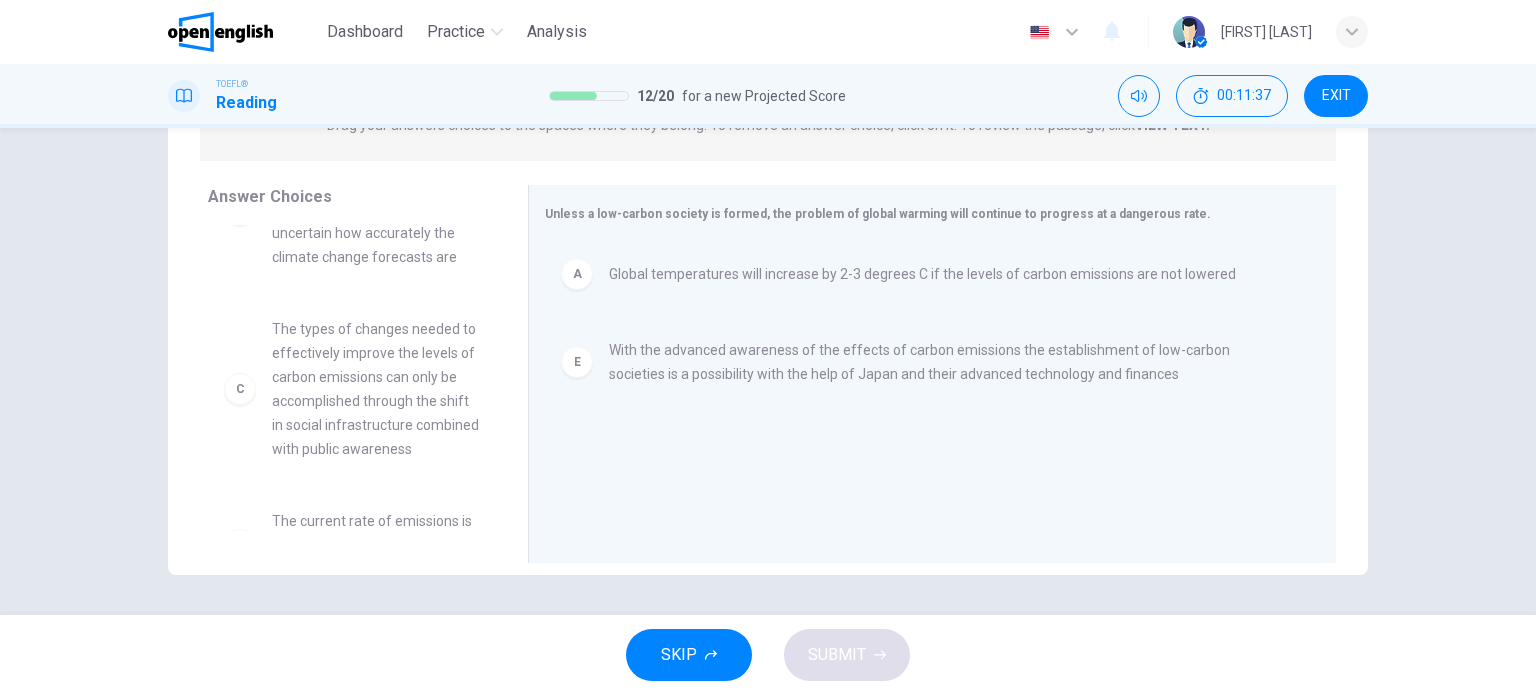 scroll, scrollTop: 100, scrollLeft: 0, axis: vertical 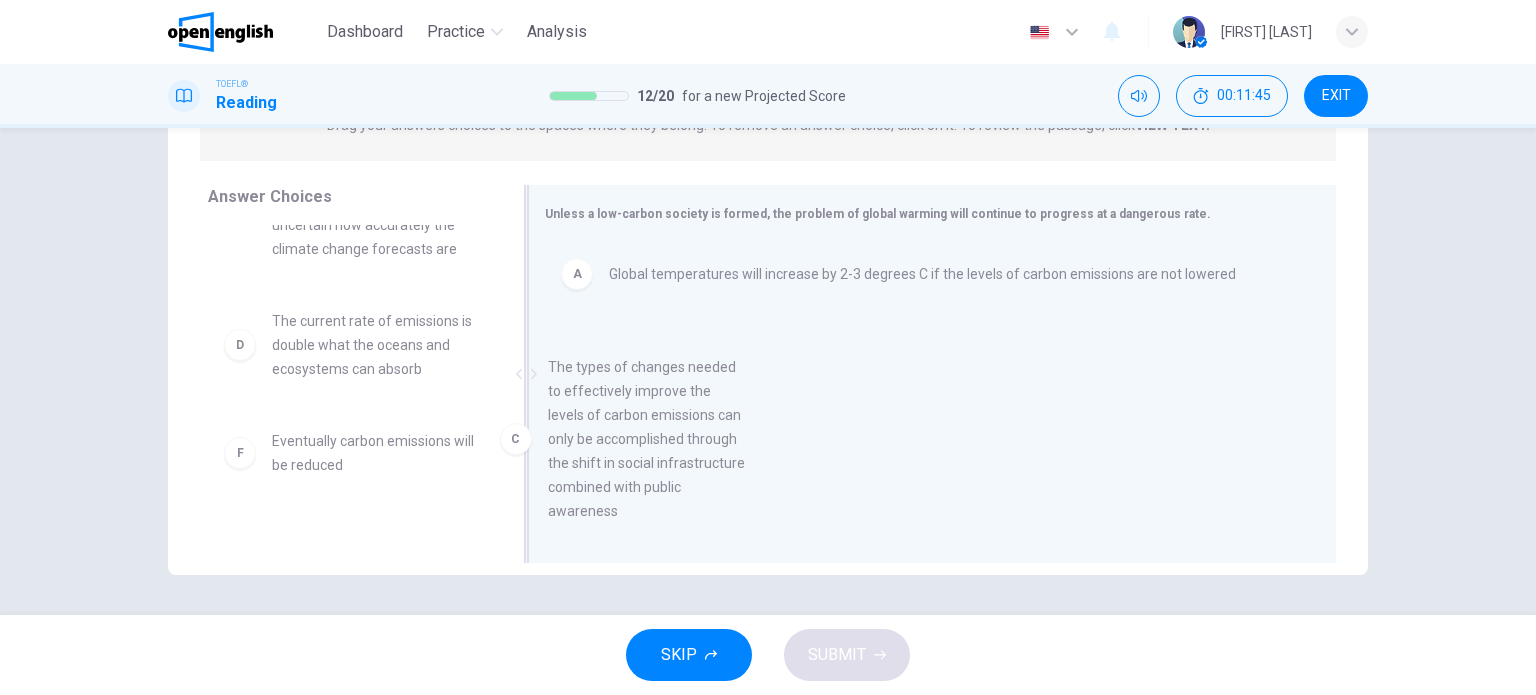 drag, startPoint x: 360, startPoint y: 459, endPoint x: 668, endPoint y: 460, distance: 308.00162 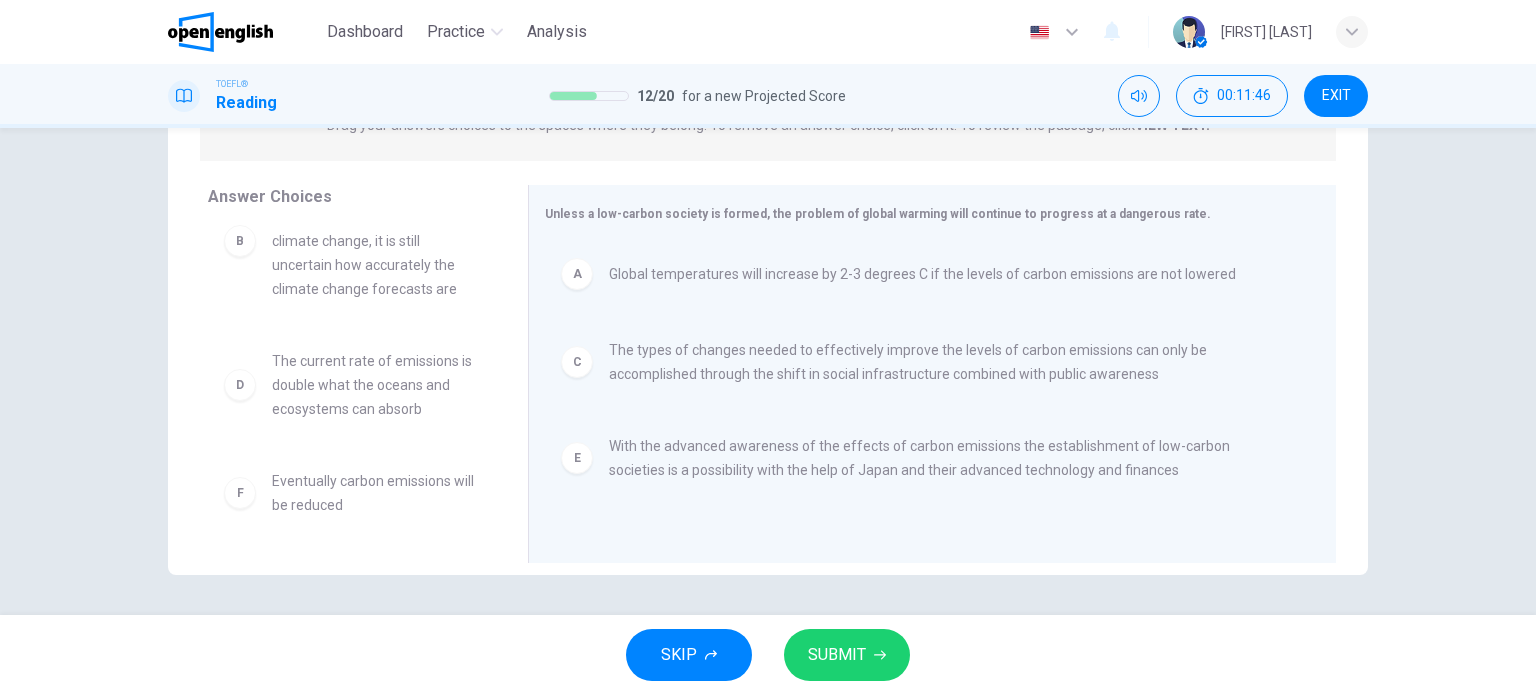 scroll, scrollTop: 0, scrollLeft: 0, axis: both 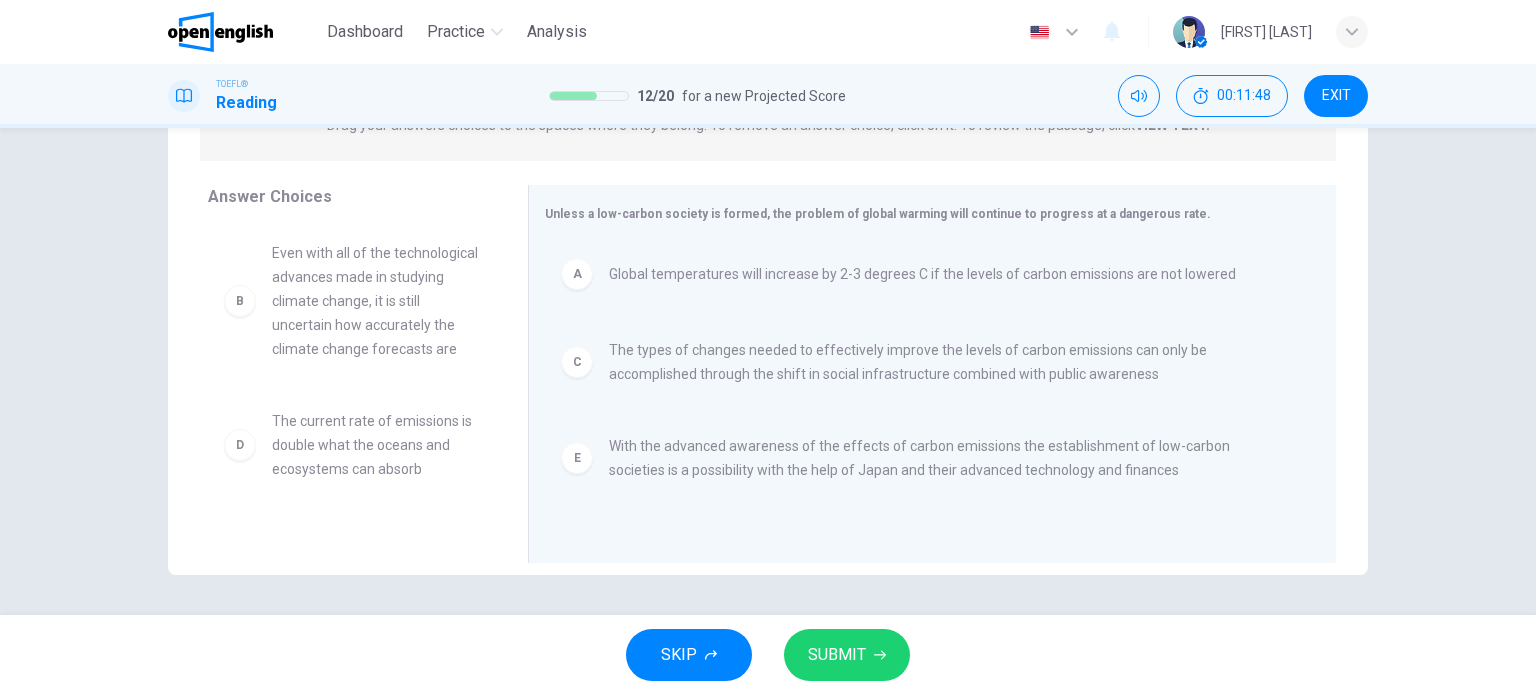 click on "SUBMIT" at bounding box center (847, 655) 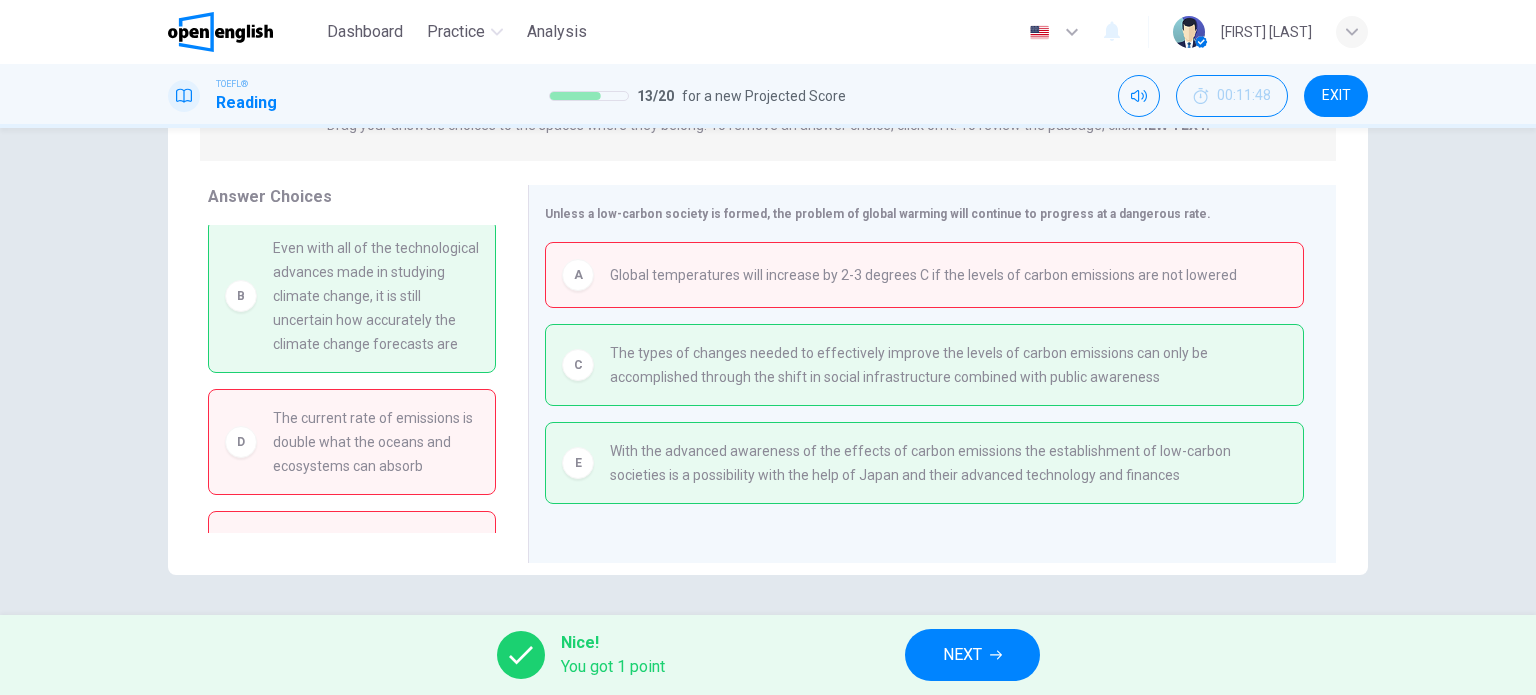 scroll, scrollTop: 0, scrollLeft: 0, axis: both 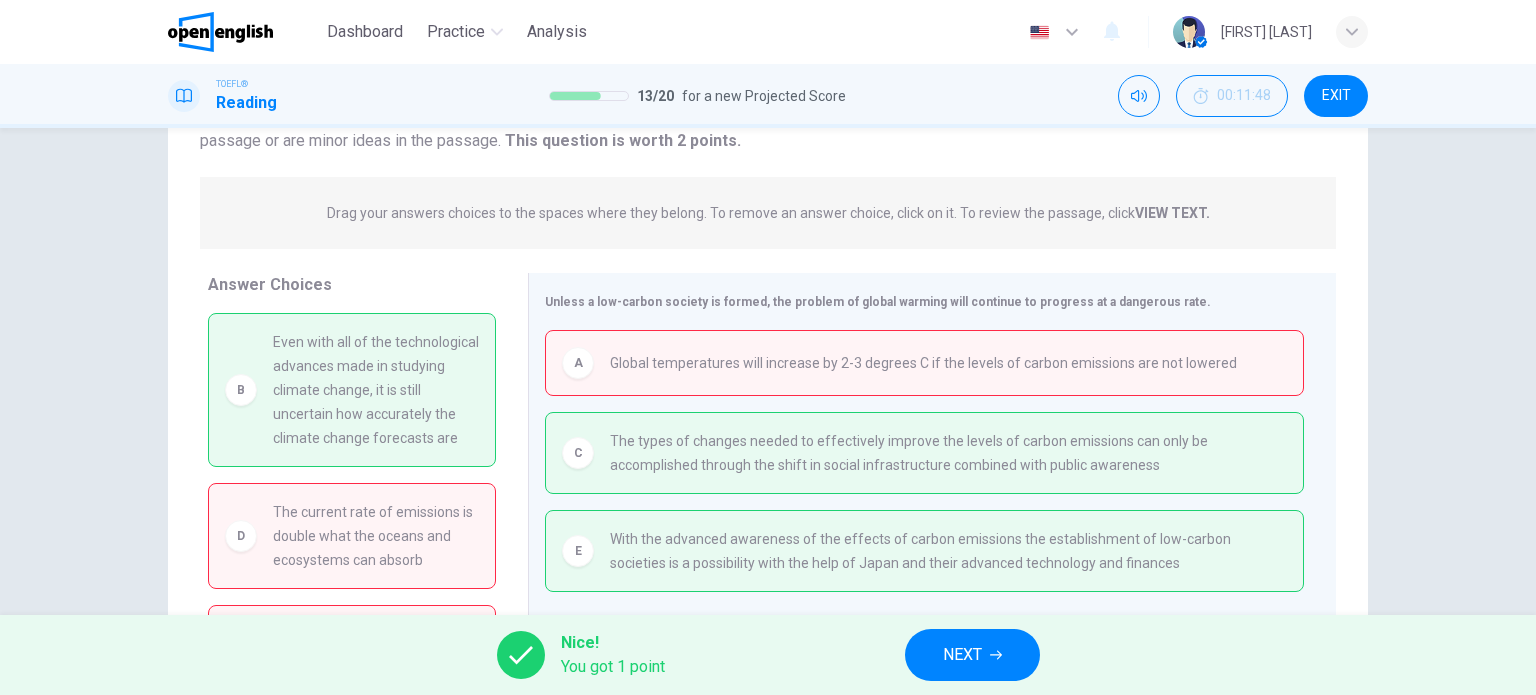 click on "NEXT" at bounding box center [962, 655] 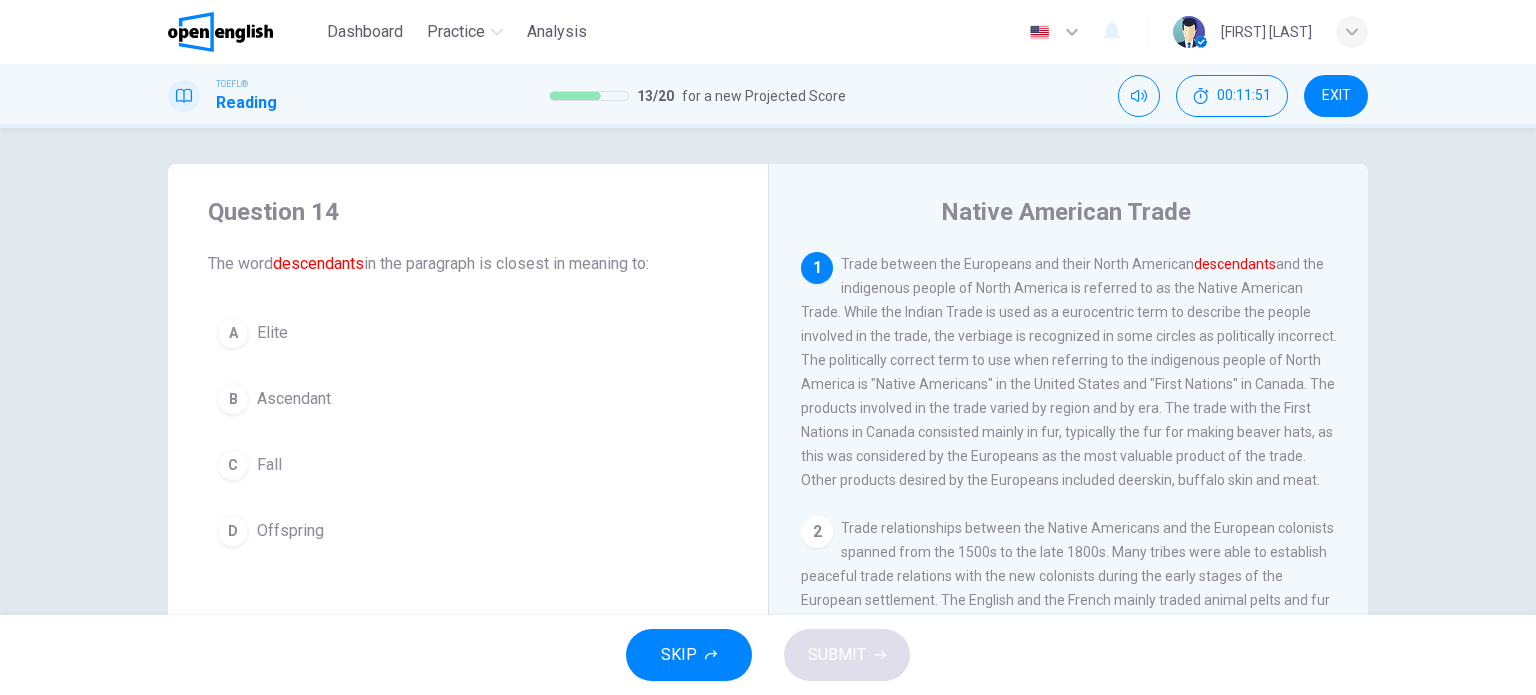 scroll, scrollTop: 0, scrollLeft: 0, axis: both 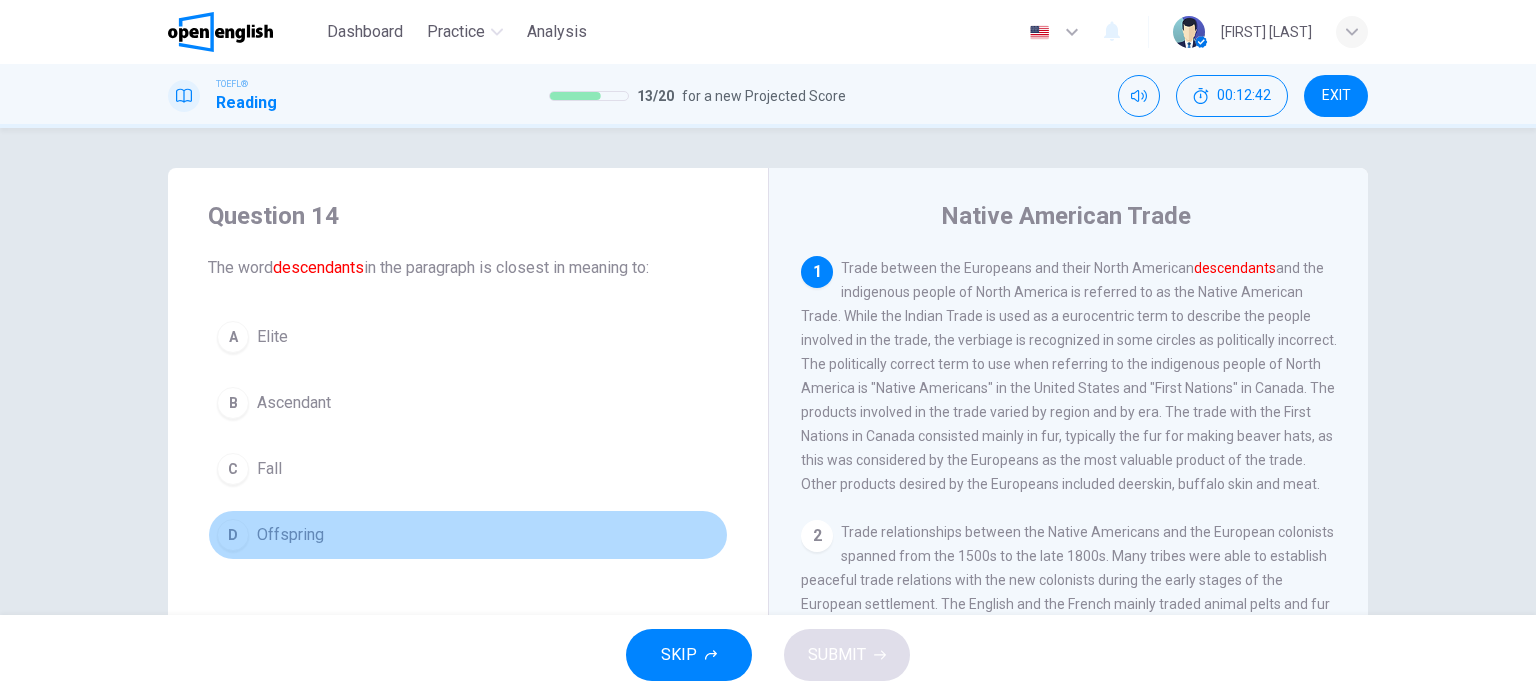 click on "D Offspring" at bounding box center [468, 535] 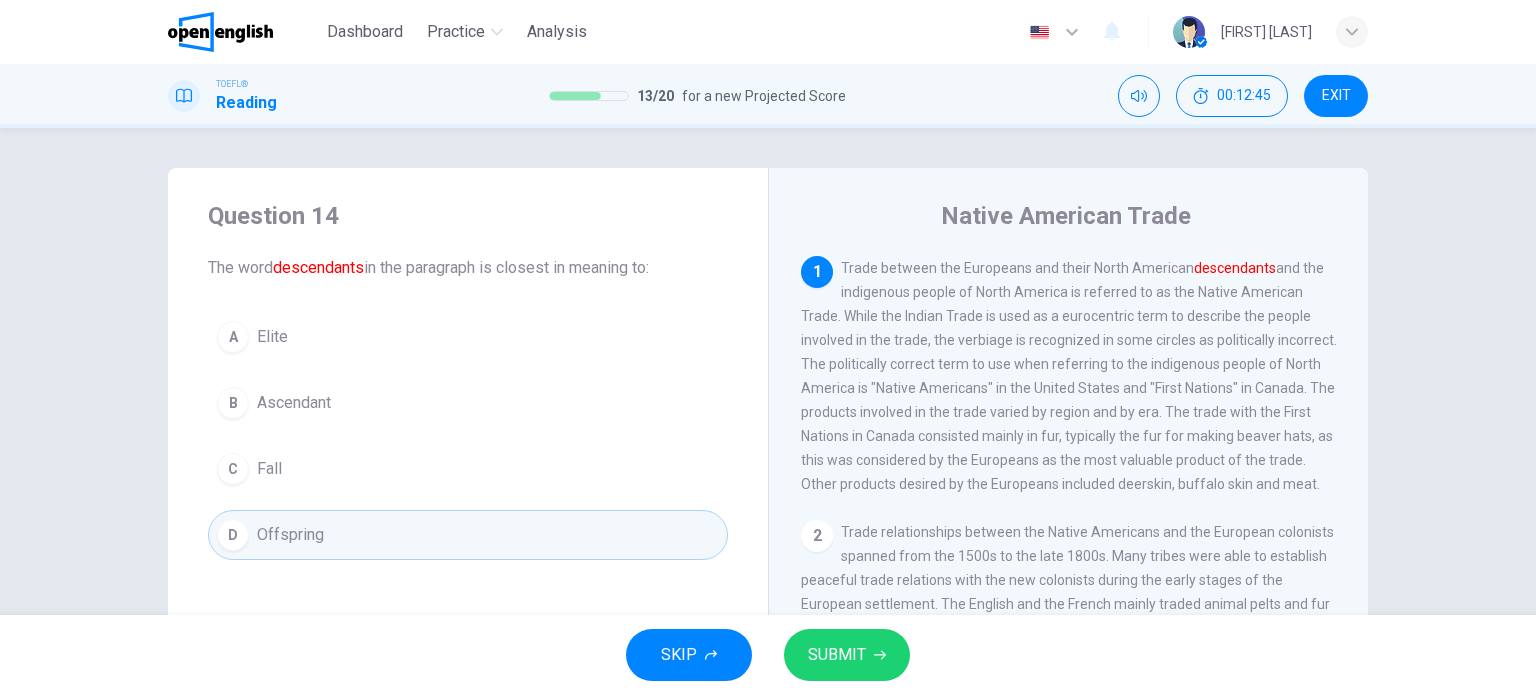 scroll, scrollTop: 100, scrollLeft: 0, axis: vertical 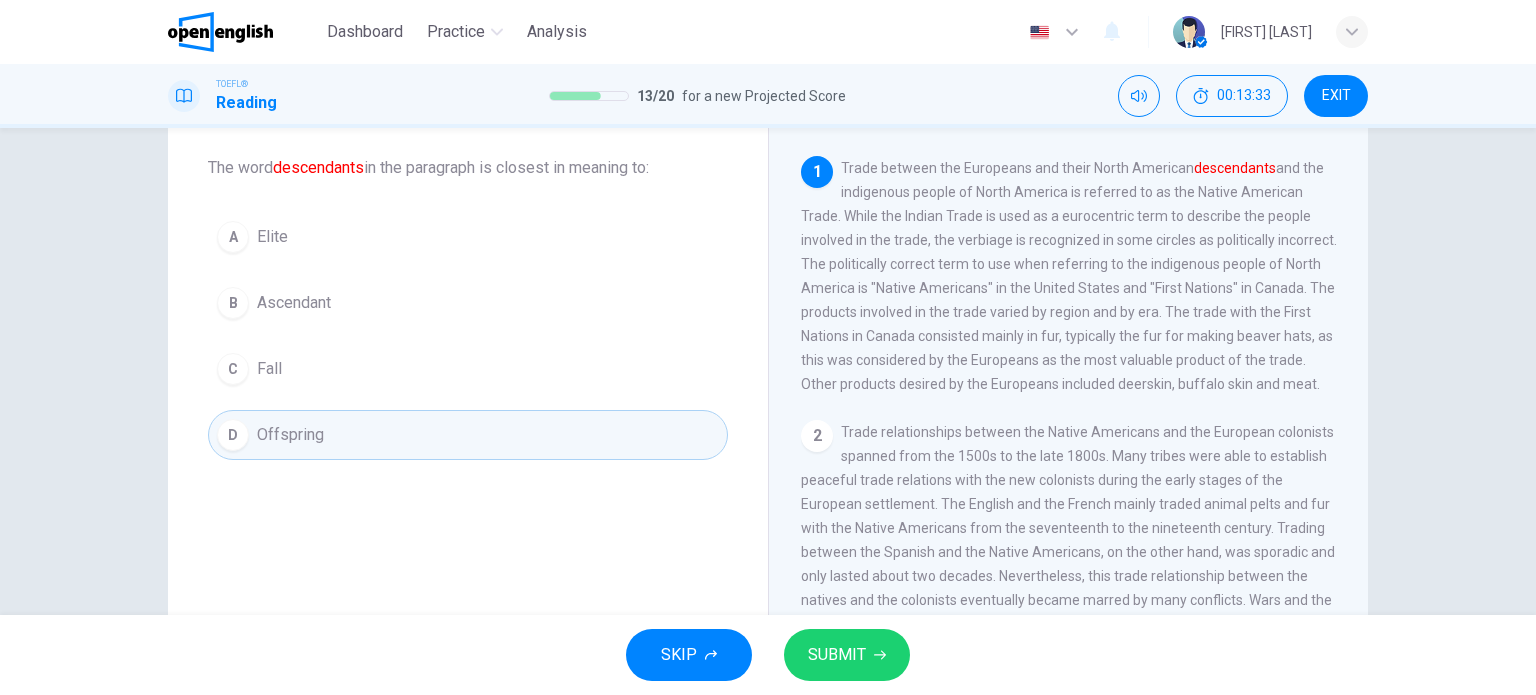 click on "B Ascendant" at bounding box center [468, 303] 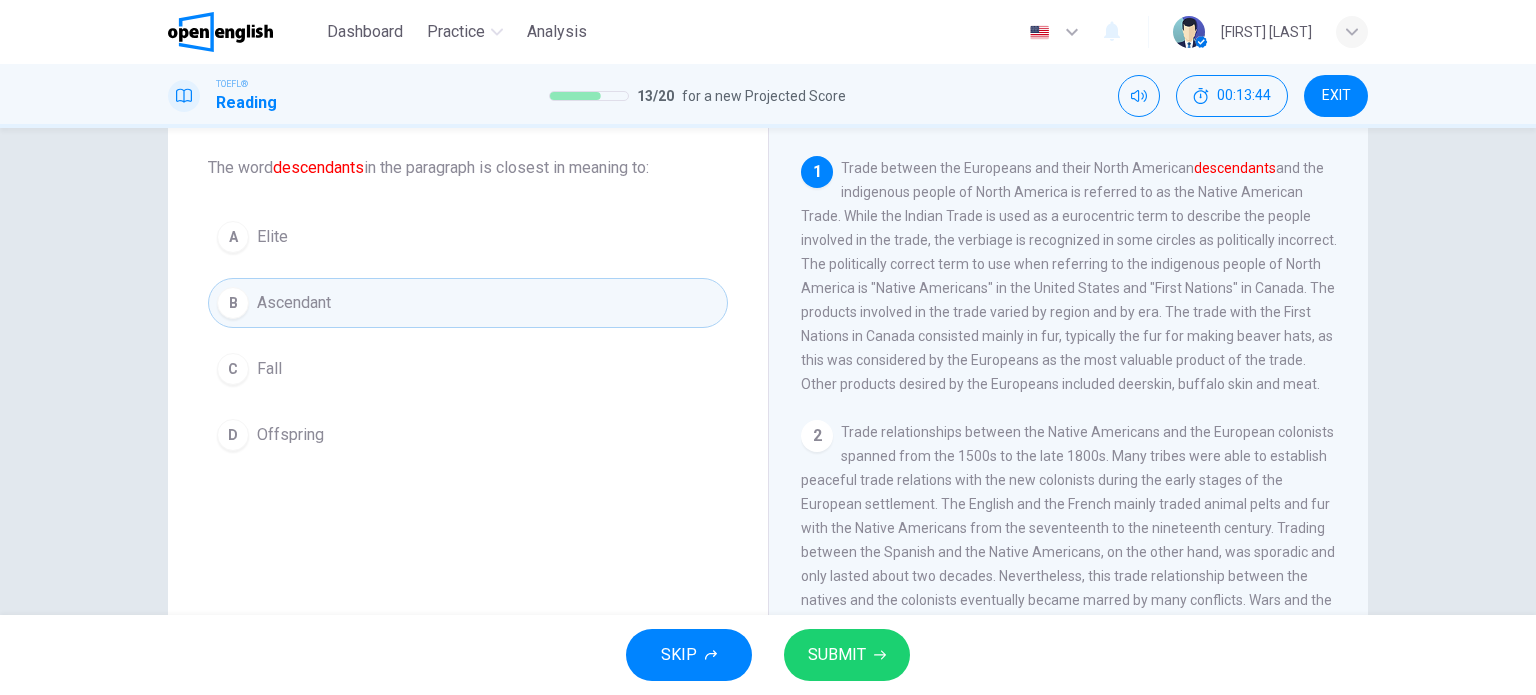 click on "Question 14 The word  descendants  in the paragraph is closest in meaning to: A Elite B Ascendant C Fall D Offspring" at bounding box center (468, 280) 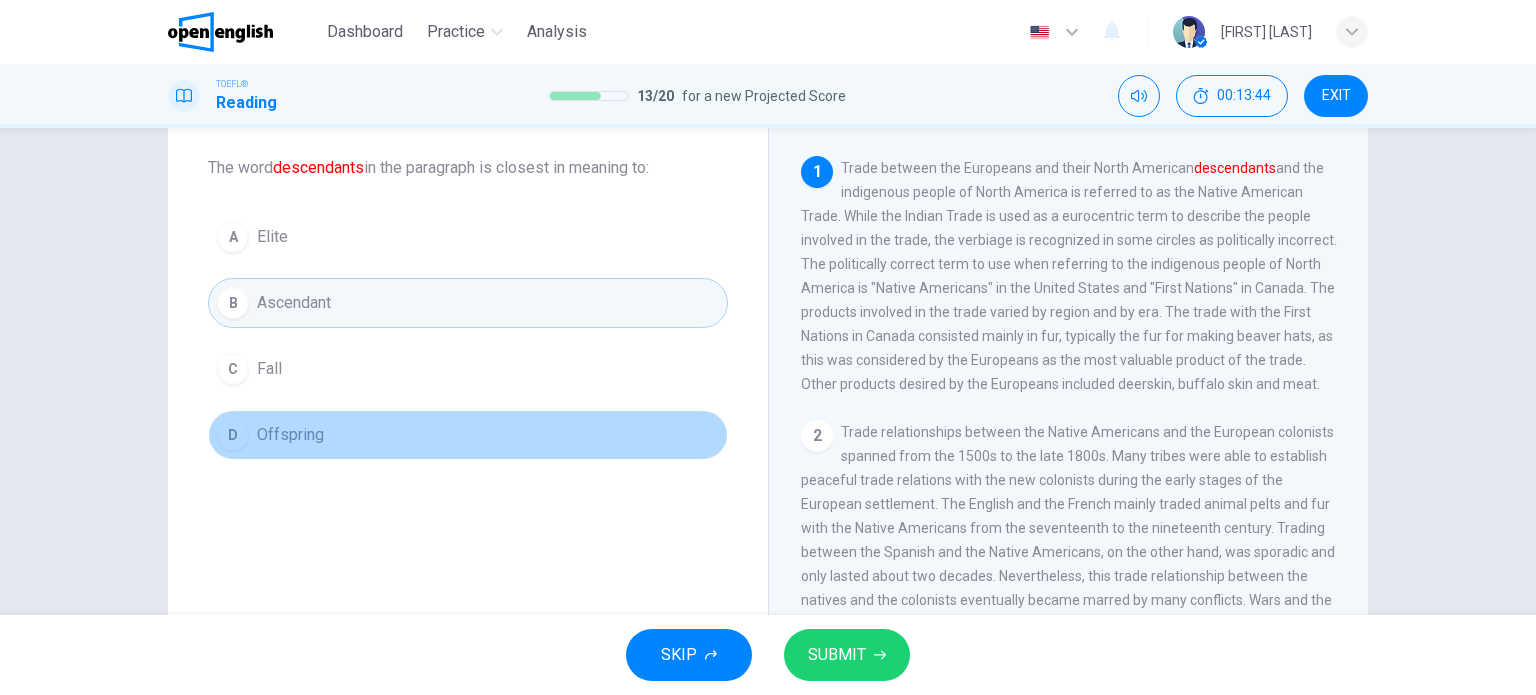 click on "D Offspring" at bounding box center (468, 435) 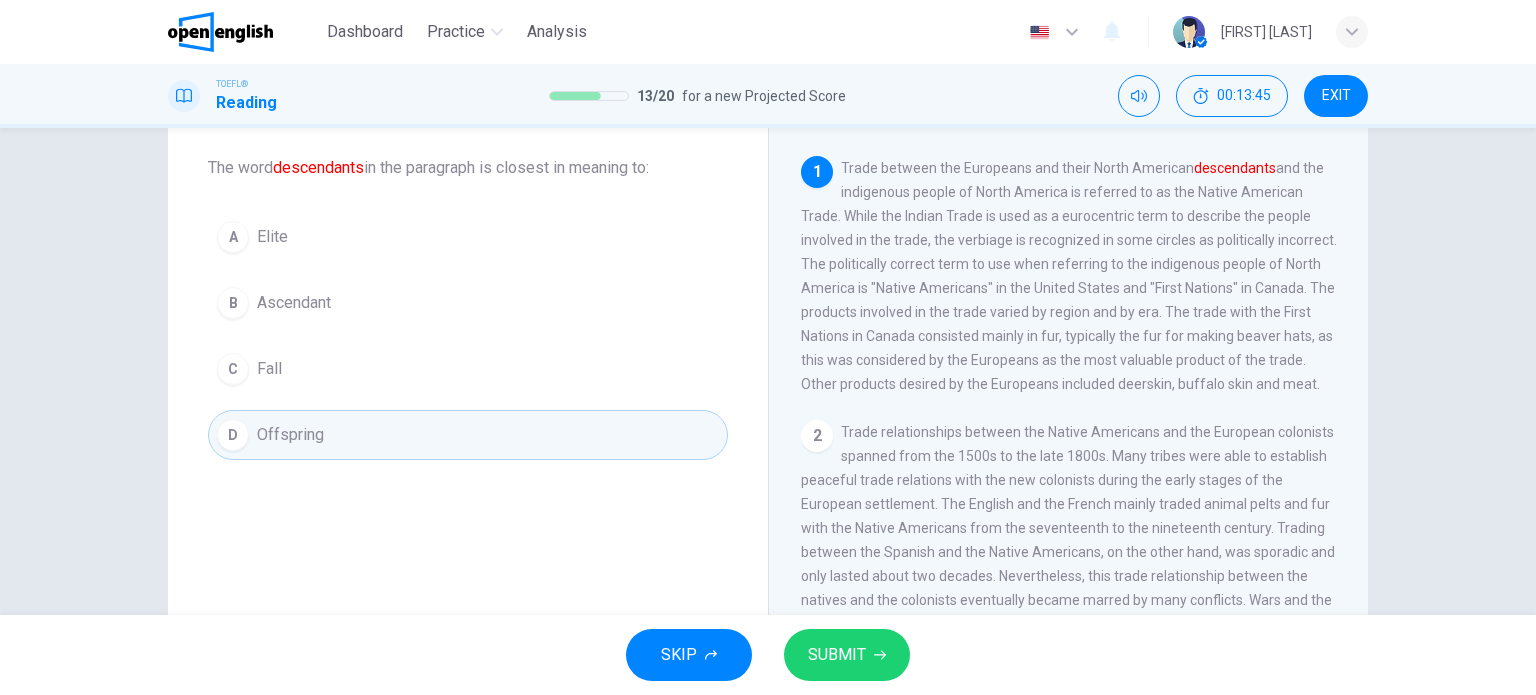click on "SUBMIT" at bounding box center [837, 655] 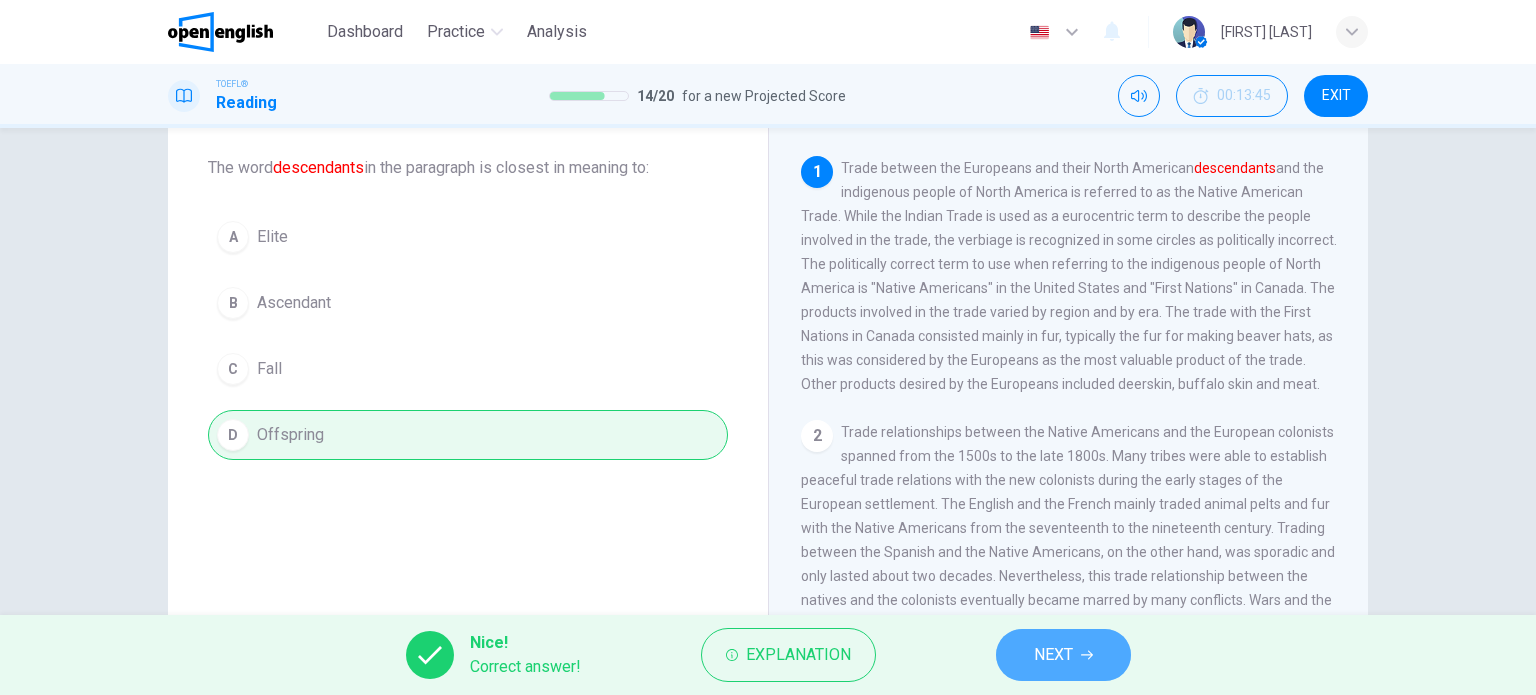 click on "NEXT" at bounding box center (1063, 655) 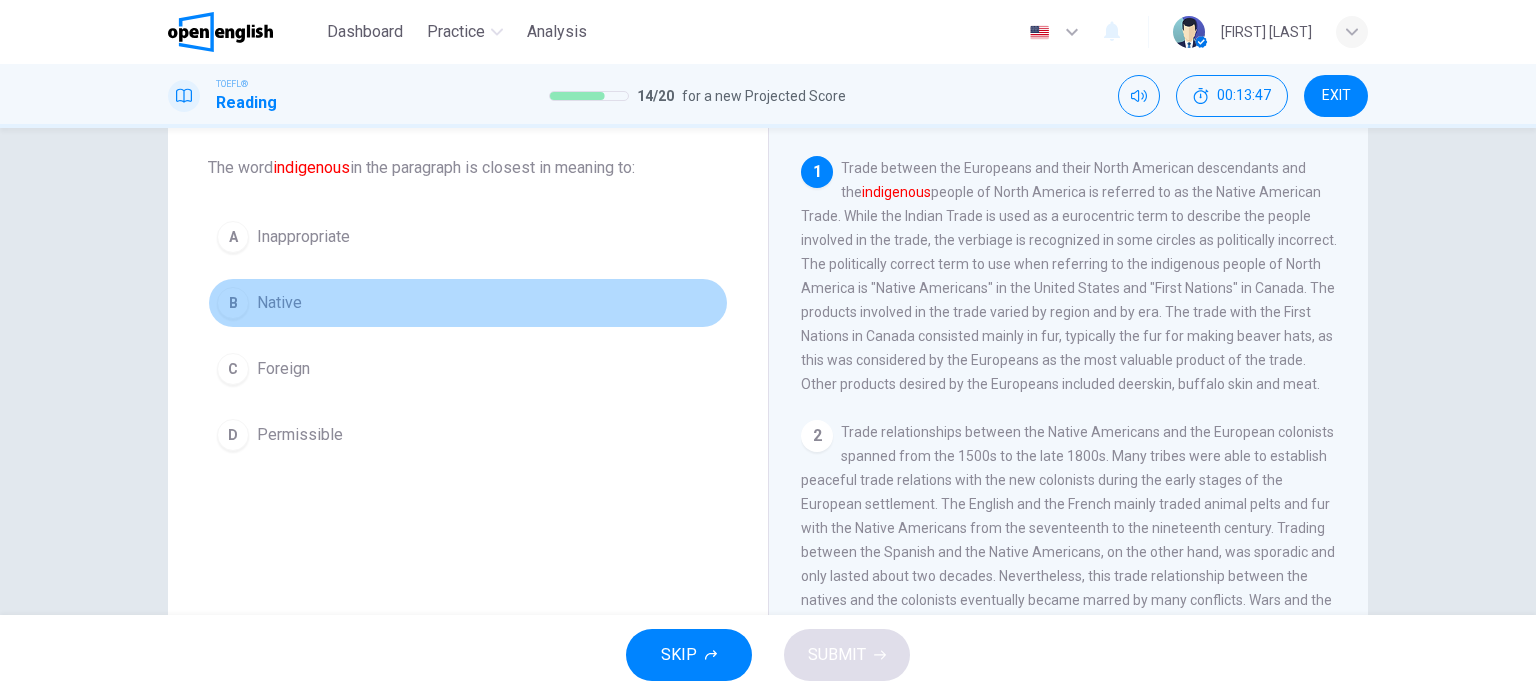 click on "B Native" at bounding box center (468, 303) 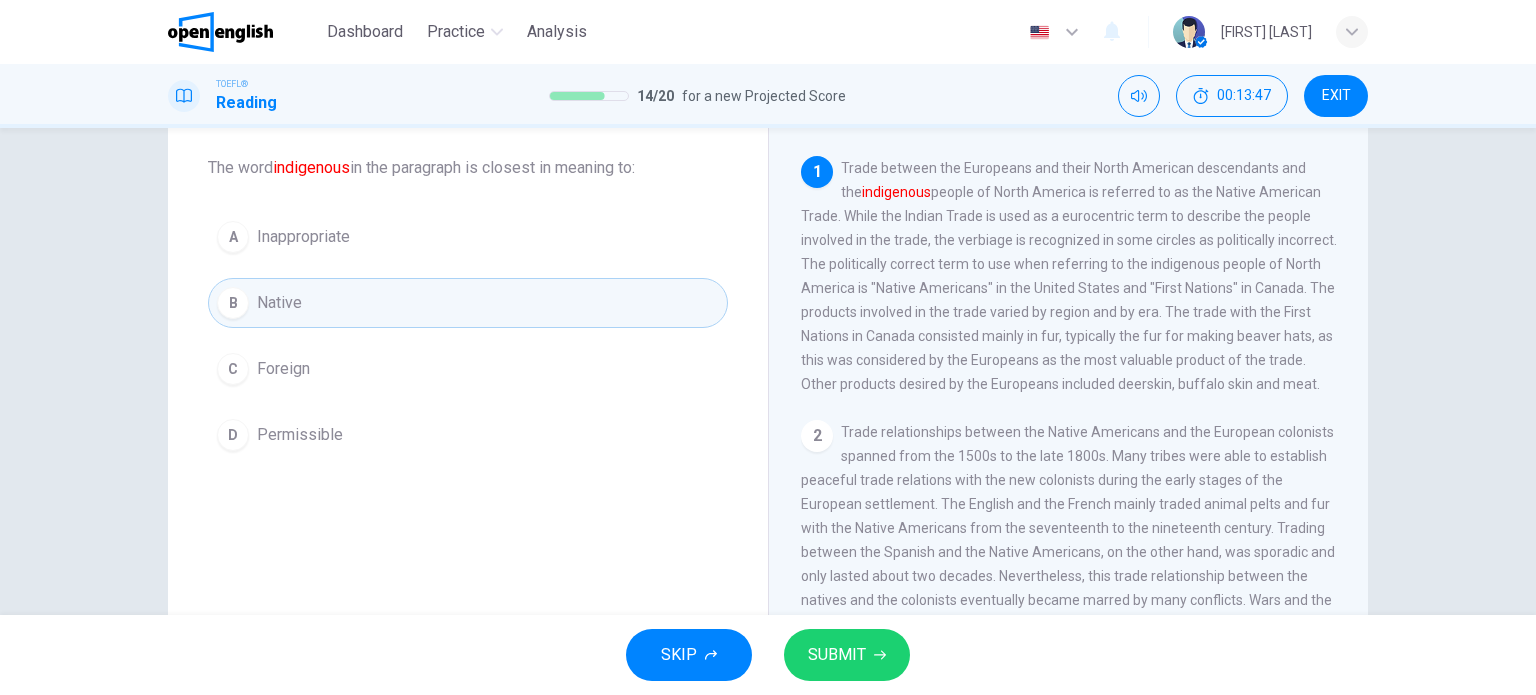 click on "SUBMIT" at bounding box center (847, 655) 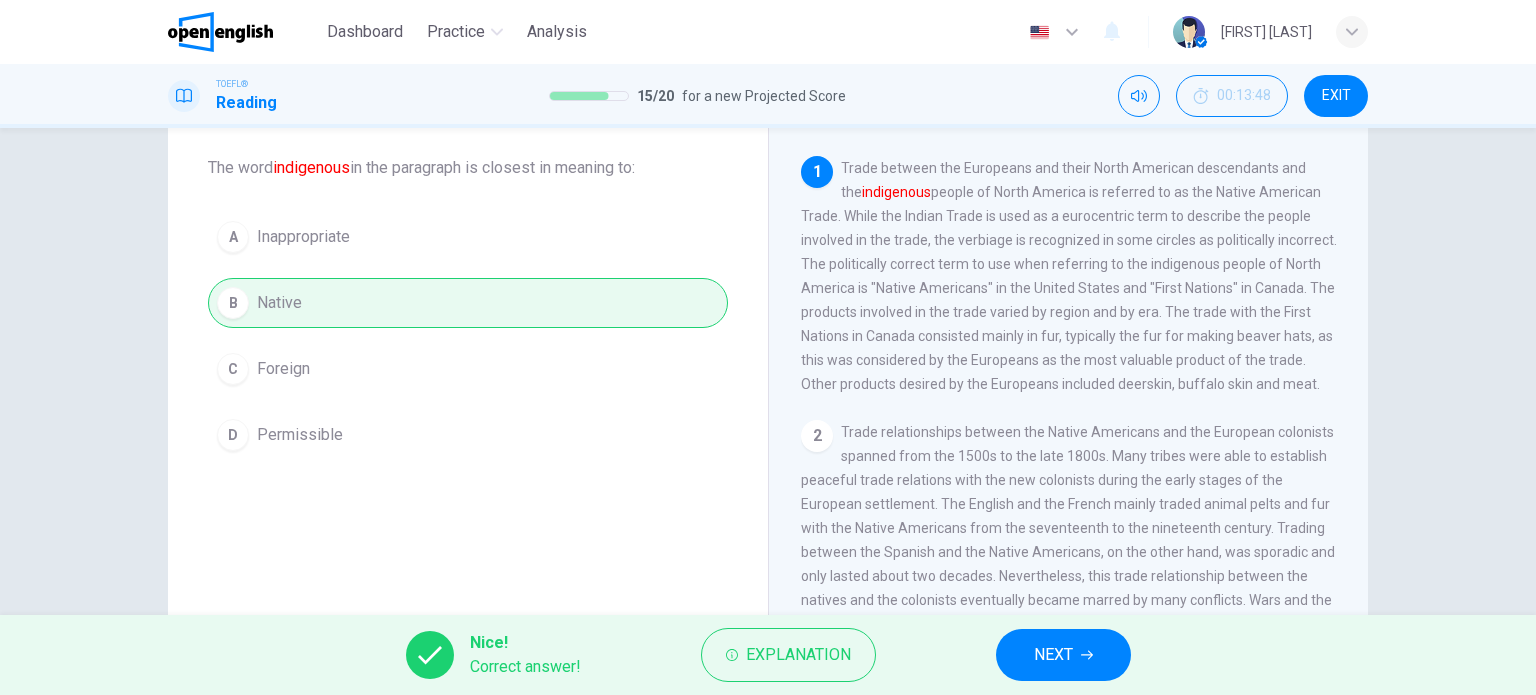 click on "NEXT" at bounding box center (1053, 655) 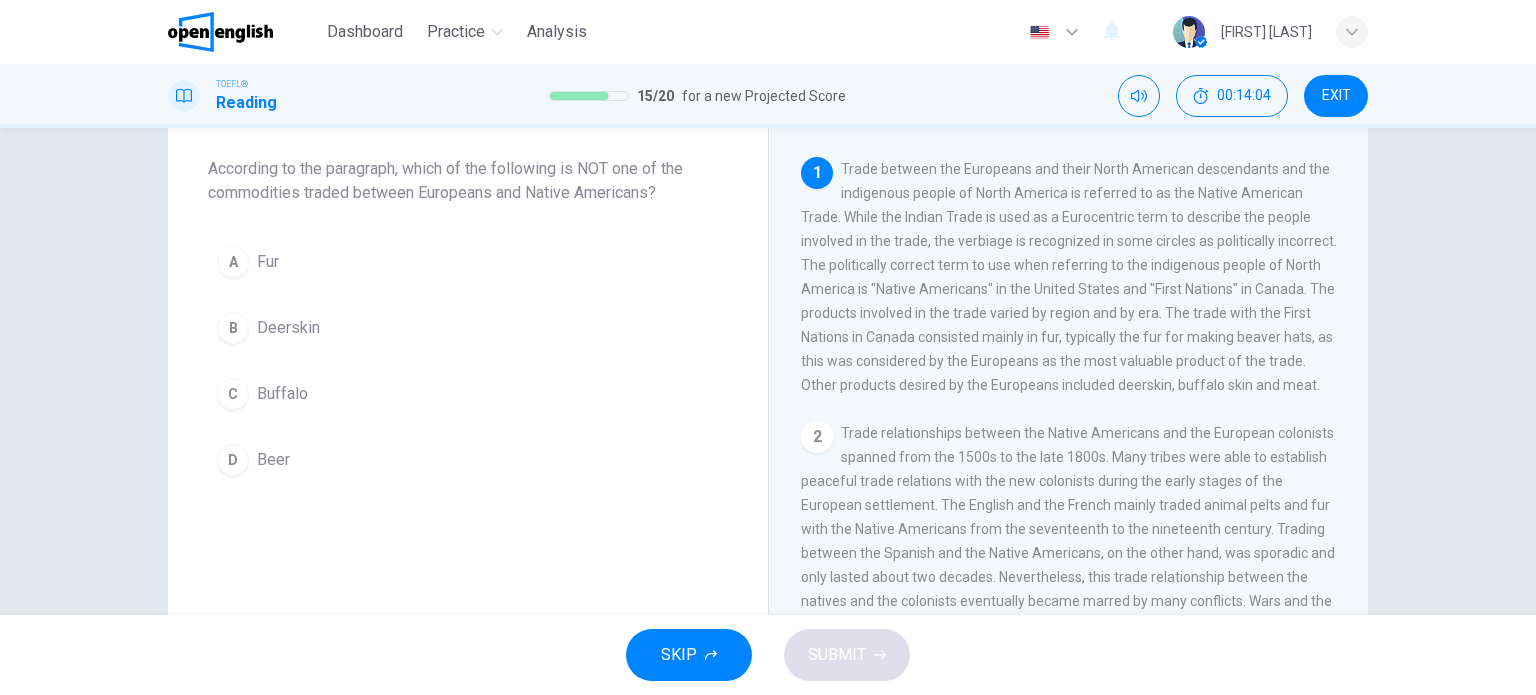 scroll, scrollTop: 100, scrollLeft: 0, axis: vertical 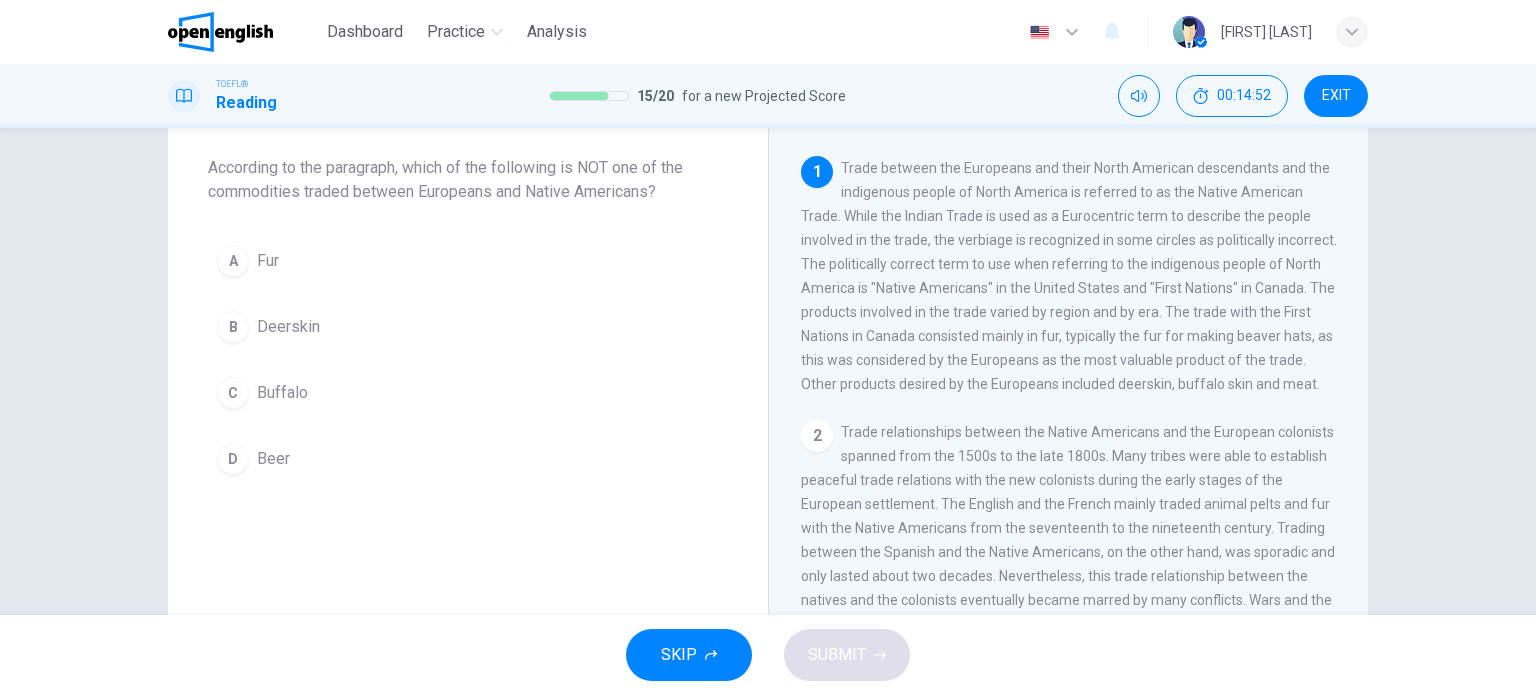 click on "D Beer" at bounding box center [468, 459] 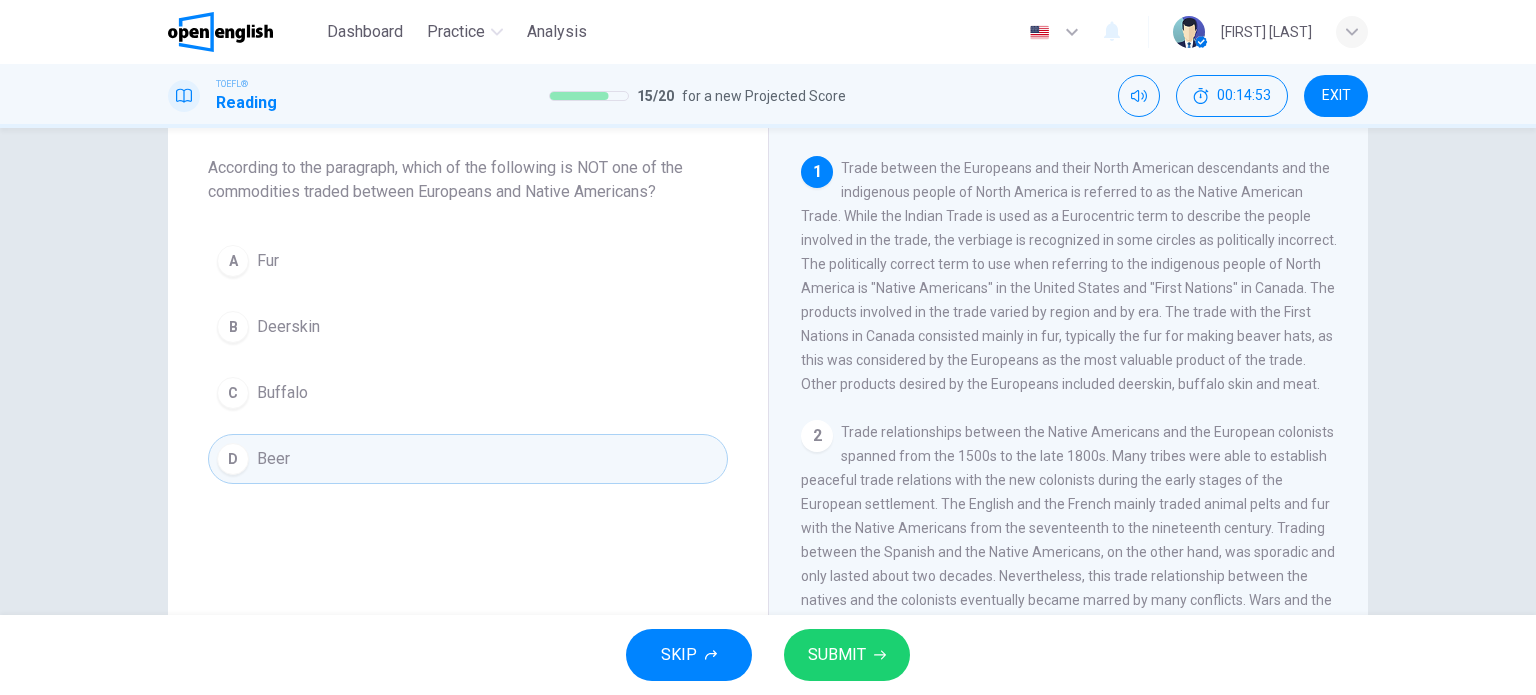 click on "SKIP SUBMIT" at bounding box center [768, 655] 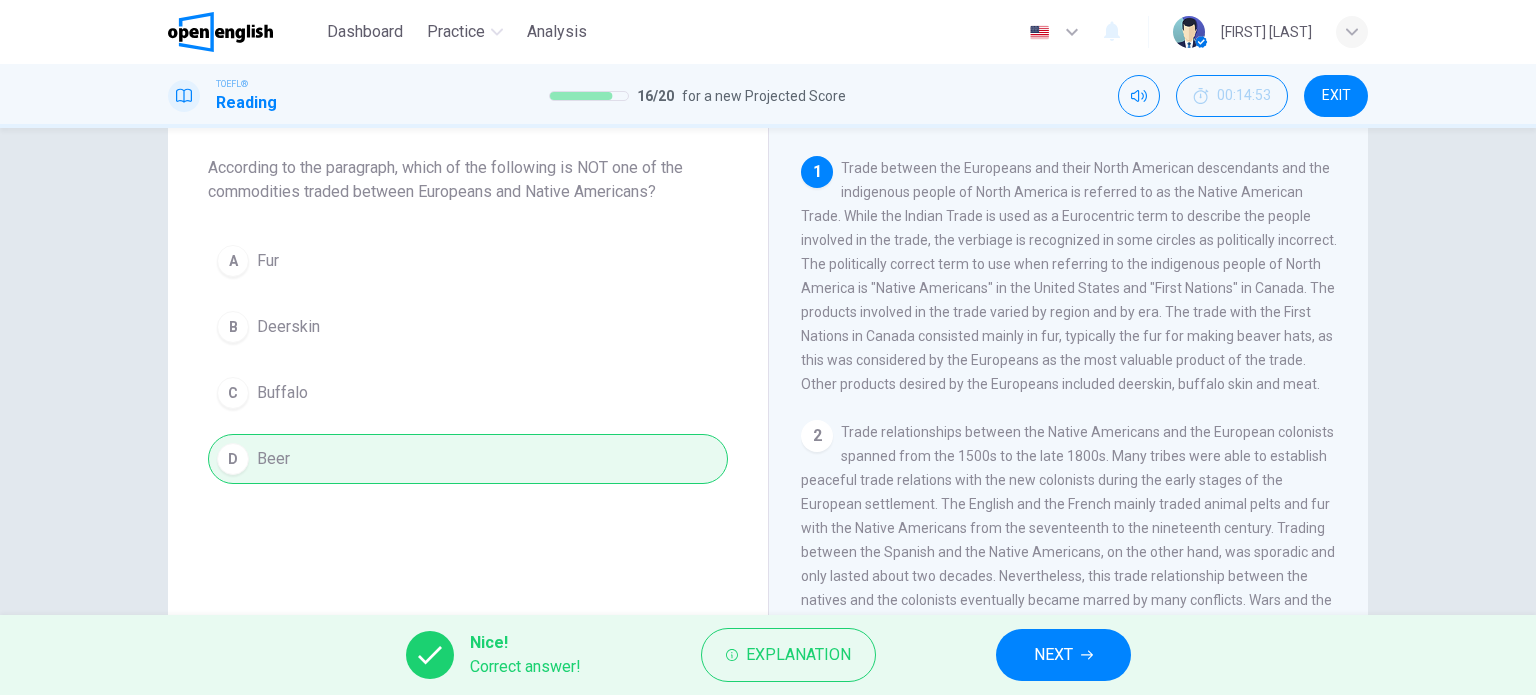 drag, startPoint x: 985, startPoint y: 647, endPoint x: 1008, endPoint y: 648, distance: 23.021729 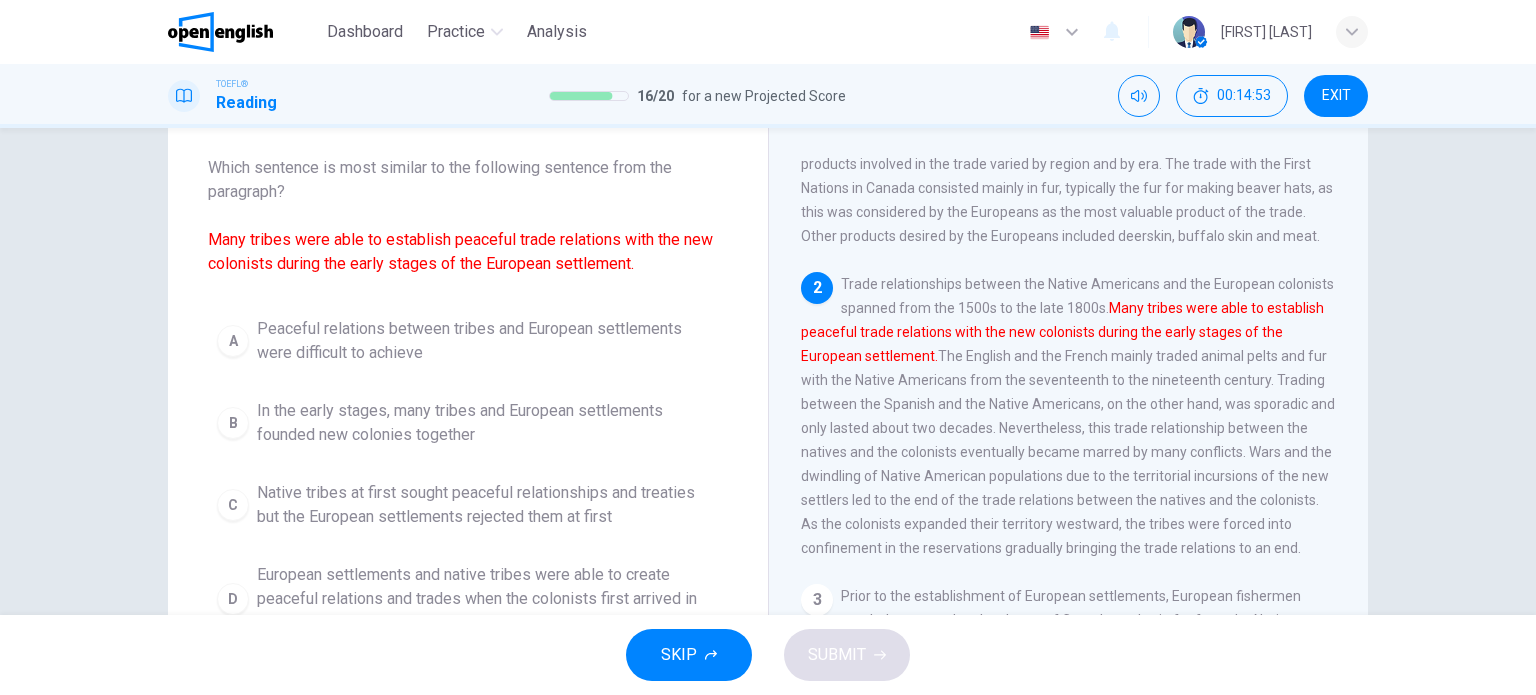 scroll, scrollTop: 219, scrollLeft: 0, axis: vertical 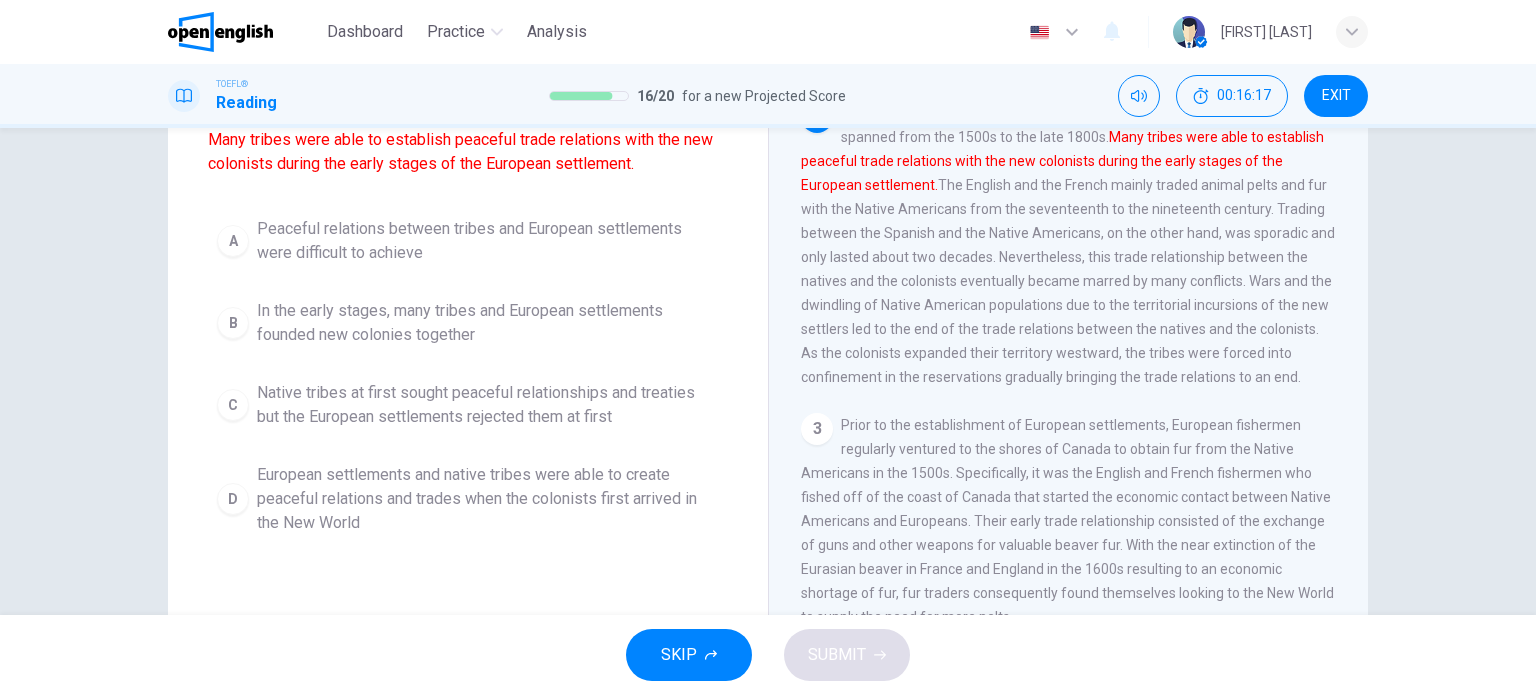 click on "European settlements and native tribes were able to create peaceful relations and trades when the colonists first arrived in the New World" at bounding box center [488, 499] 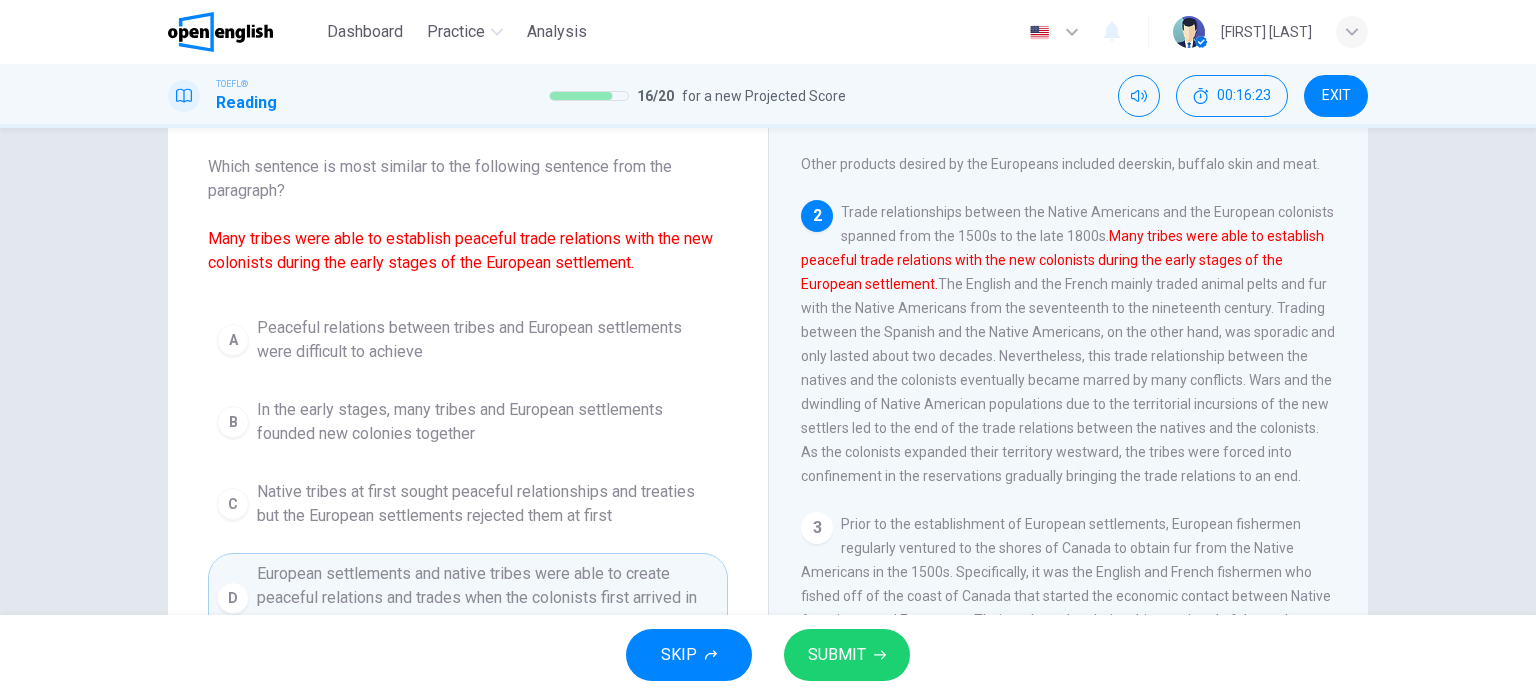 scroll, scrollTop: 100, scrollLeft: 0, axis: vertical 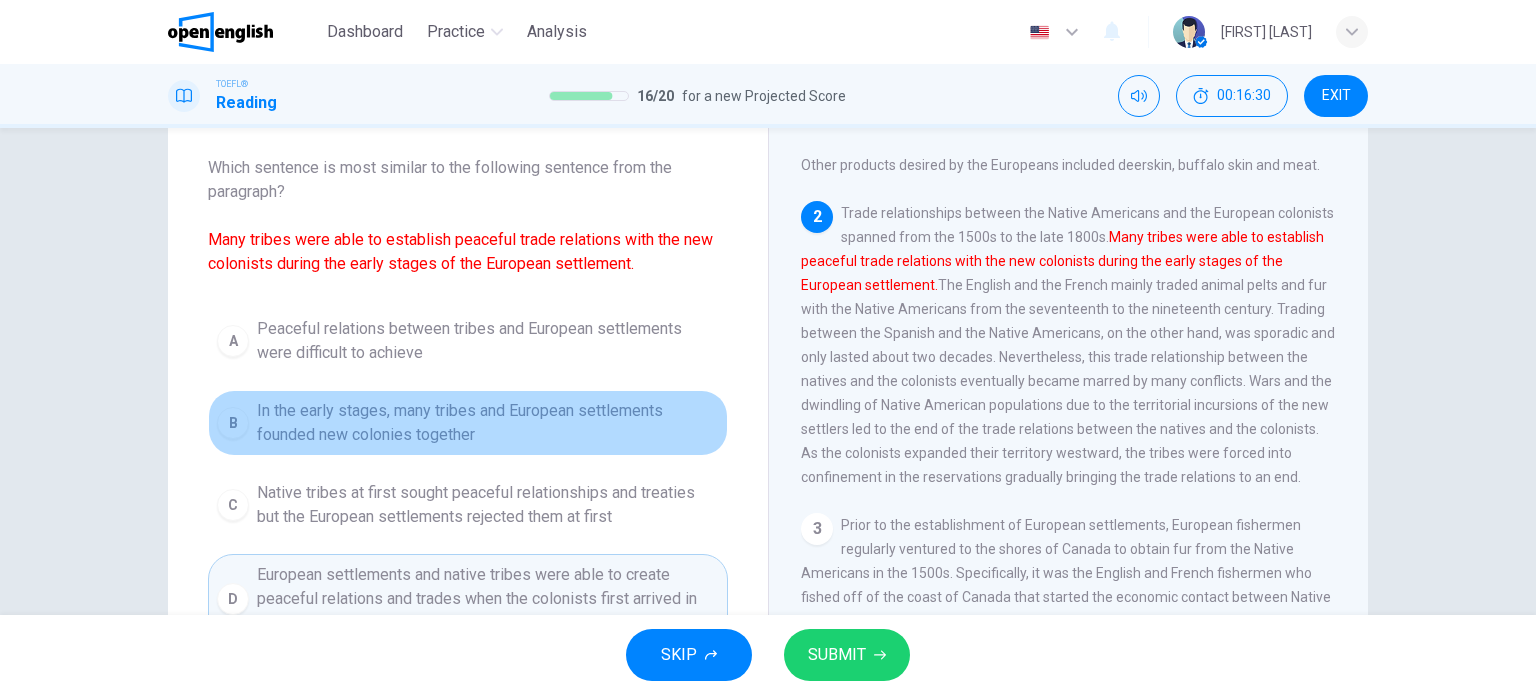click on "In the early stages, many tribes and European settlements founded new colonies together" at bounding box center (488, 423) 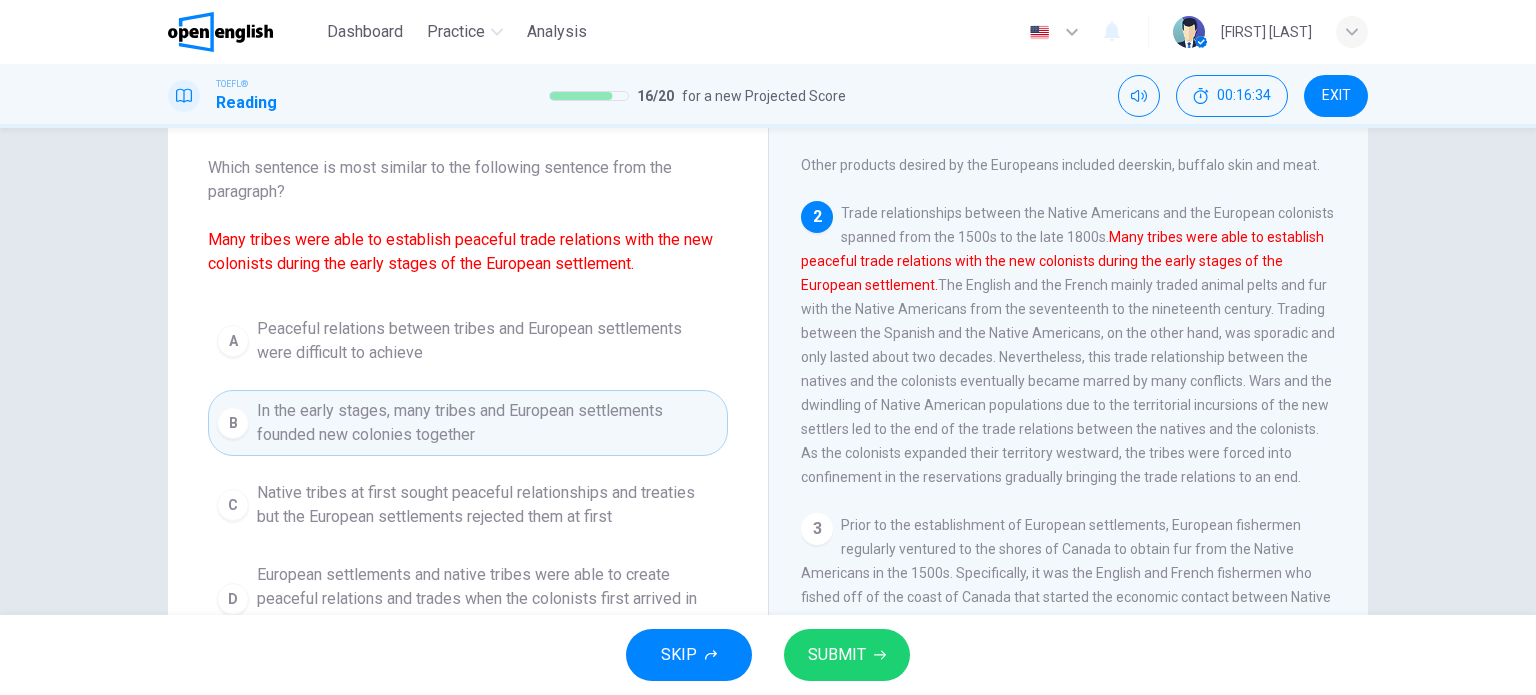 click on "SUBMIT" at bounding box center [847, 655] 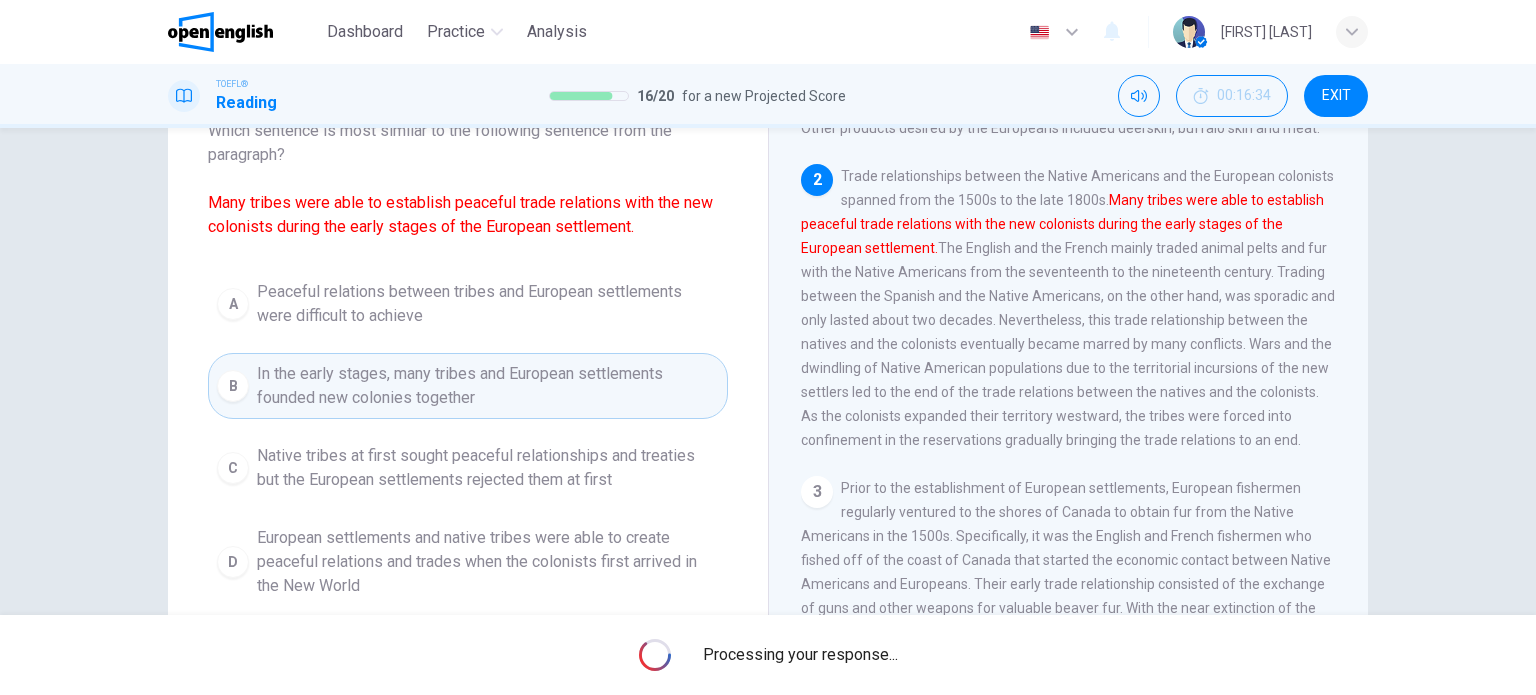 scroll, scrollTop: 200, scrollLeft: 0, axis: vertical 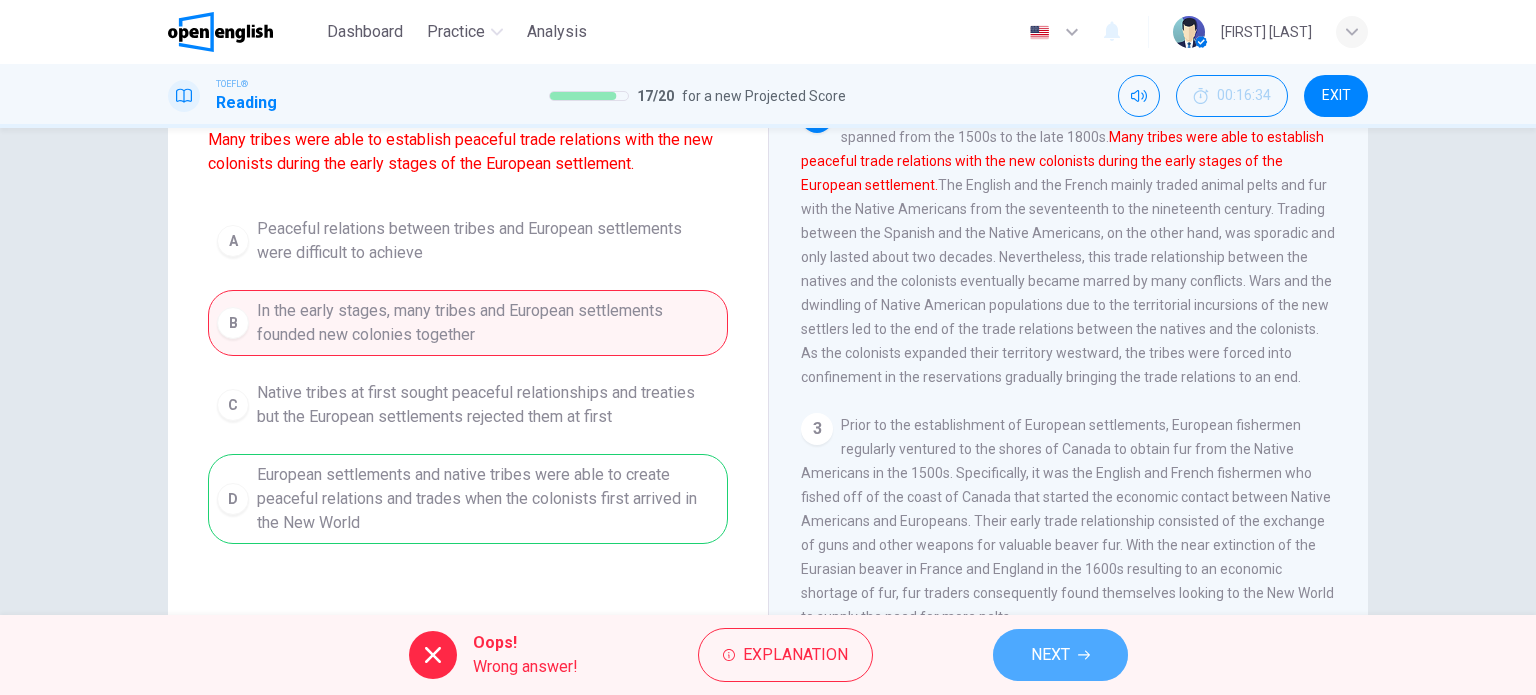 click on "NEXT" at bounding box center [1060, 655] 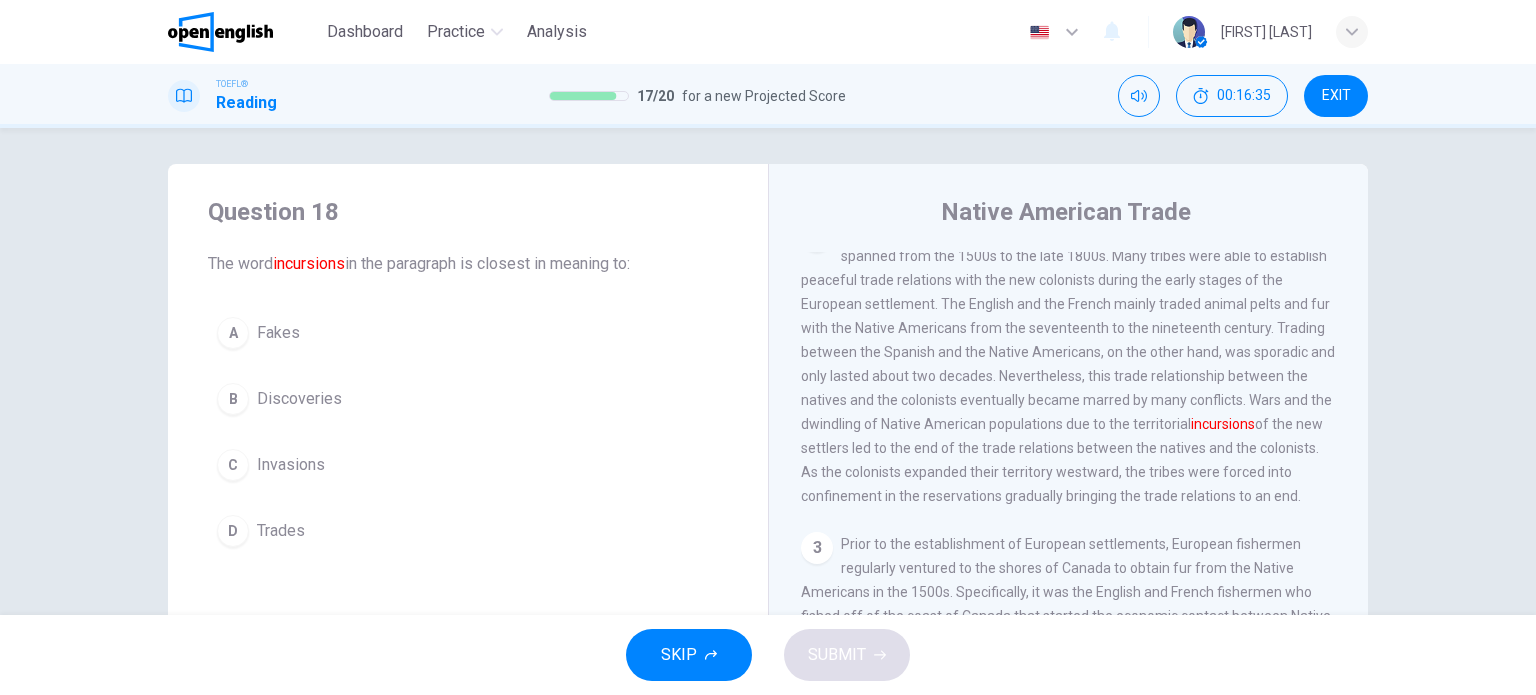 scroll, scrollTop: 0, scrollLeft: 0, axis: both 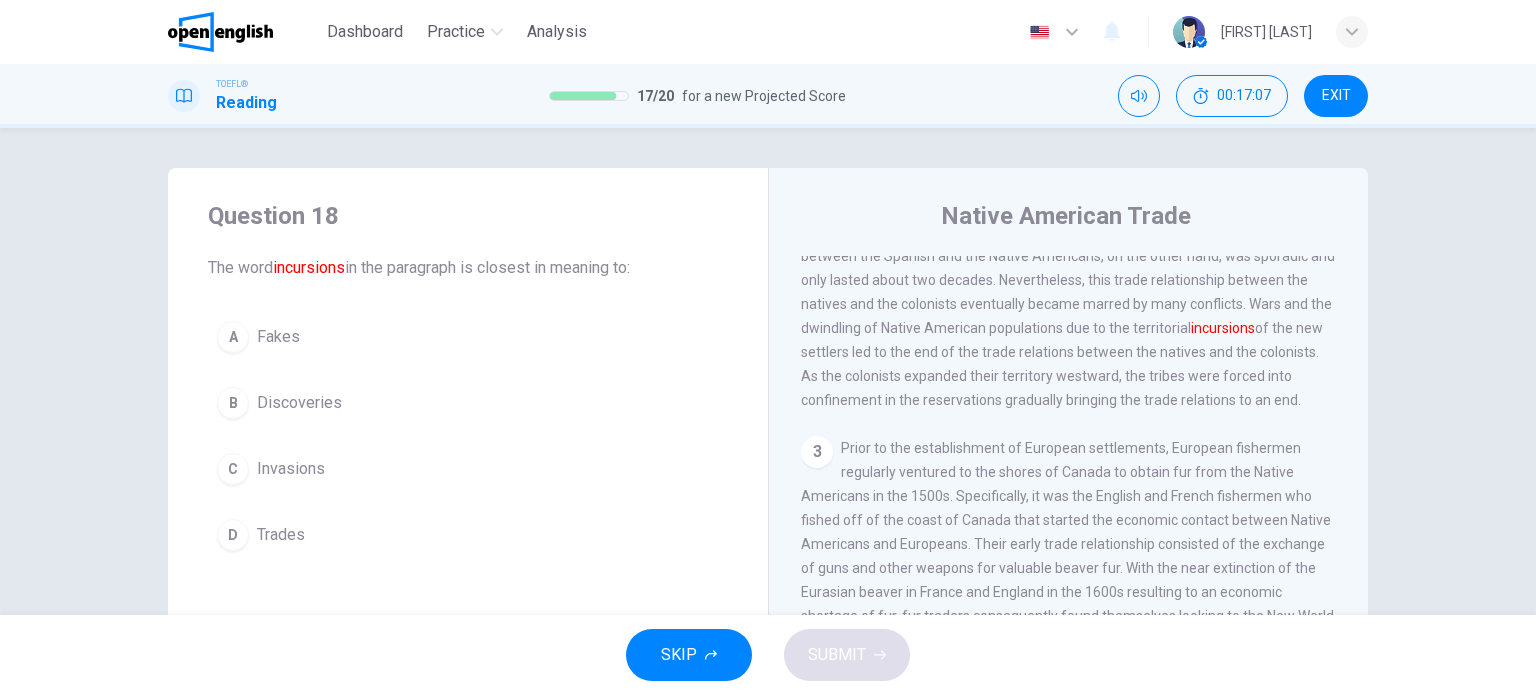 click on "C Invasions" at bounding box center (468, 469) 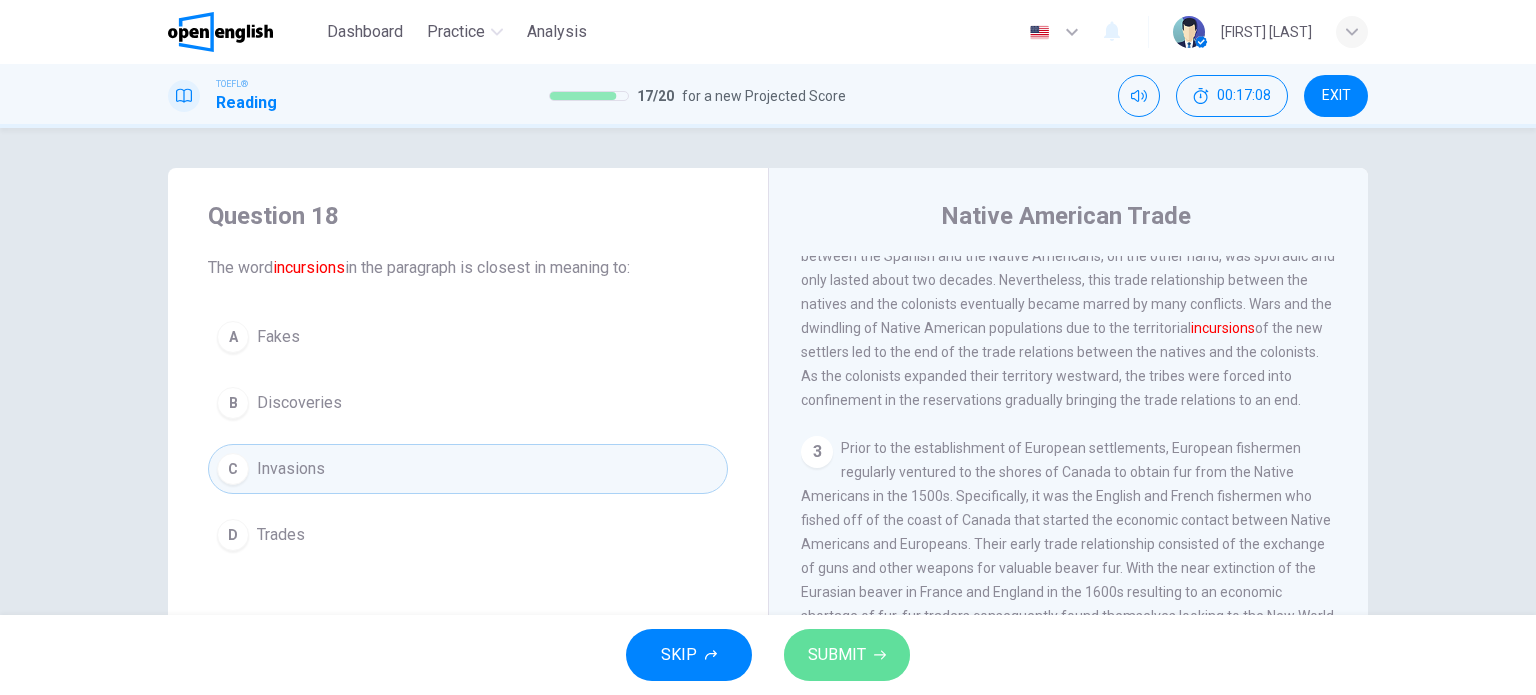 click on "SUBMIT" at bounding box center [837, 655] 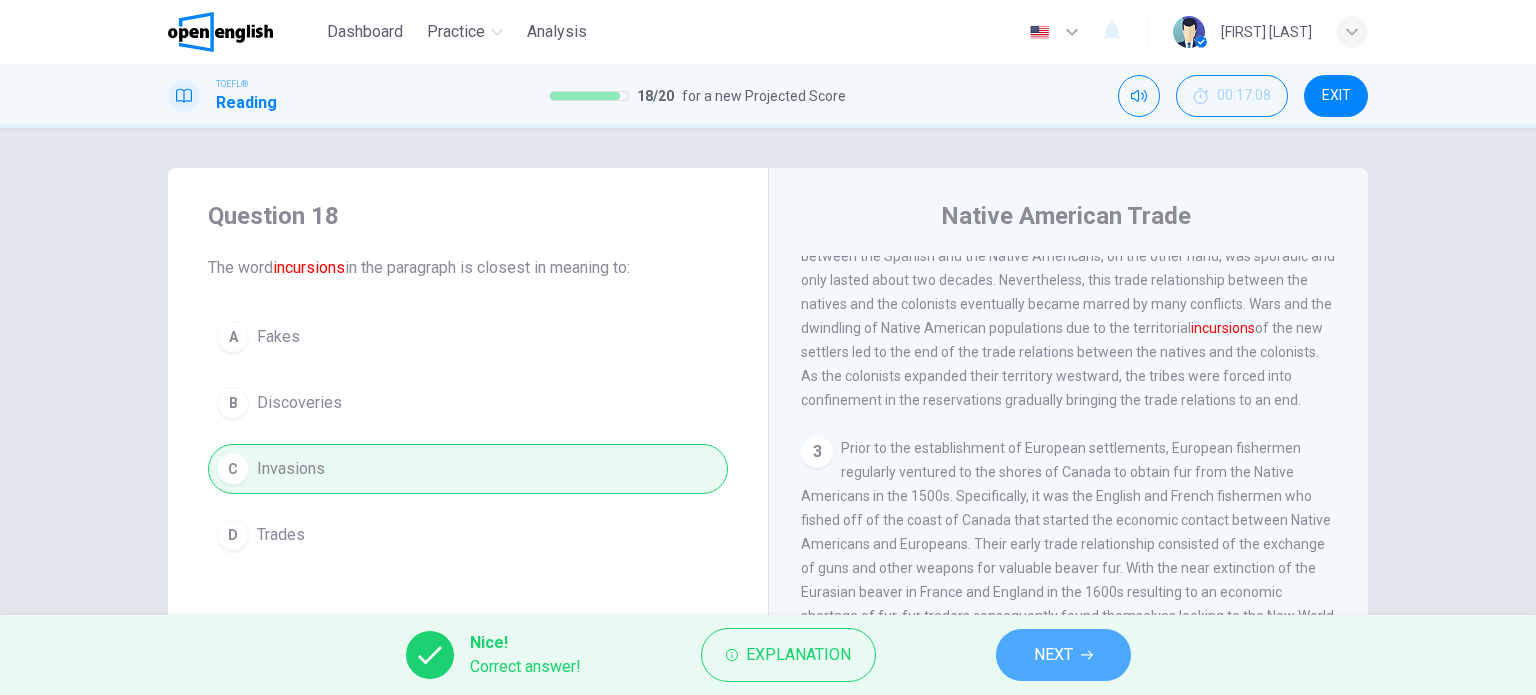 click on "NEXT" at bounding box center [1053, 655] 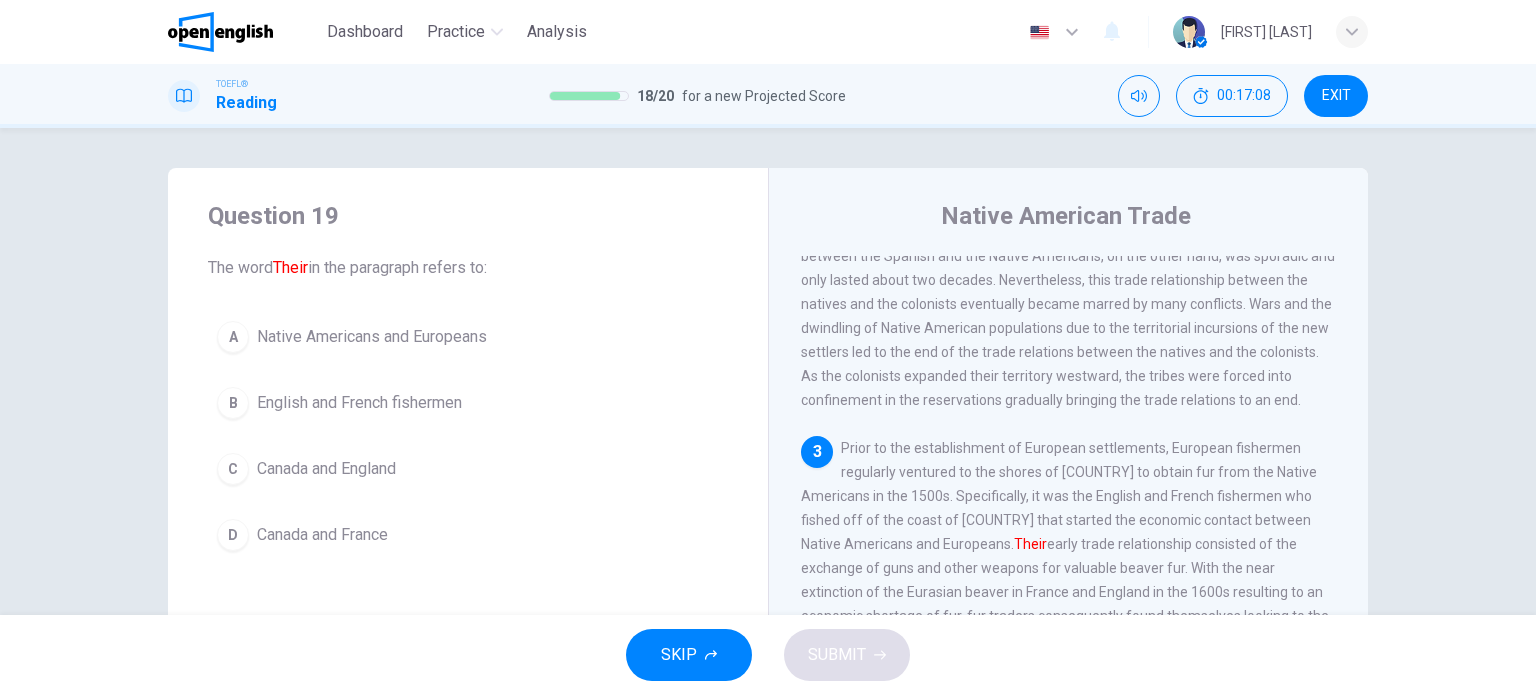 click on "SKIP SUBMIT" at bounding box center [768, 655] 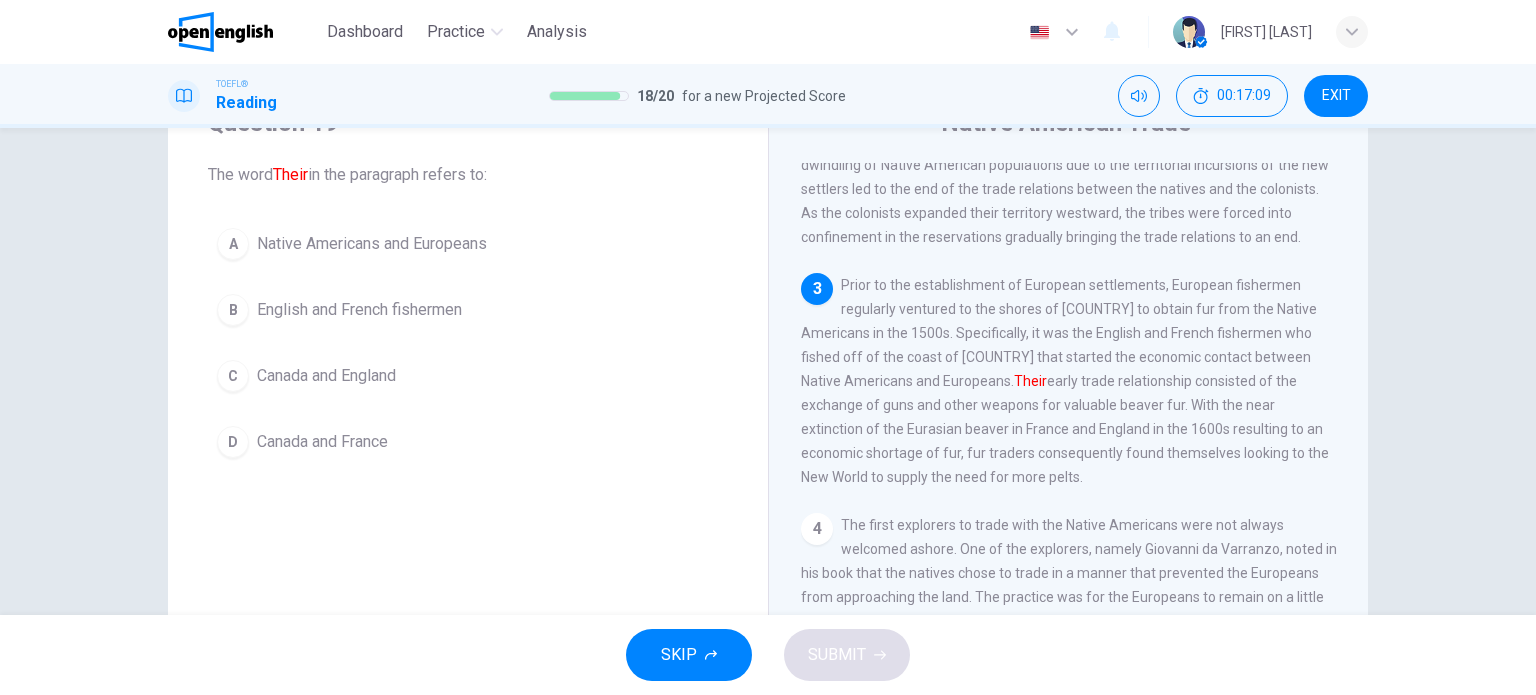 scroll, scrollTop: 100, scrollLeft: 0, axis: vertical 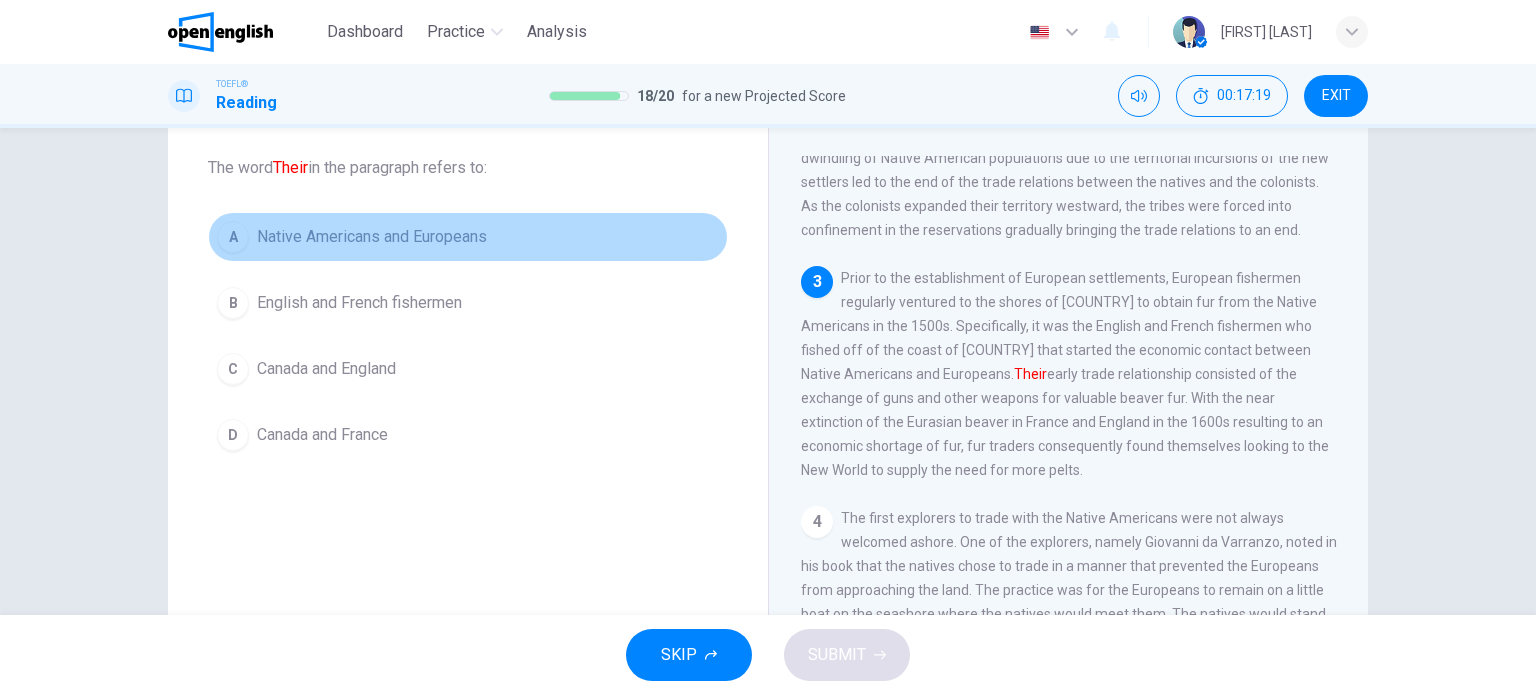 click on "A Native Americans and Europeans" at bounding box center [468, 237] 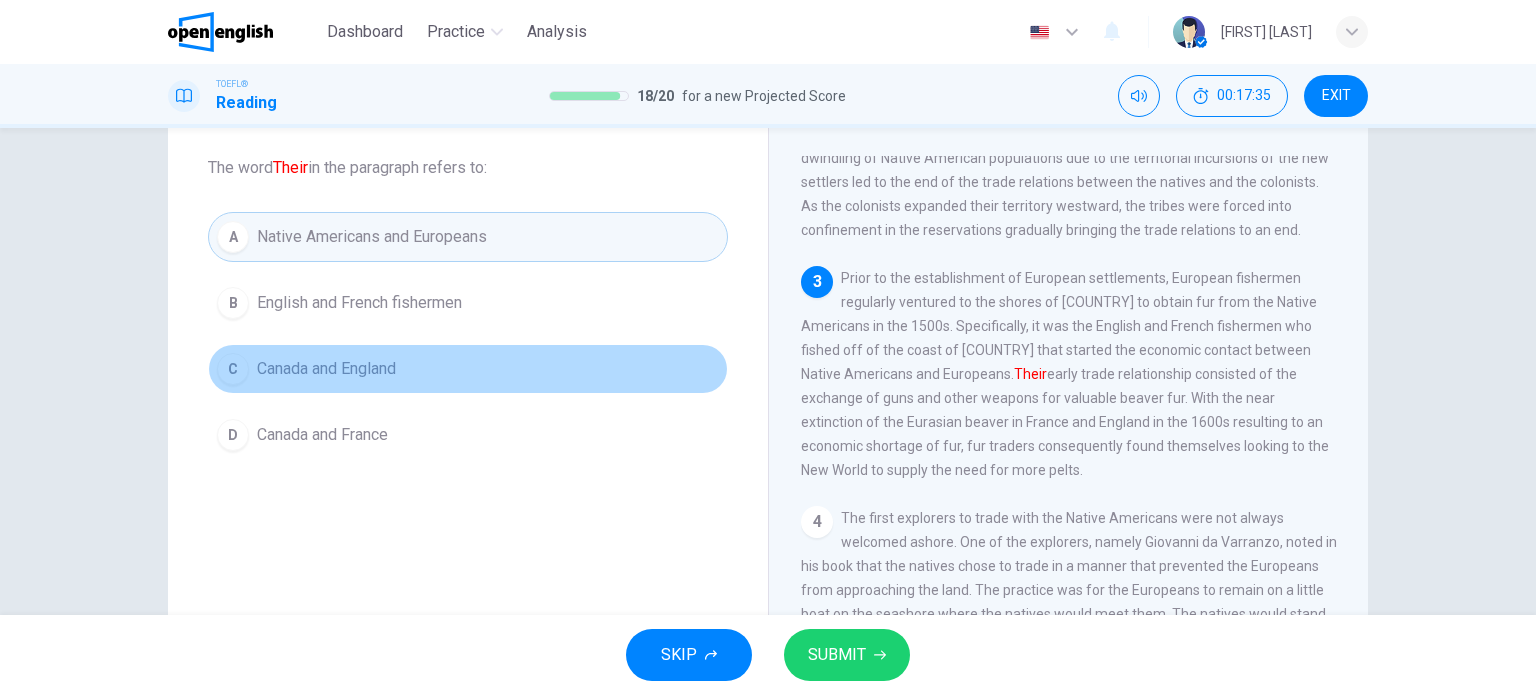 click on "C [COUNTRY] and England" at bounding box center (468, 369) 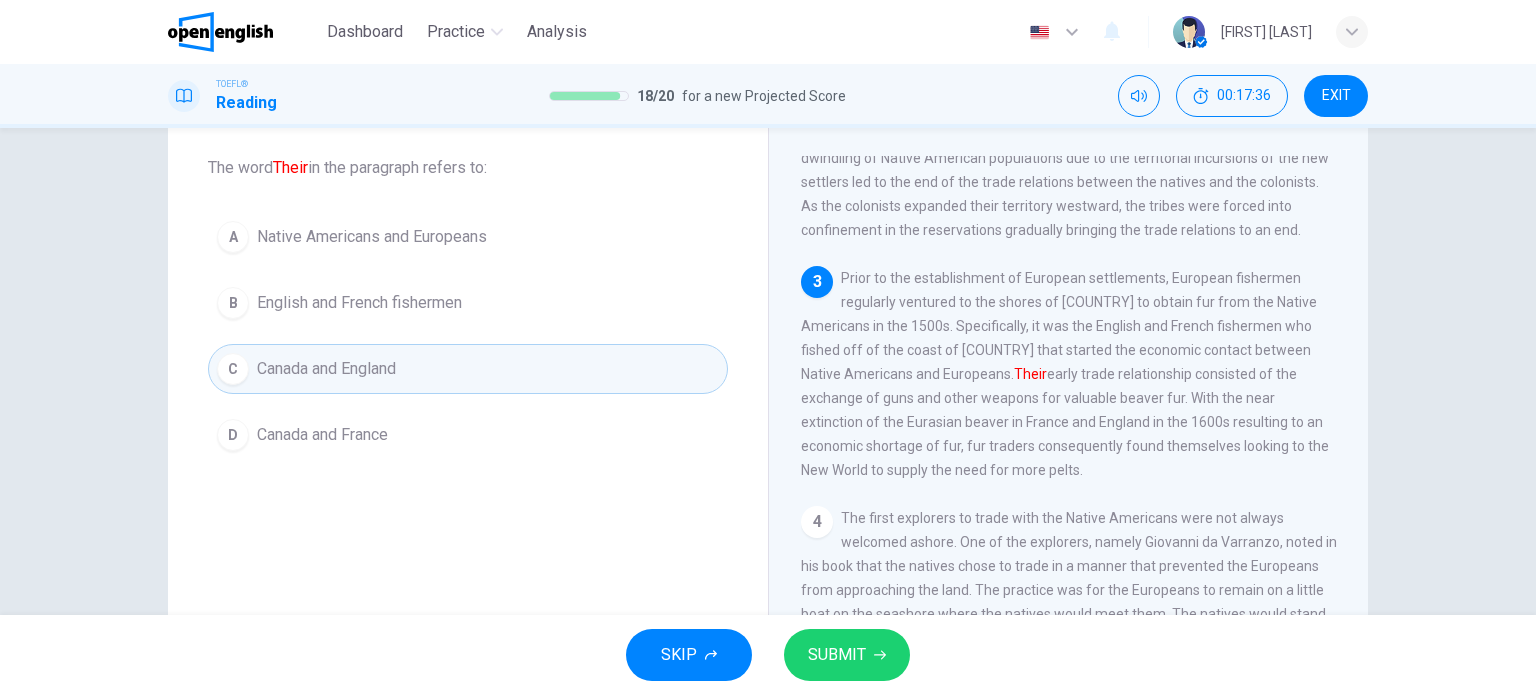 click on "B English and French fishermen" at bounding box center (468, 303) 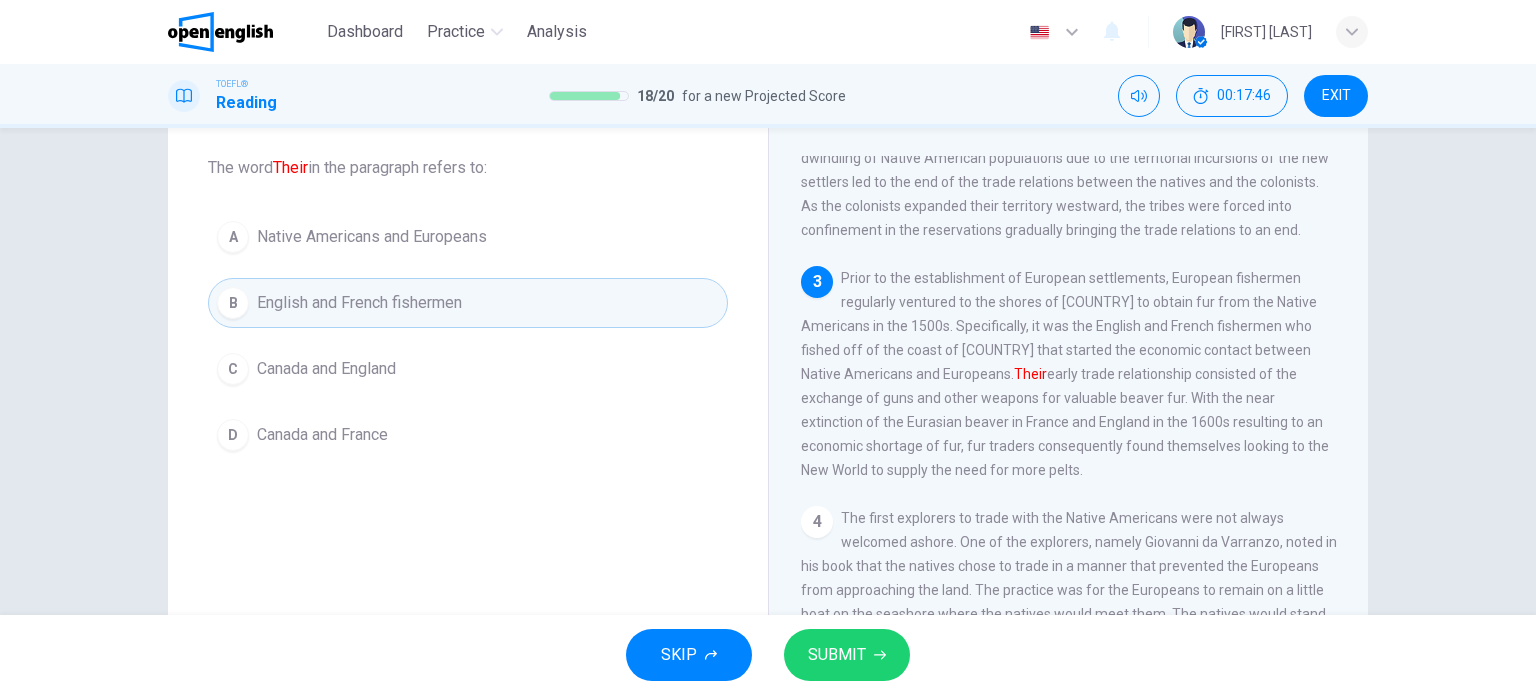 click on "SUBMIT" at bounding box center [847, 655] 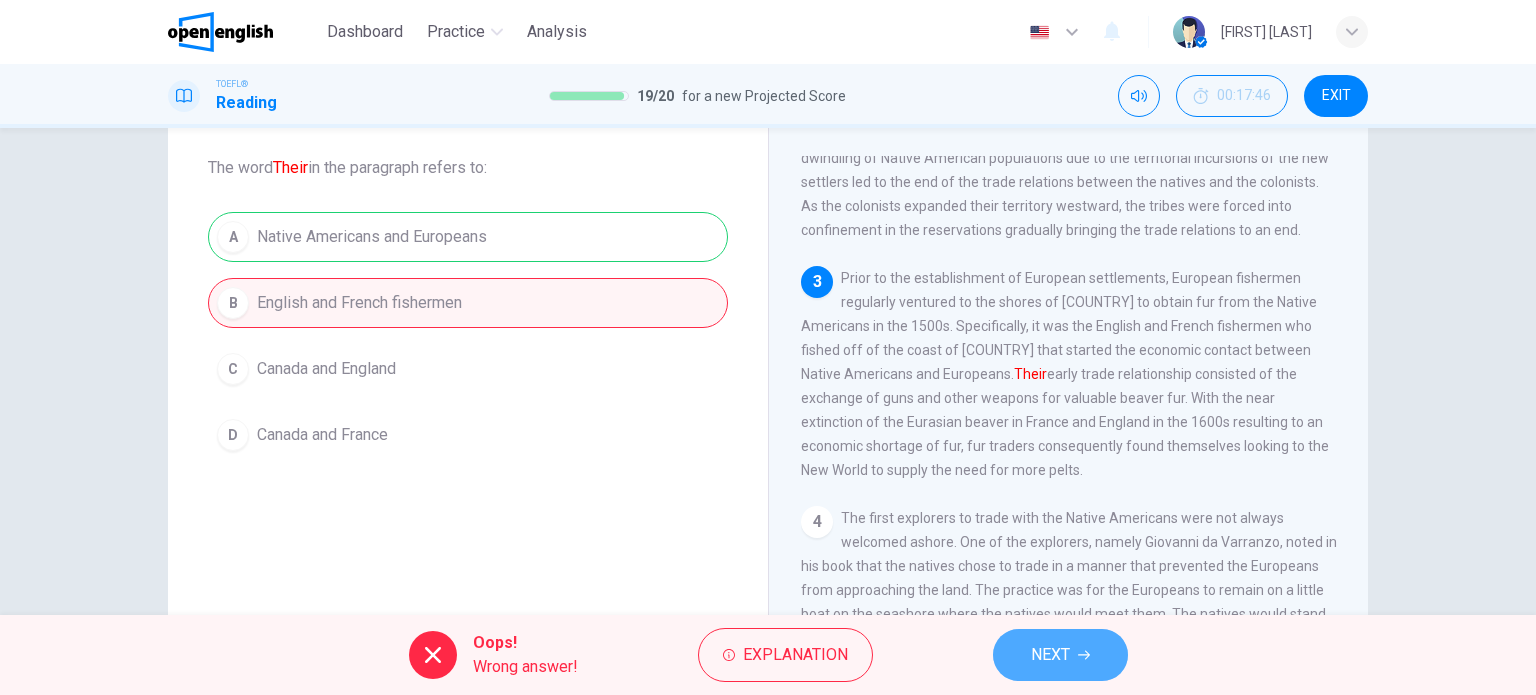 click on "NEXT" at bounding box center (1060, 655) 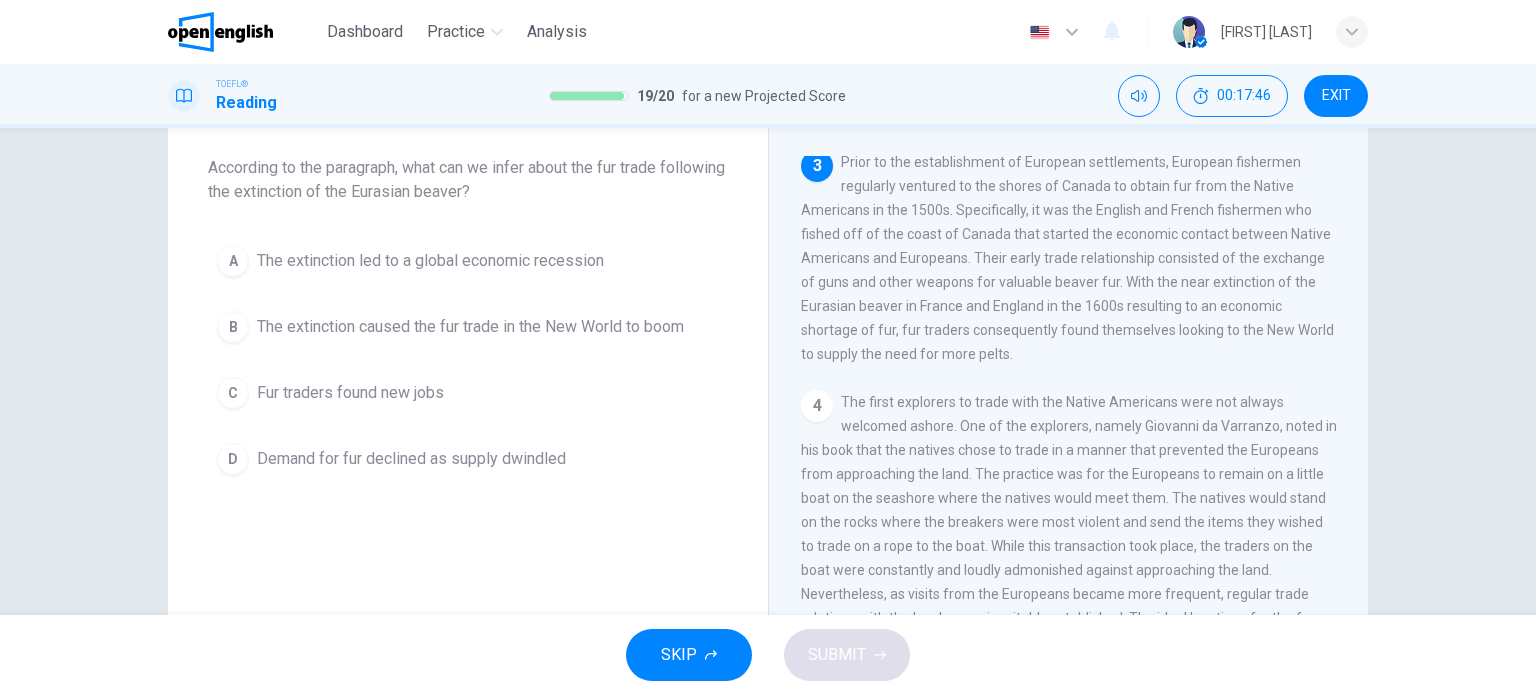scroll, scrollTop: 618, scrollLeft: 0, axis: vertical 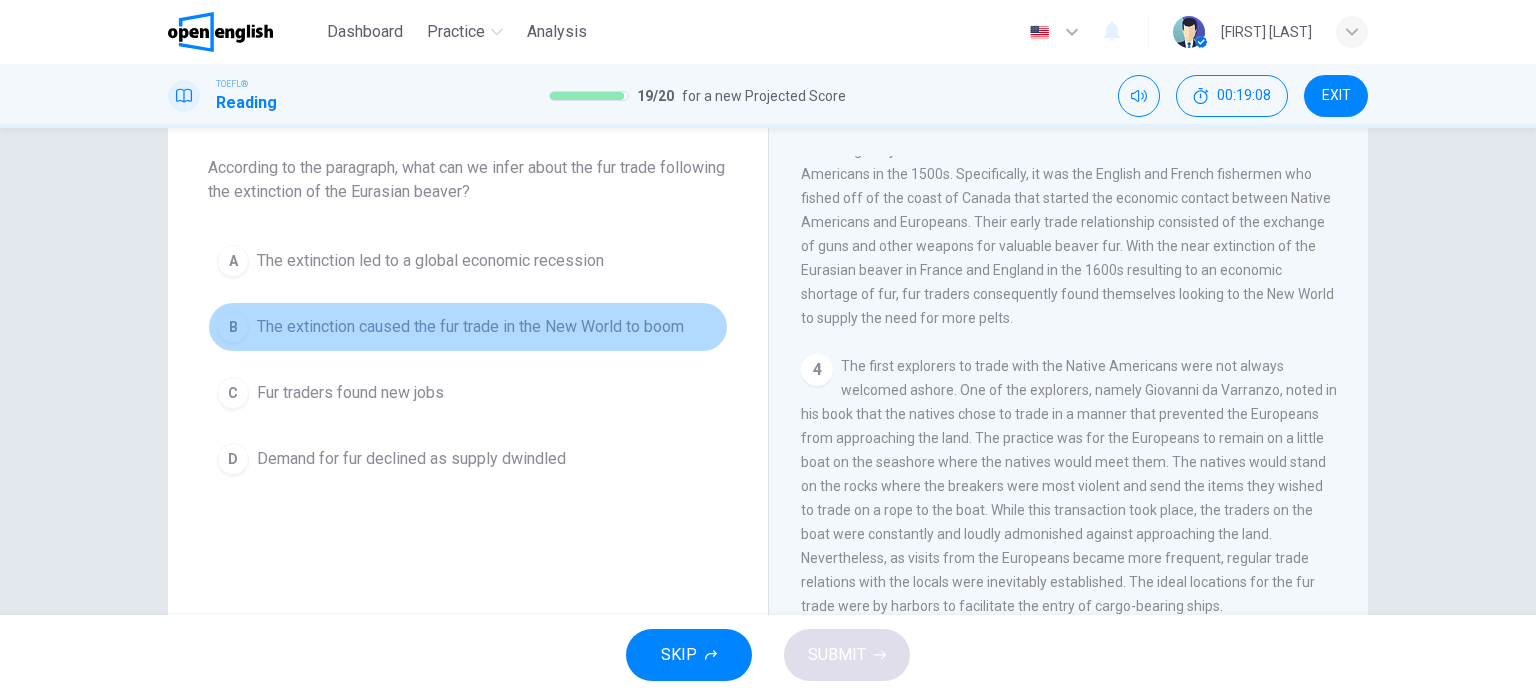 click on "B The extinction caused the fur trade in the New World to boom" at bounding box center [468, 327] 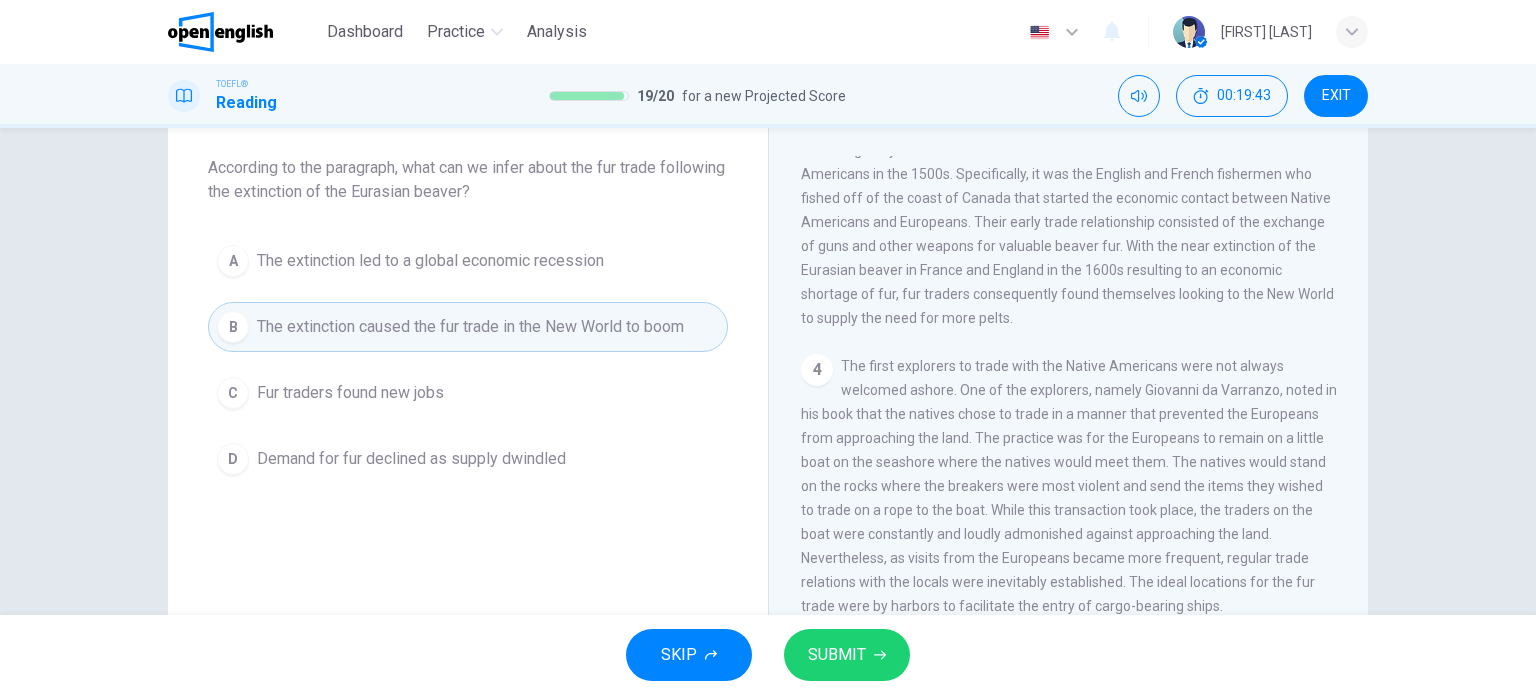 click on "SUBMIT" at bounding box center [837, 655] 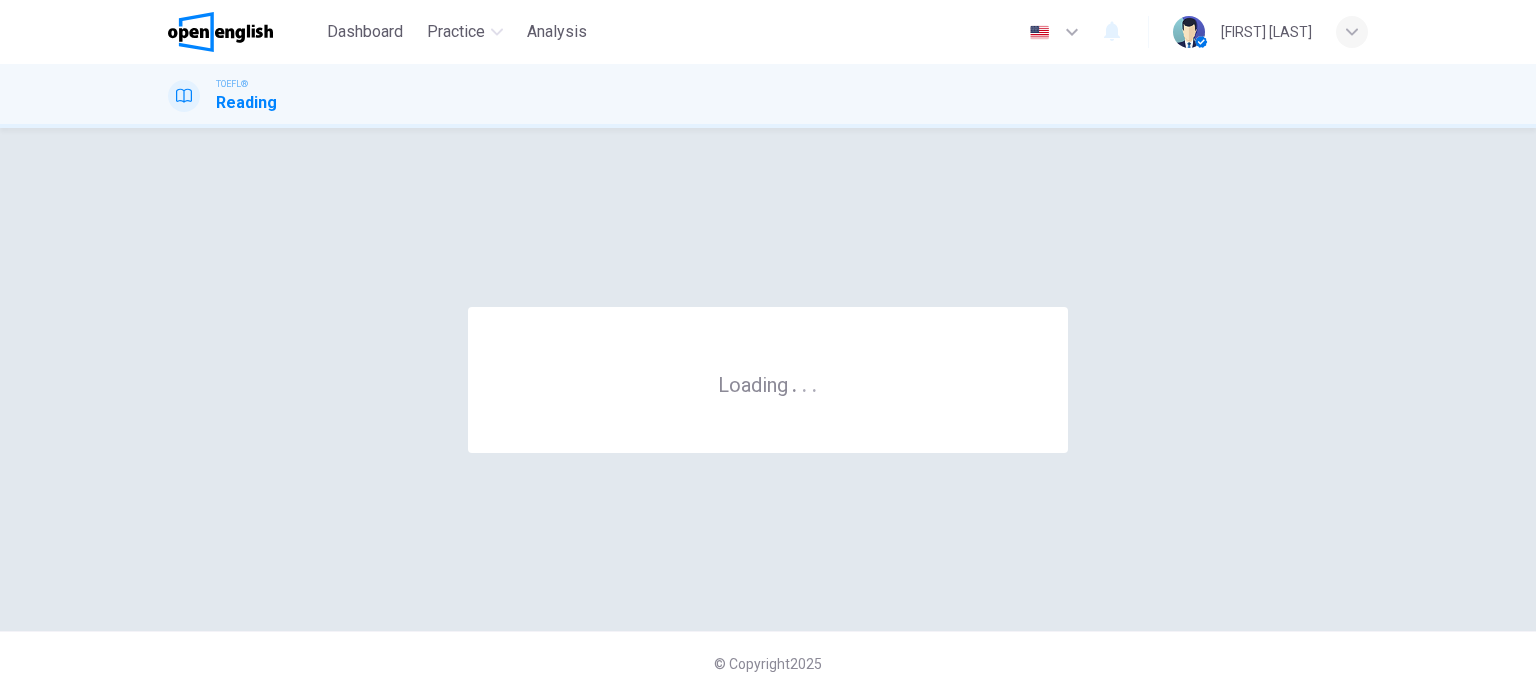 scroll, scrollTop: 0, scrollLeft: 0, axis: both 